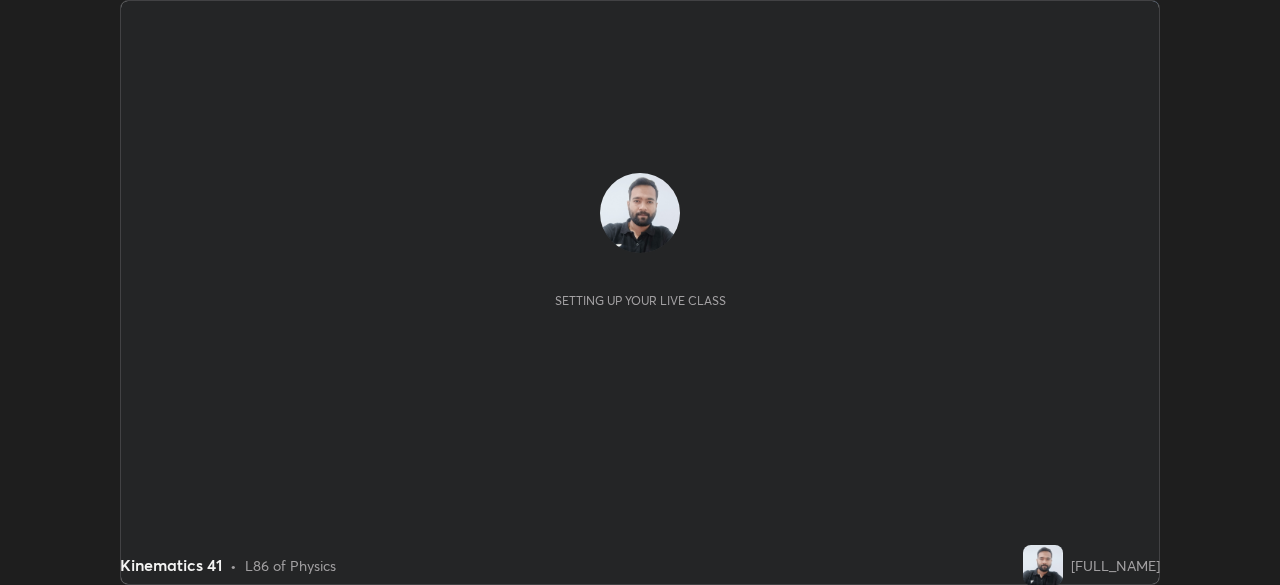 scroll, scrollTop: 0, scrollLeft: 0, axis: both 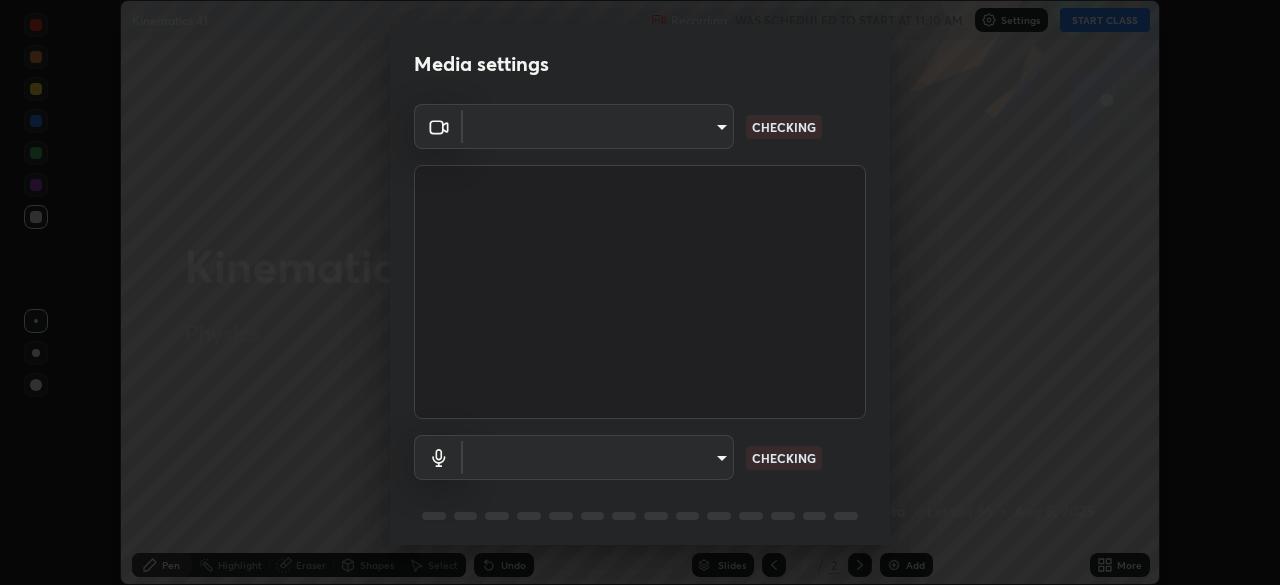 type on "[HASH]" 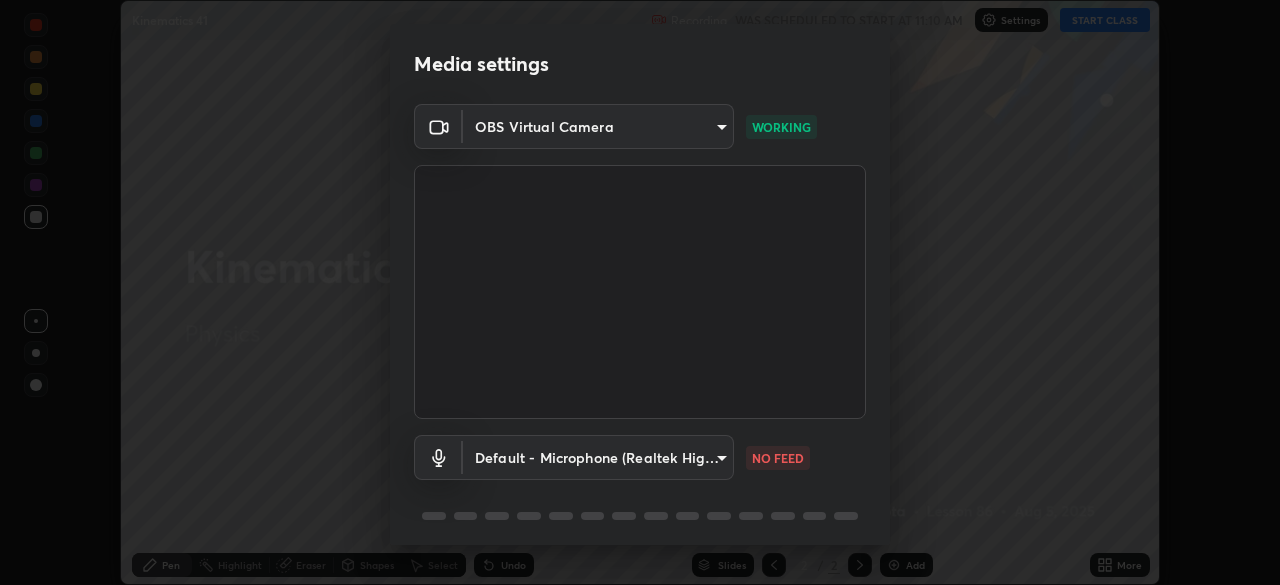 scroll, scrollTop: 71, scrollLeft: 0, axis: vertical 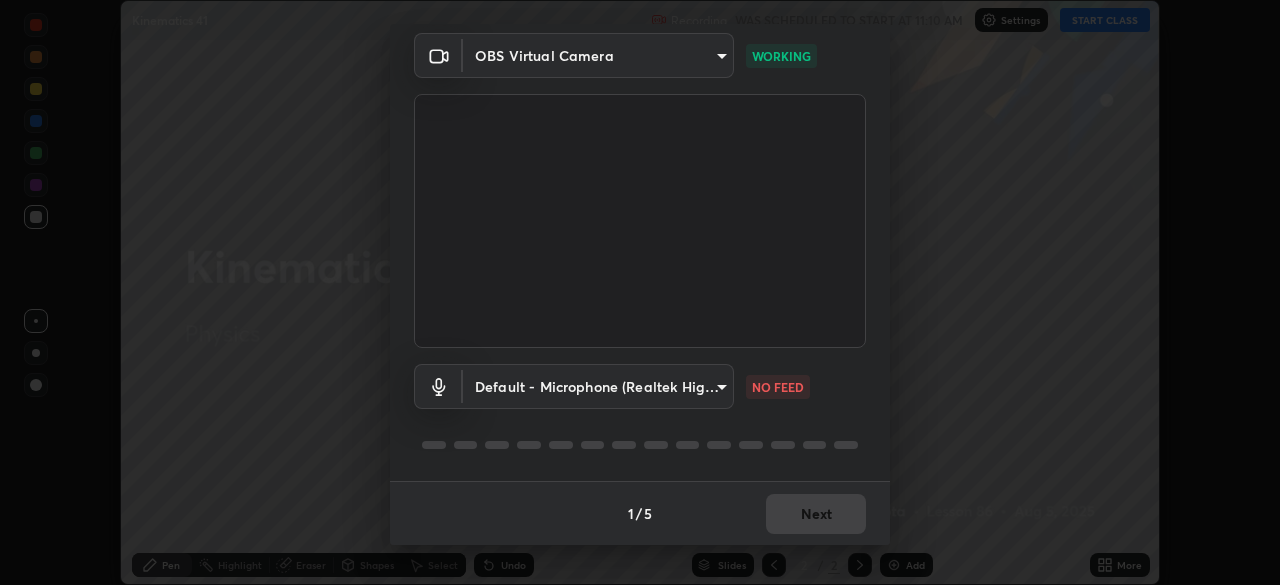 click on "Erase all Kinematics 41 Recording WAS SCHEDULED TO START AT  11:10 AM Settings START CLASS Setting up your live class Kinematics 41 • L86 of Physics [FULL_NAME] Pen Highlight Eraser Shapes Select Undo Slides 2 / 2 Add More No doubts shared Encourage your learners to ask a doubt for better clarity Report an issue Reason for reporting Buffering Chat not working Audio - Video sync issue Educator video quality low ​ Attach an image Report Media settings OBS Virtual Camera [HASH] WORKING Default - Microphone (Realtek High Definition Audio) default NO FEED 1 / 5 Next" at bounding box center (640, 292) 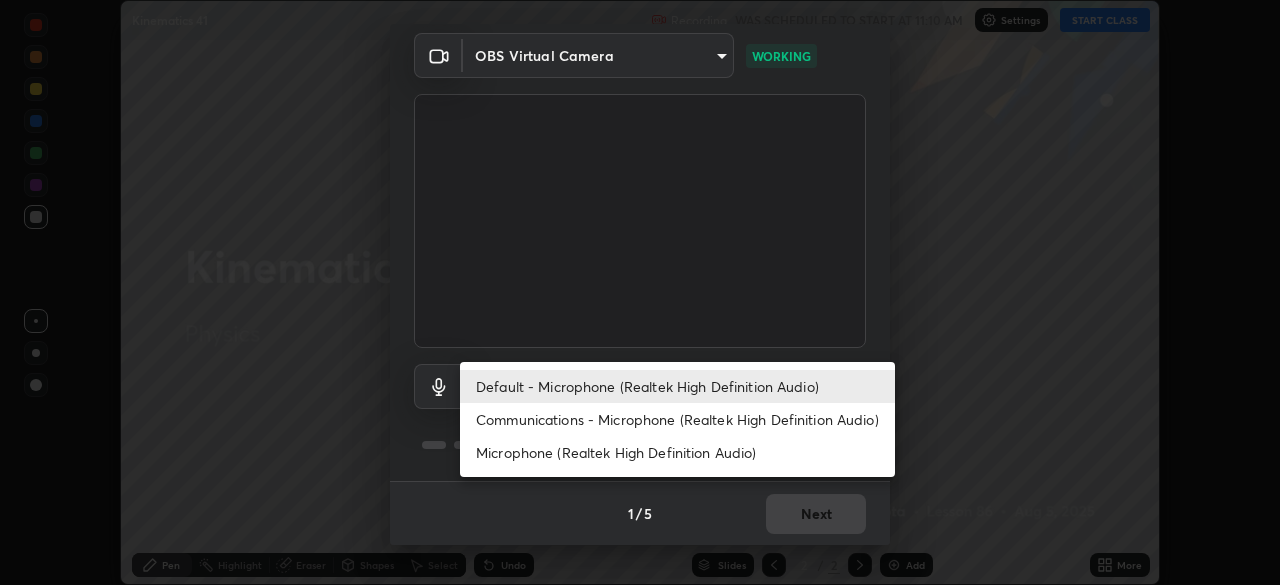 click on "Communications - Microphone (Realtek High Definition Audio)" at bounding box center (677, 419) 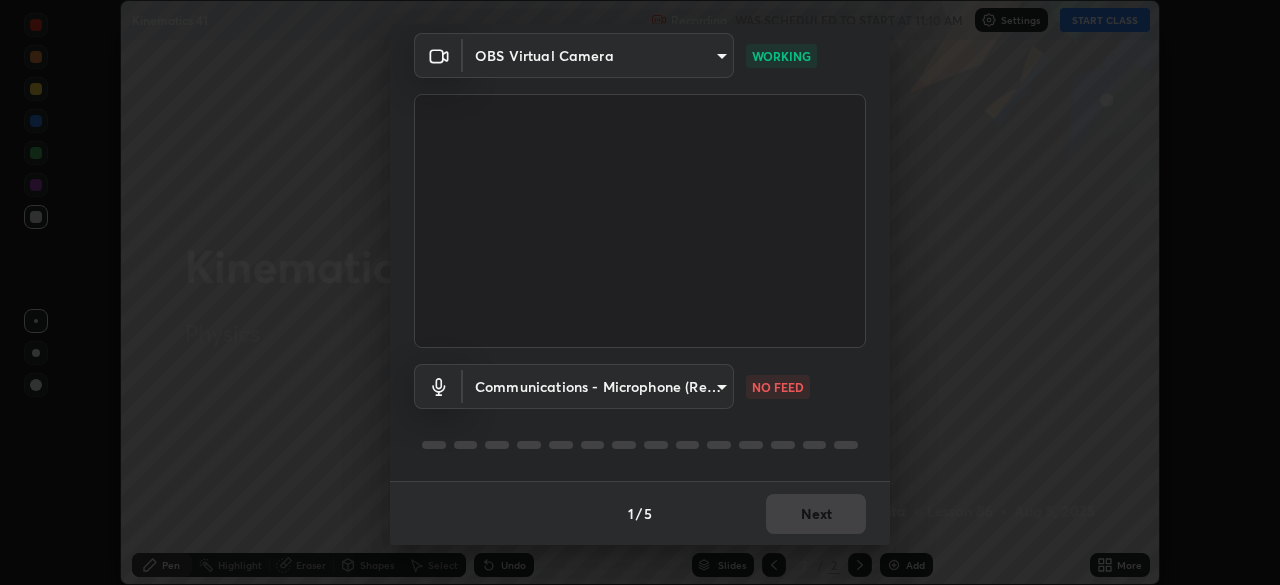 click on "Erase all Kinematics 41 Recording WAS SCHEDULED TO START AT  11:10 AM Settings START CLASS Setting up your live class Kinematics 41 • L86 of Physics [FULL_NAME] Pen Highlight Eraser Shapes Select Undo Slides 2 / 2 Add More No doubts shared Encourage your learners to ask a doubt for better clarity Report an issue Reason for reporting Buffering Chat not working Audio - Video sync issue Educator video quality low ​ Attach an image Report Media settings OBS Virtual Camera [HASH] WORKING Communications - Microphone (Realtek High Definition Audio) communications NO FEED 1 / 5 Next" at bounding box center [640, 292] 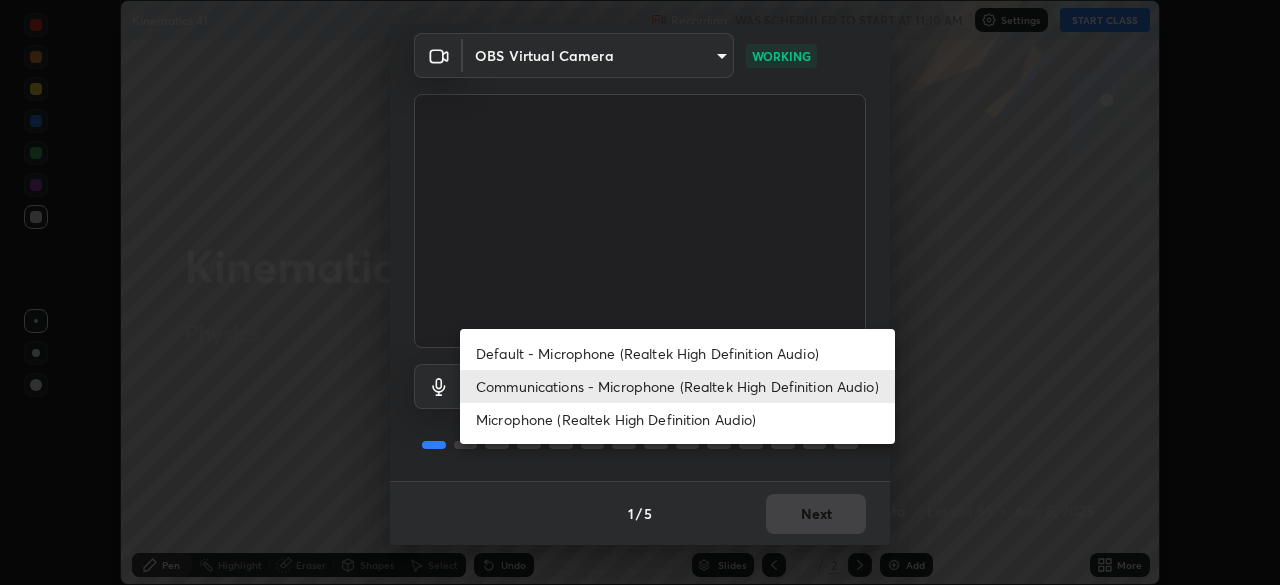 click on "Default - Microphone (Realtek High Definition Audio)" at bounding box center [677, 353] 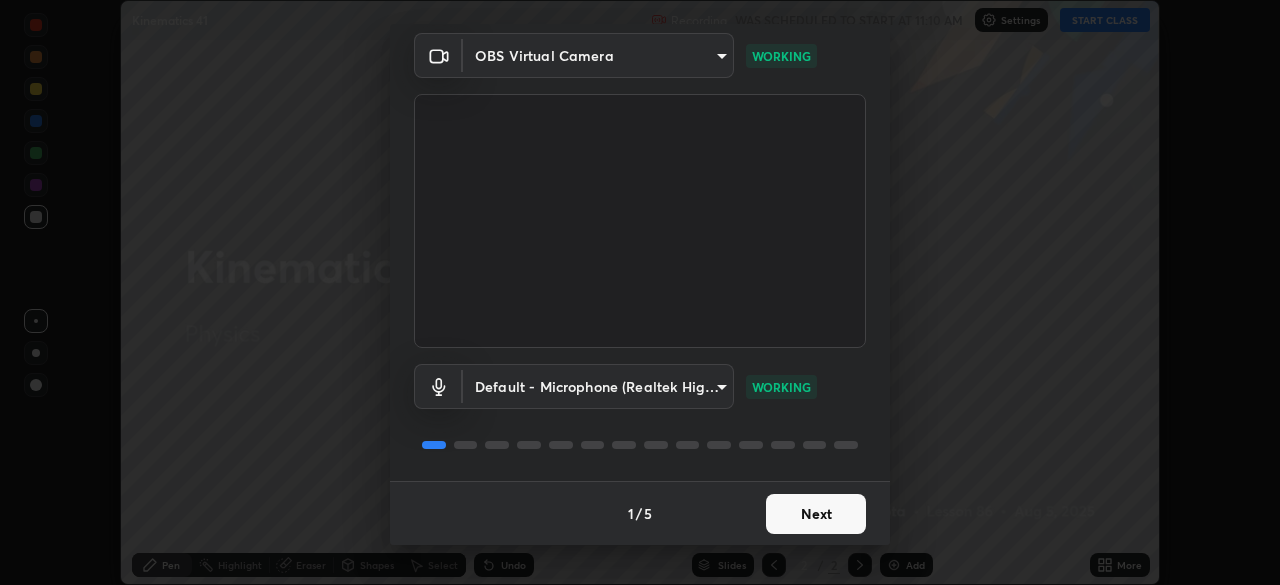 click on "Next" at bounding box center (816, 514) 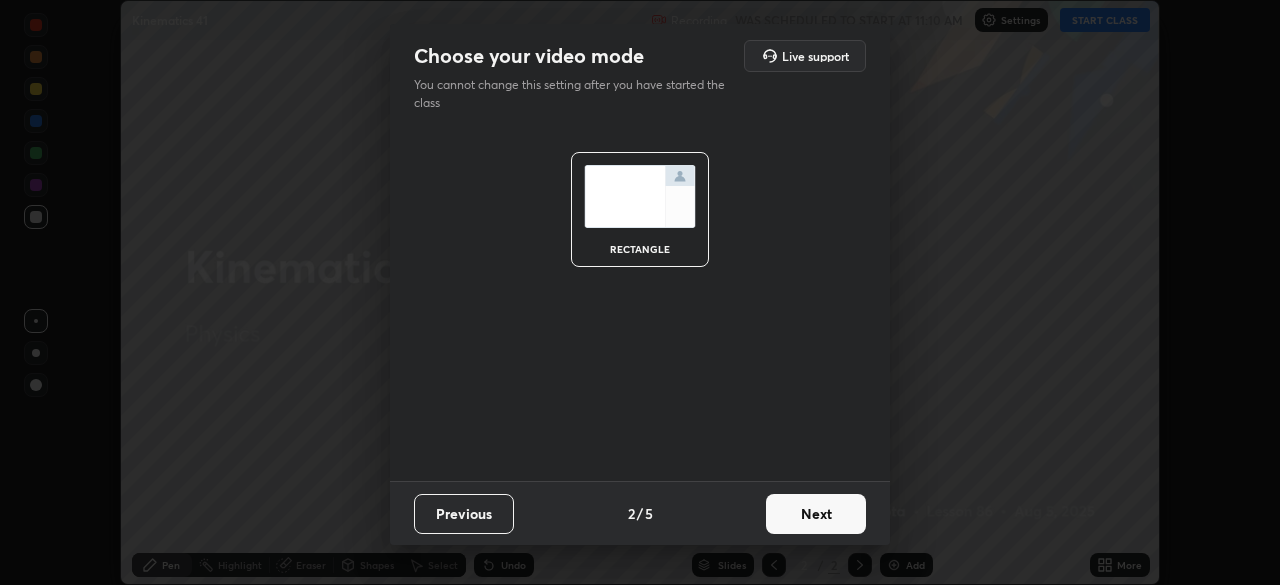 scroll, scrollTop: 0, scrollLeft: 0, axis: both 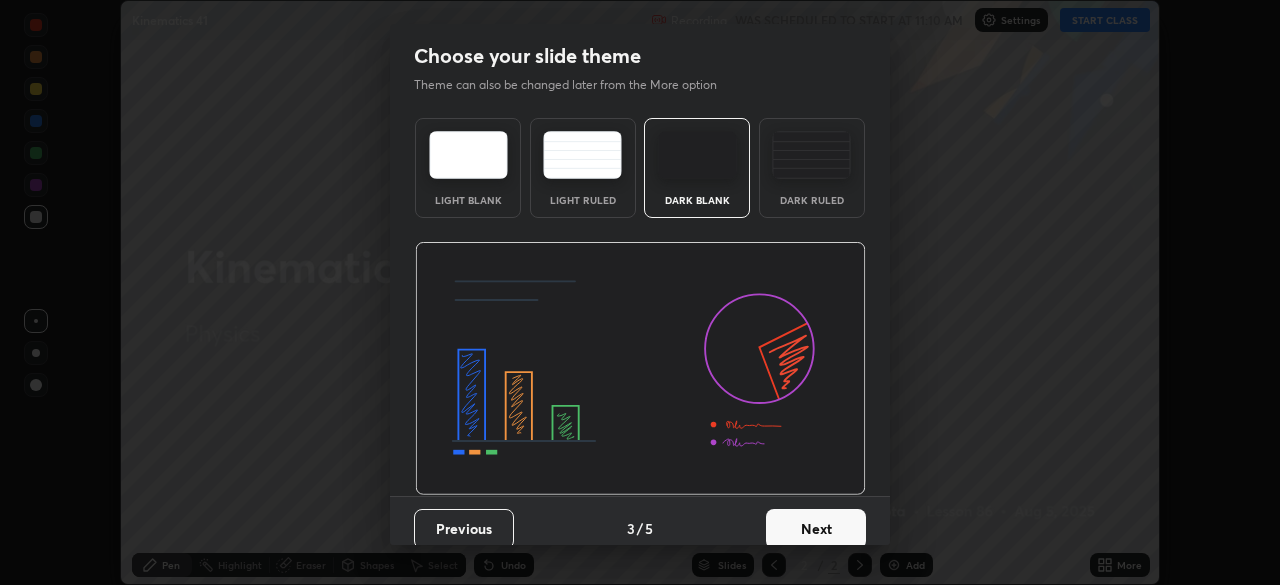 click on "Next" at bounding box center [816, 529] 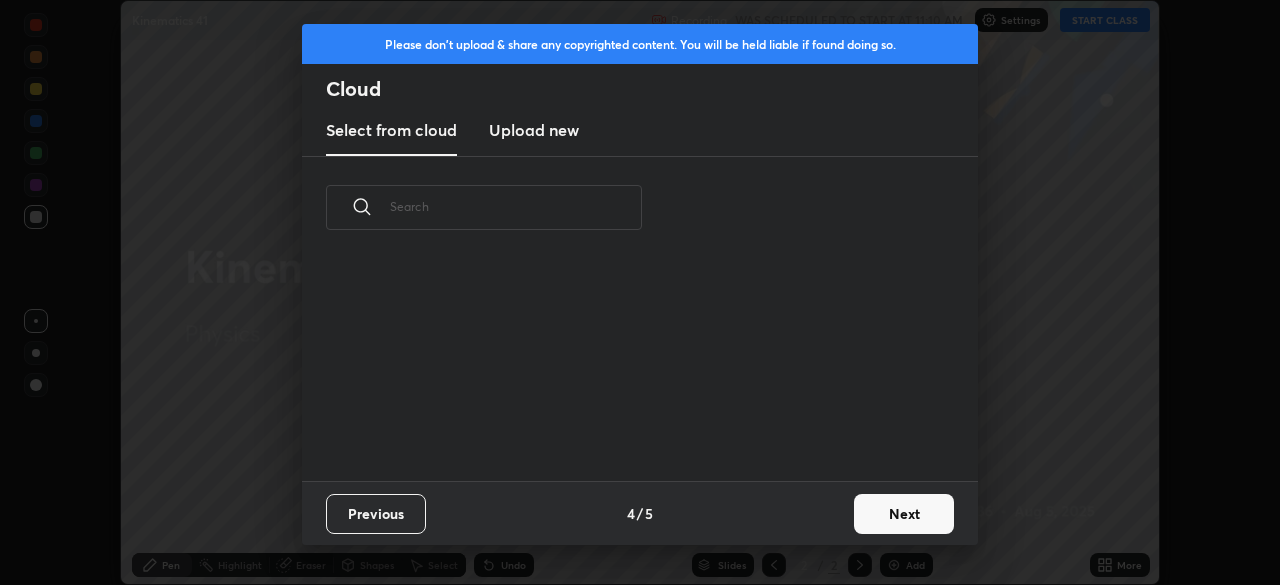 click on "Next" at bounding box center [904, 514] 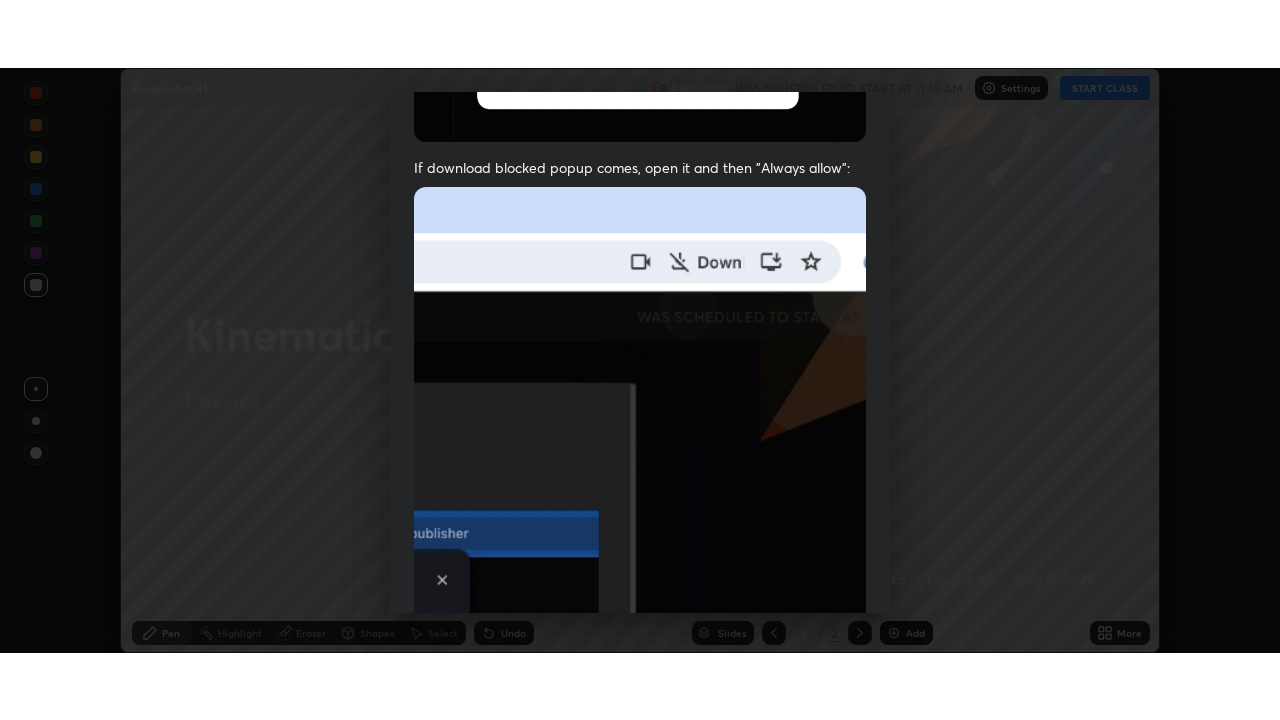scroll, scrollTop: 479, scrollLeft: 0, axis: vertical 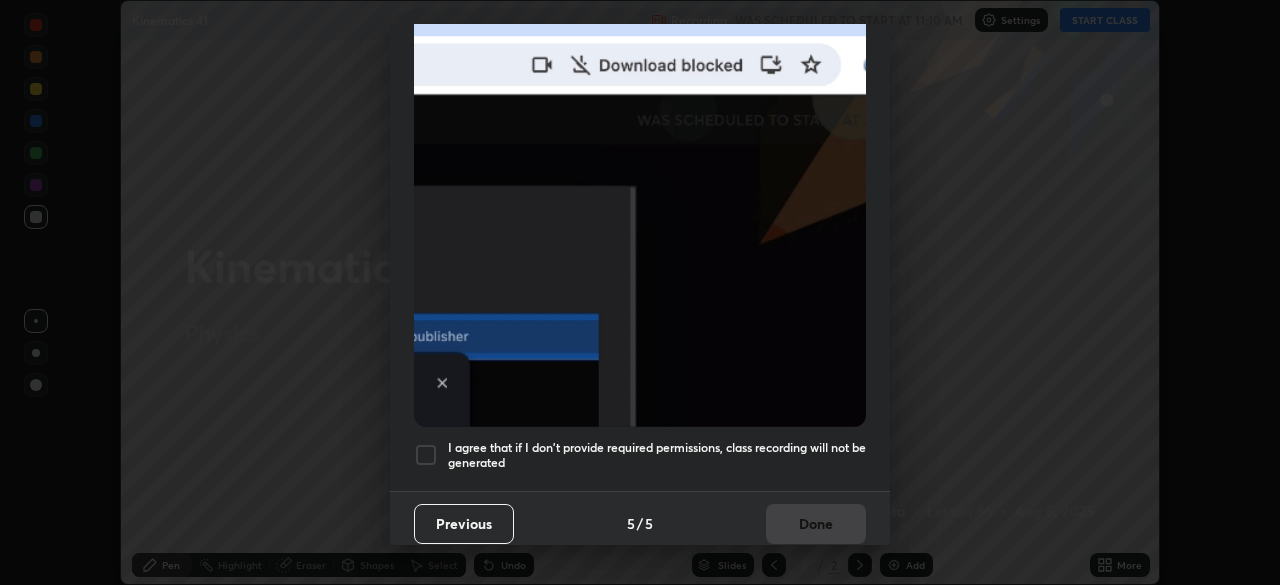 click on "I agree that if I don't provide required permissions, class recording will not be generated" at bounding box center (657, 455) 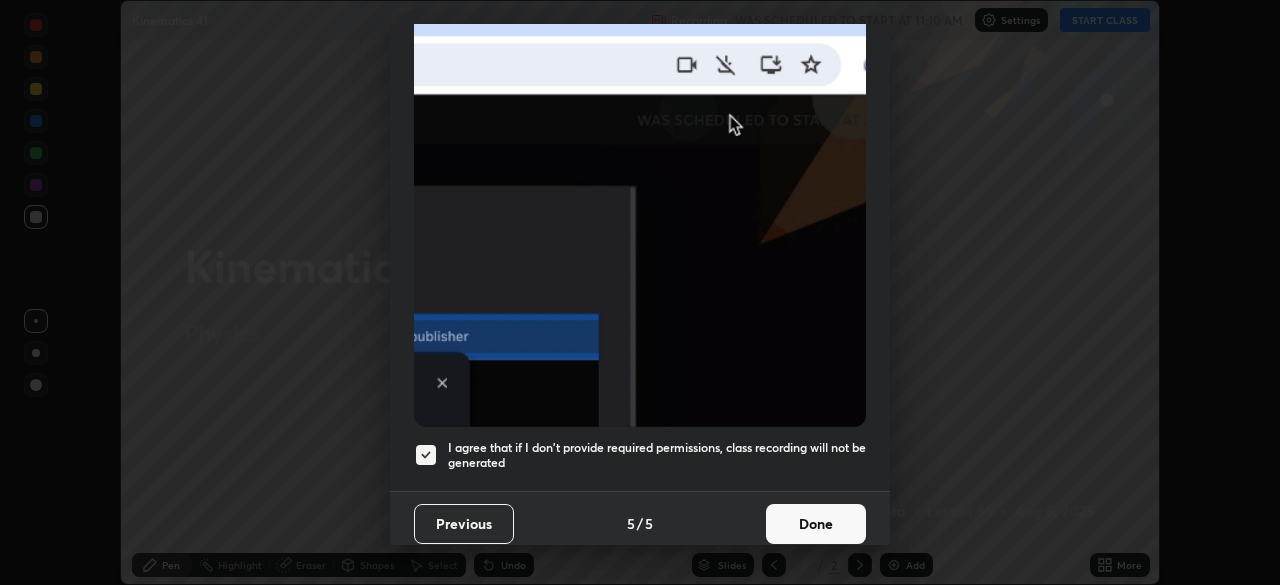click on "Done" at bounding box center [816, 524] 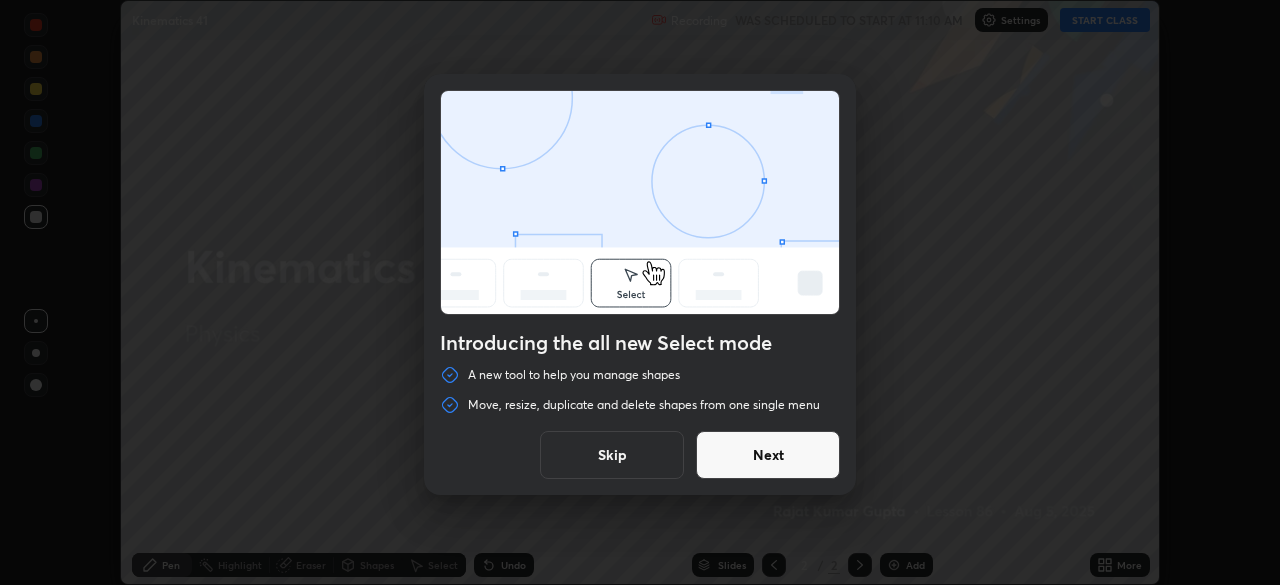 click on "Next" at bounding box center [768, 455] 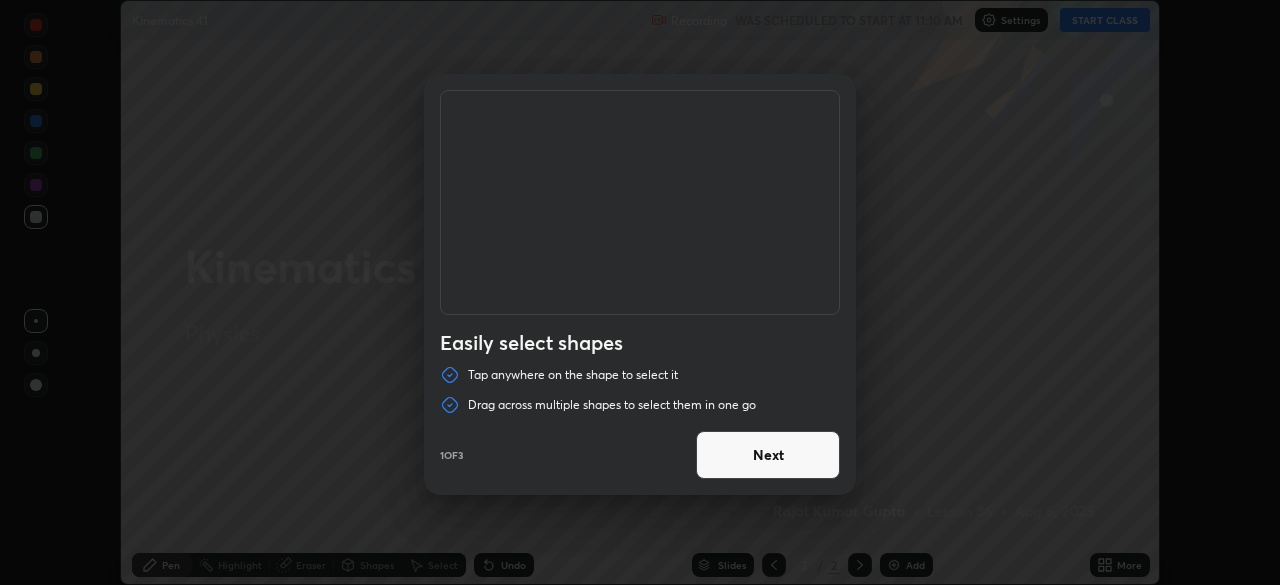 click on "Next" at bounding box center [768, 455] 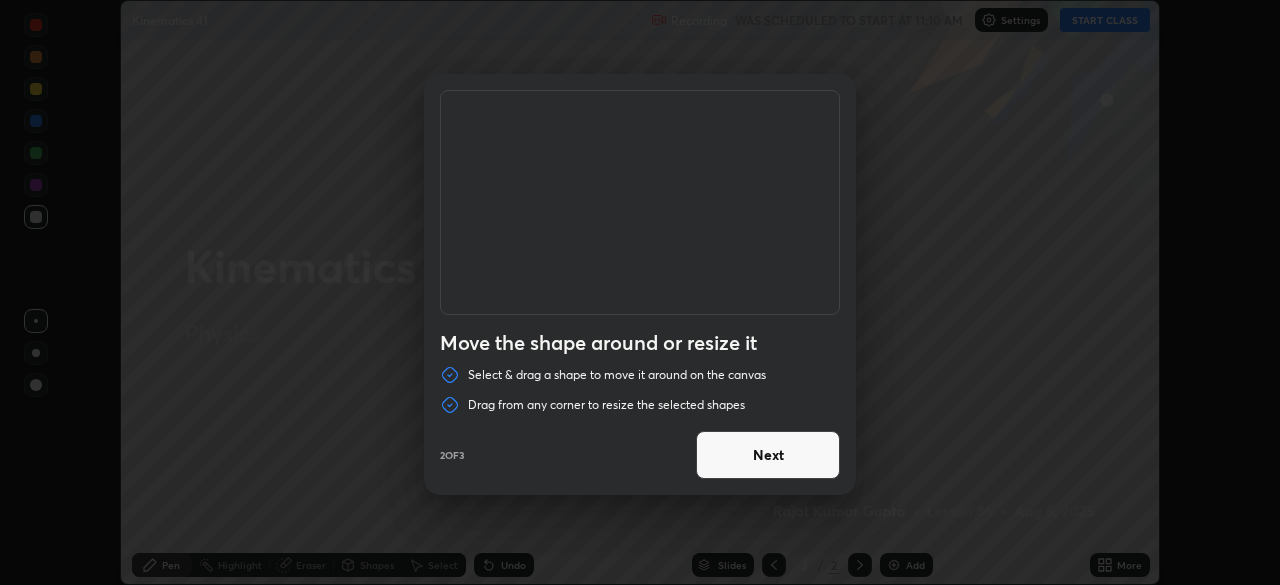 click on "Next" at bounding box center [768, 455] 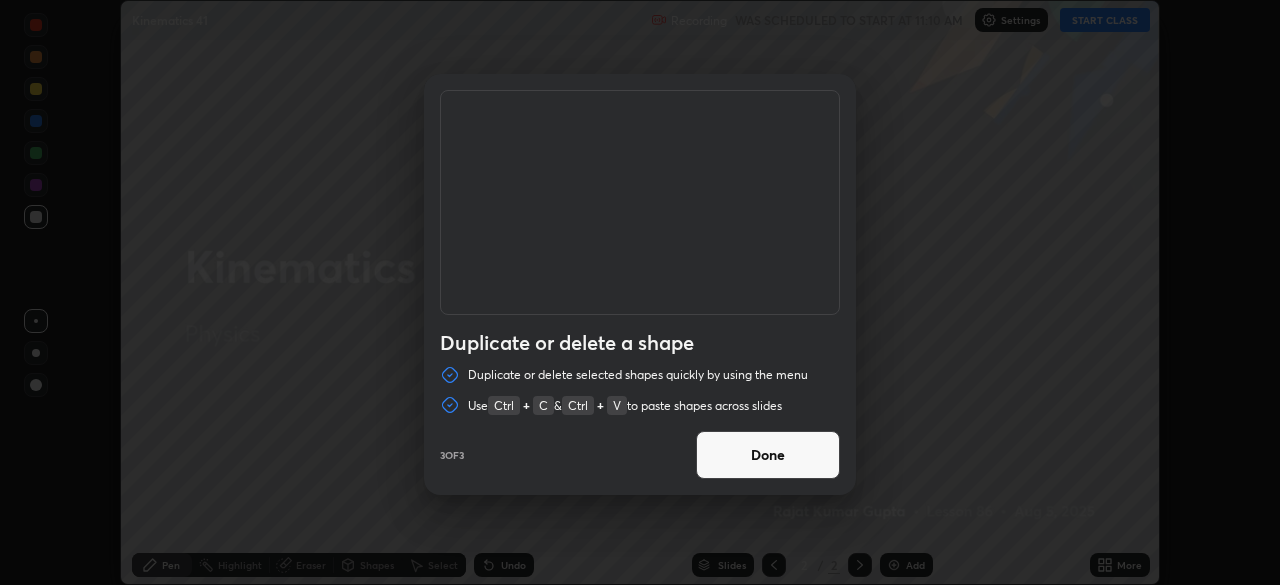 click on "Done" at bounding box center [768, 455] 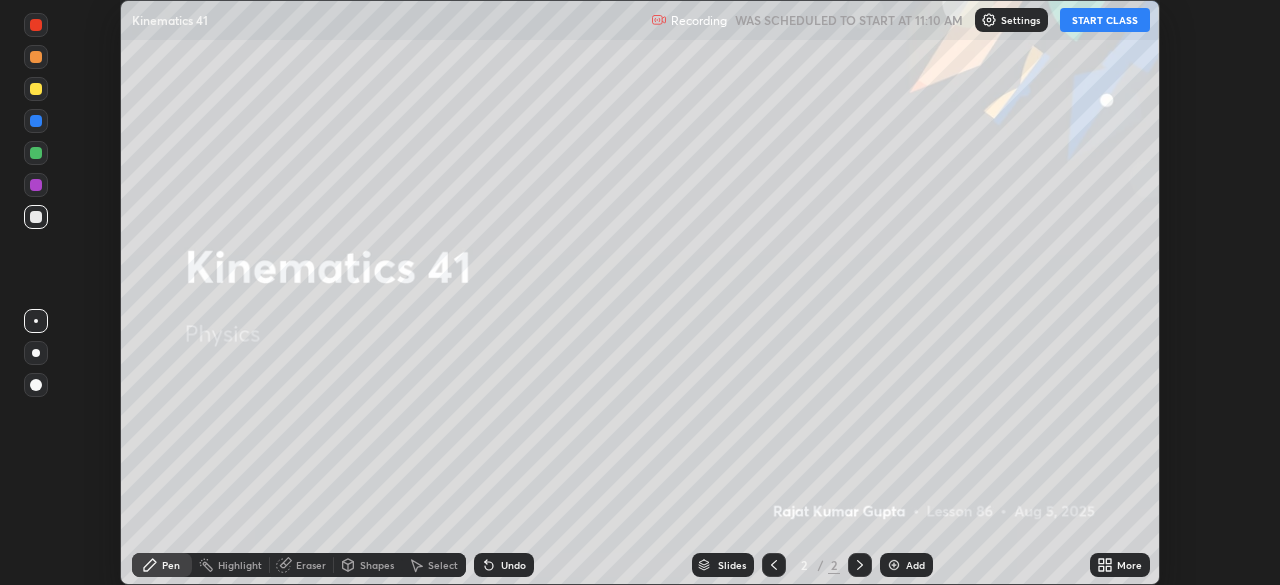 click on "START CLASS" at bounding box center [1105, 20] 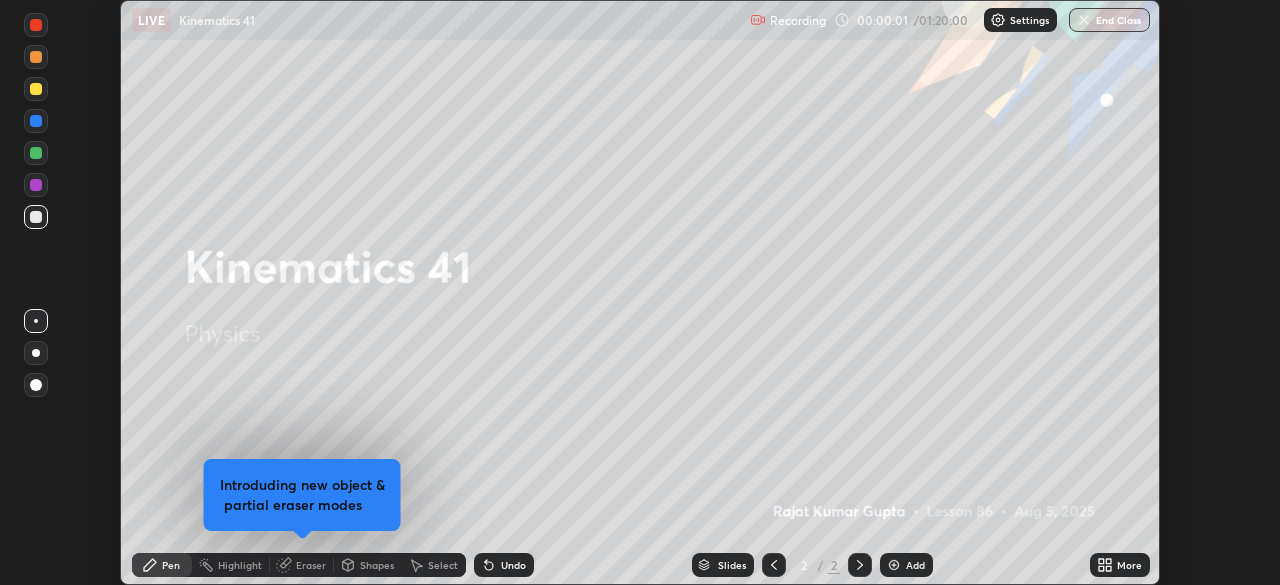 click 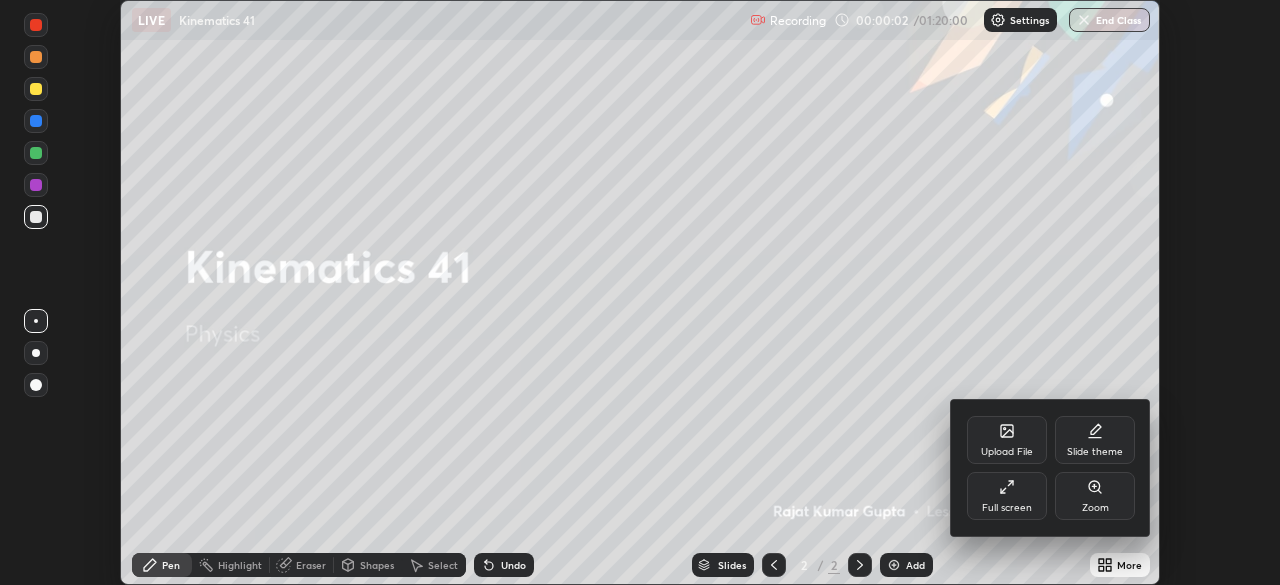 click 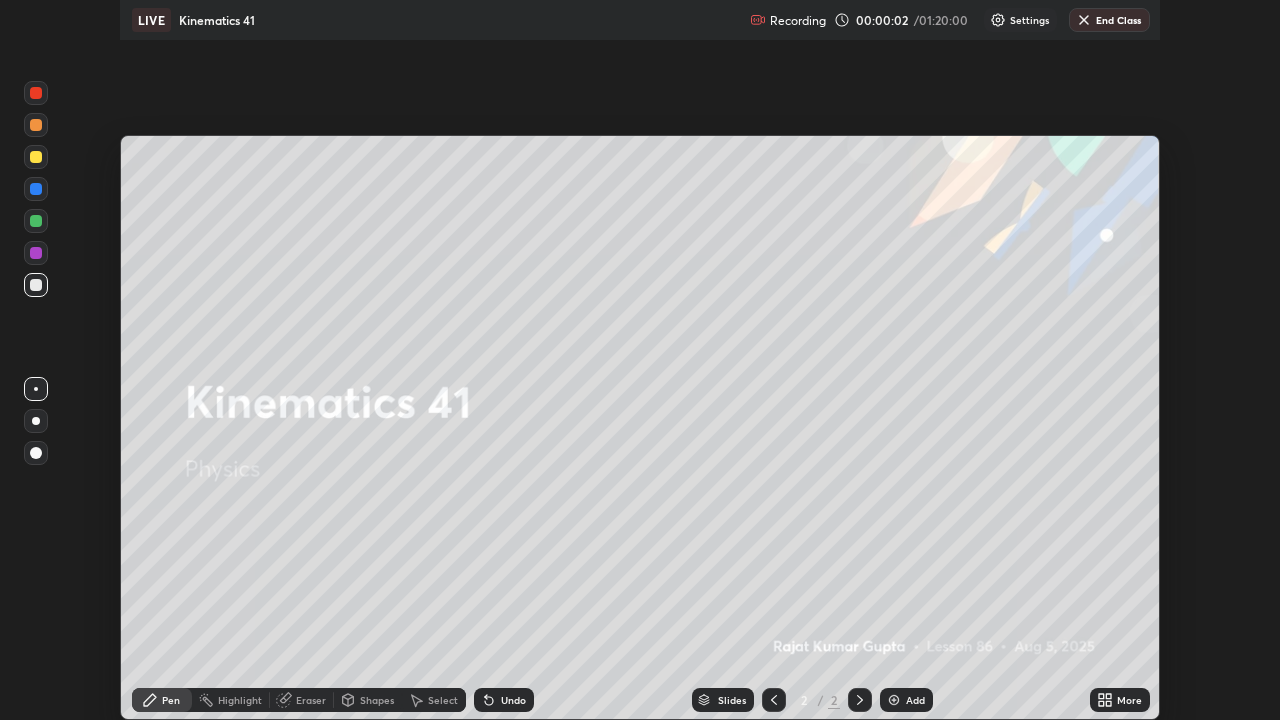 scroll, scrollTop: 99280, scrollLeft: 98720, axis: both 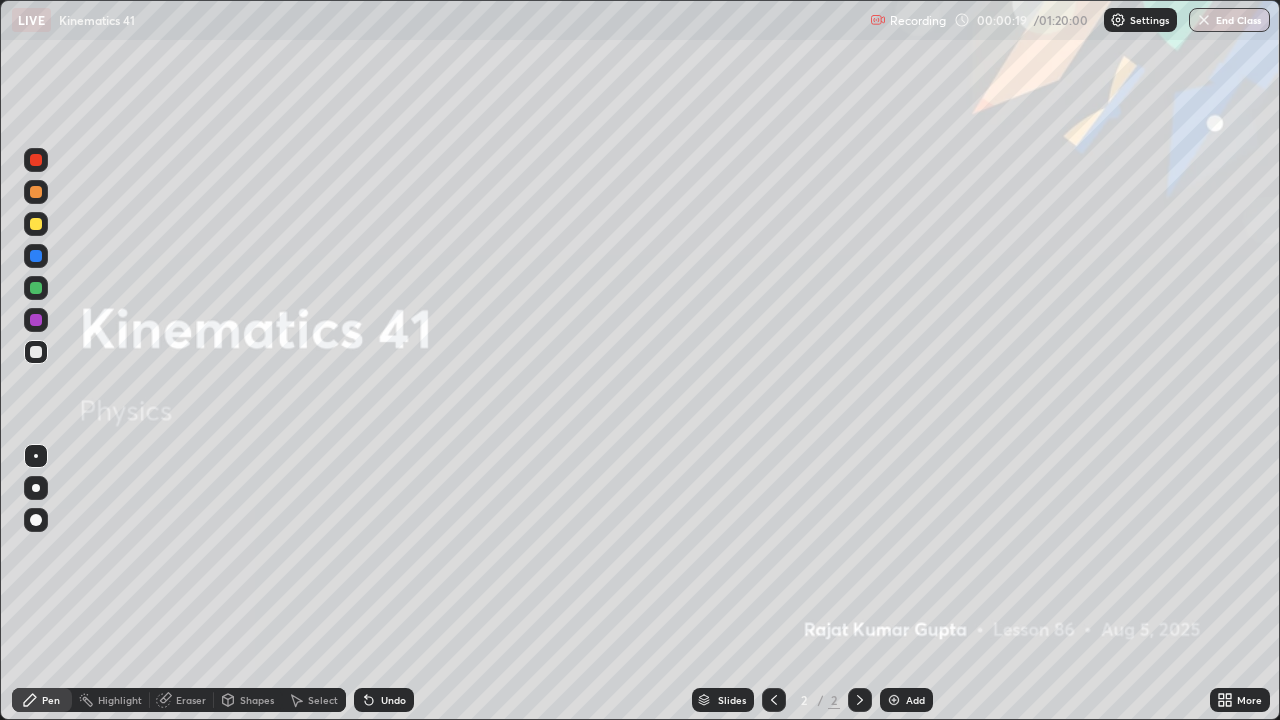 click on "Add" at bounding box center (906, 700) 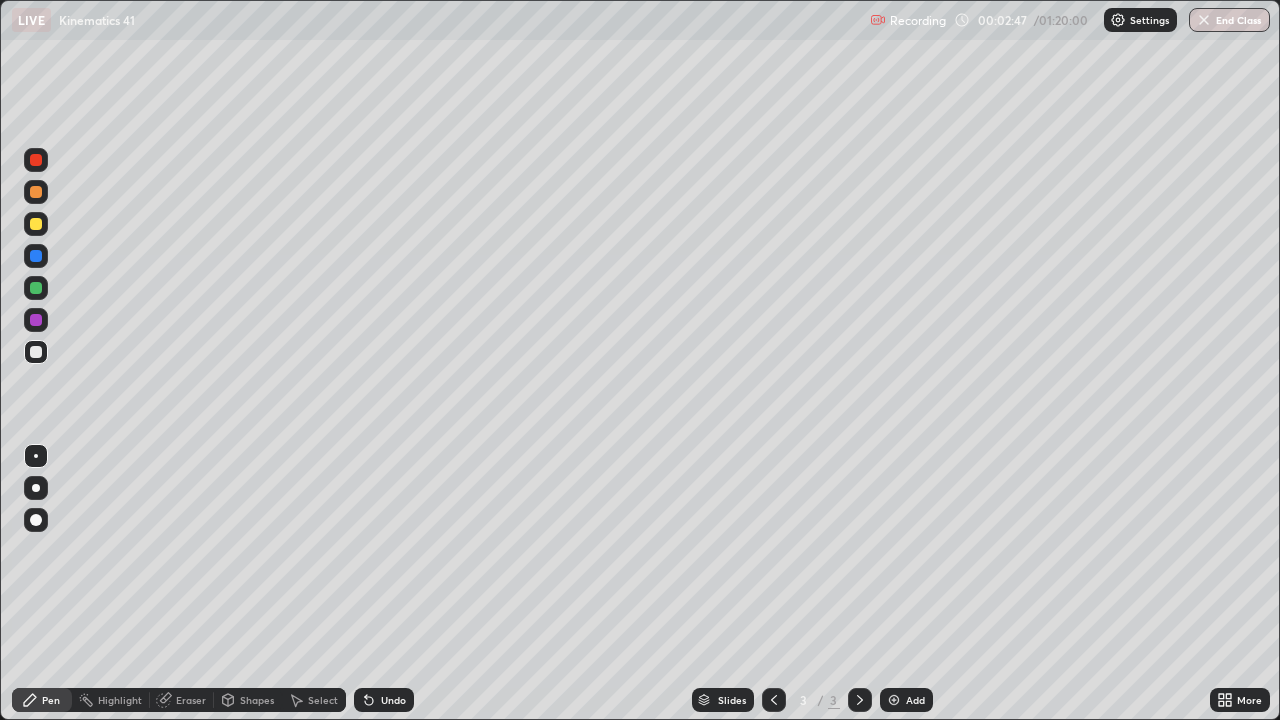click at bounding box center [36, 520] 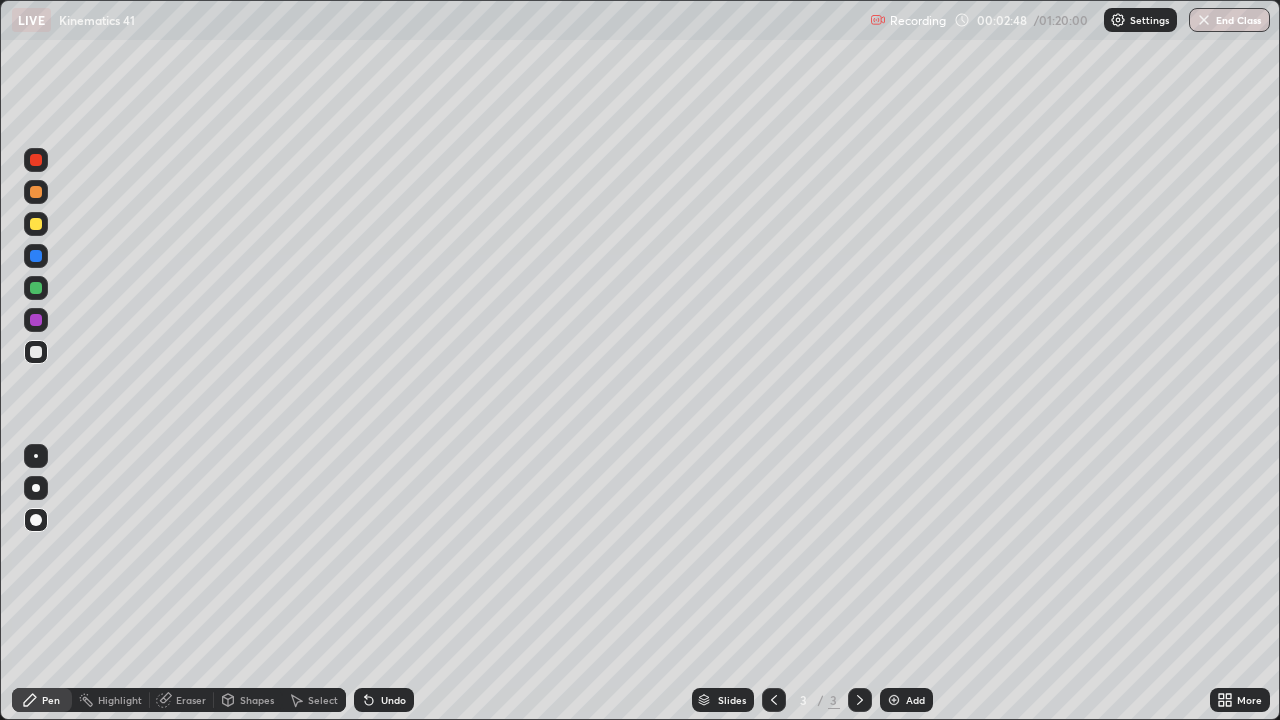 click on "Pen" at bounding box center [42, 700] 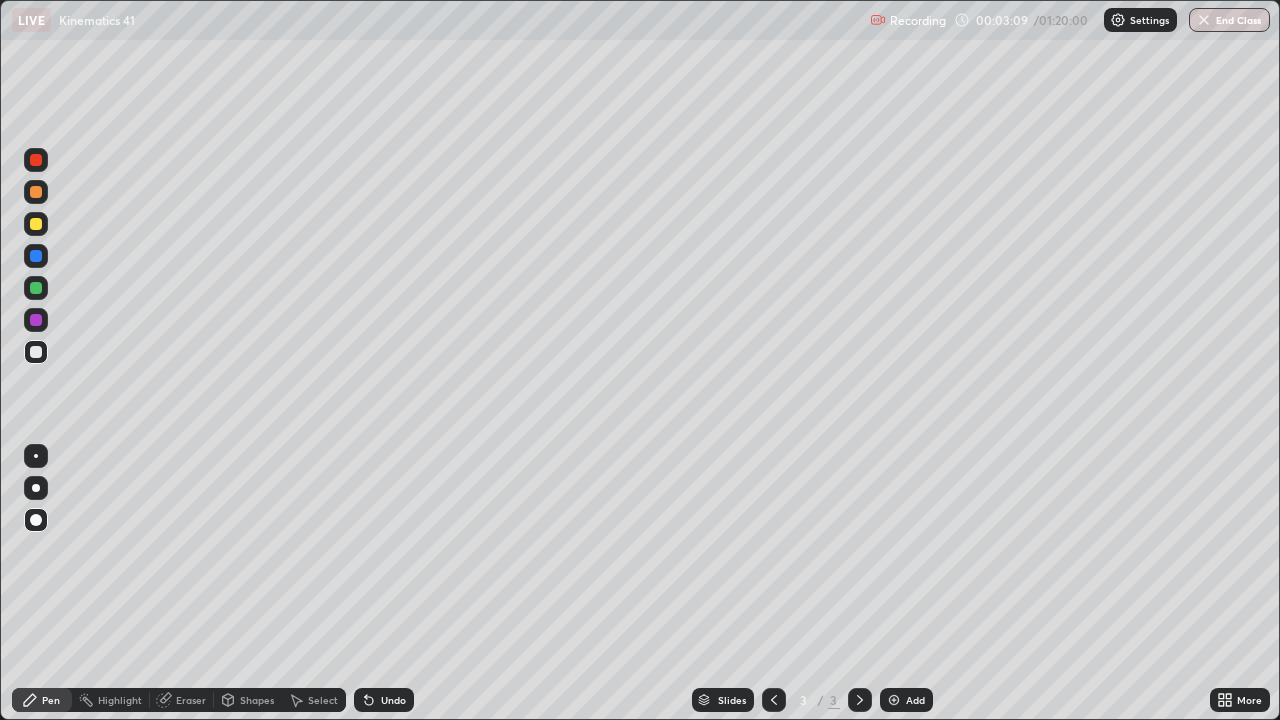 click at bounding box center (36, 352) 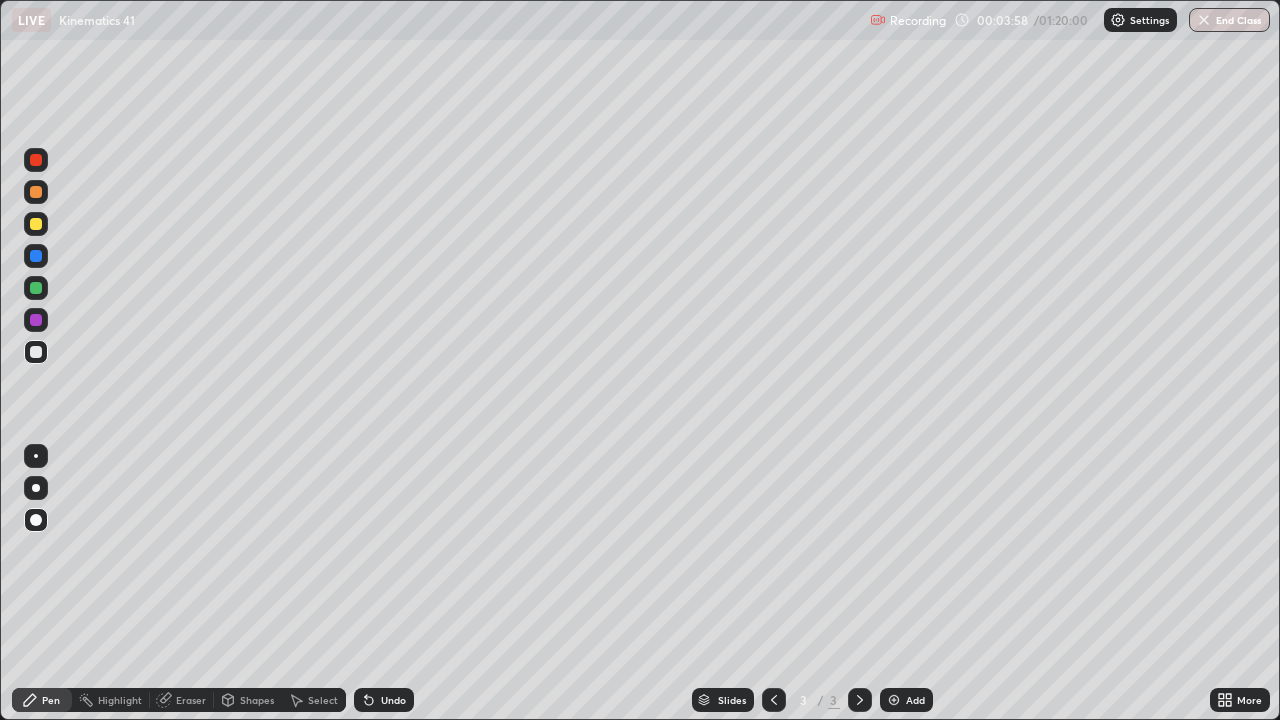 click at bounding box center [36, 288] 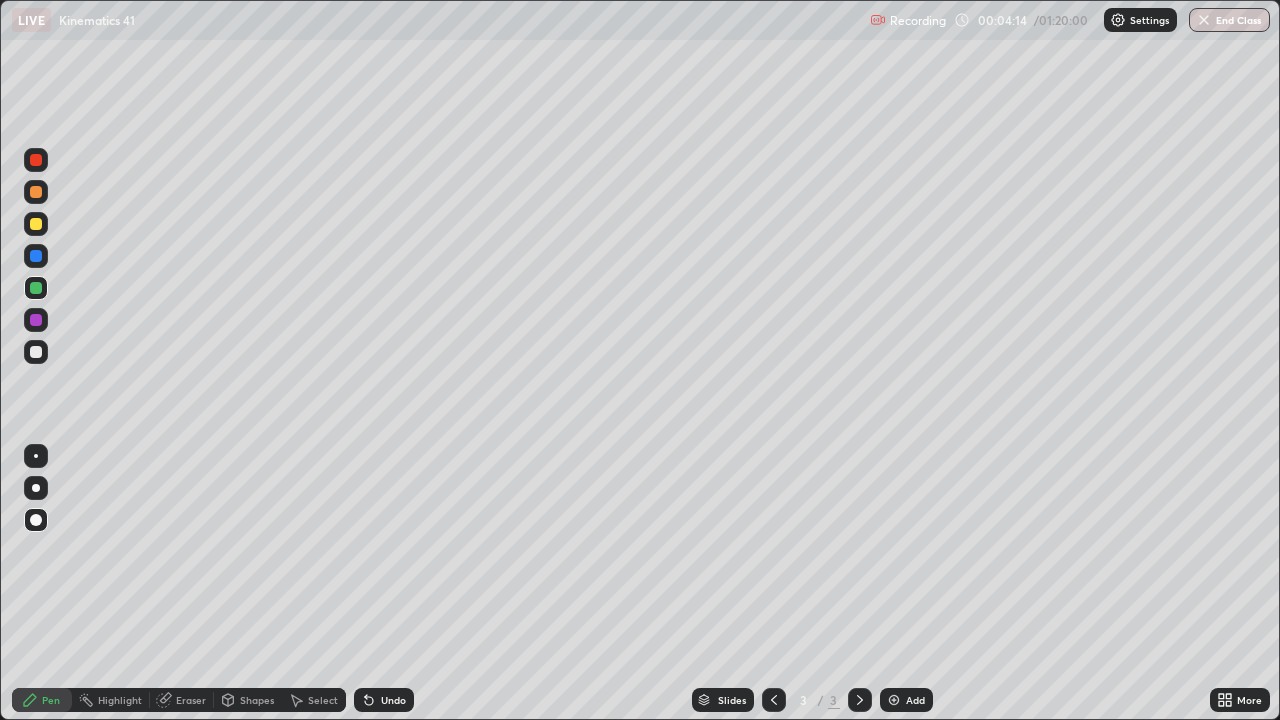 click at bounding box center (36, 352) 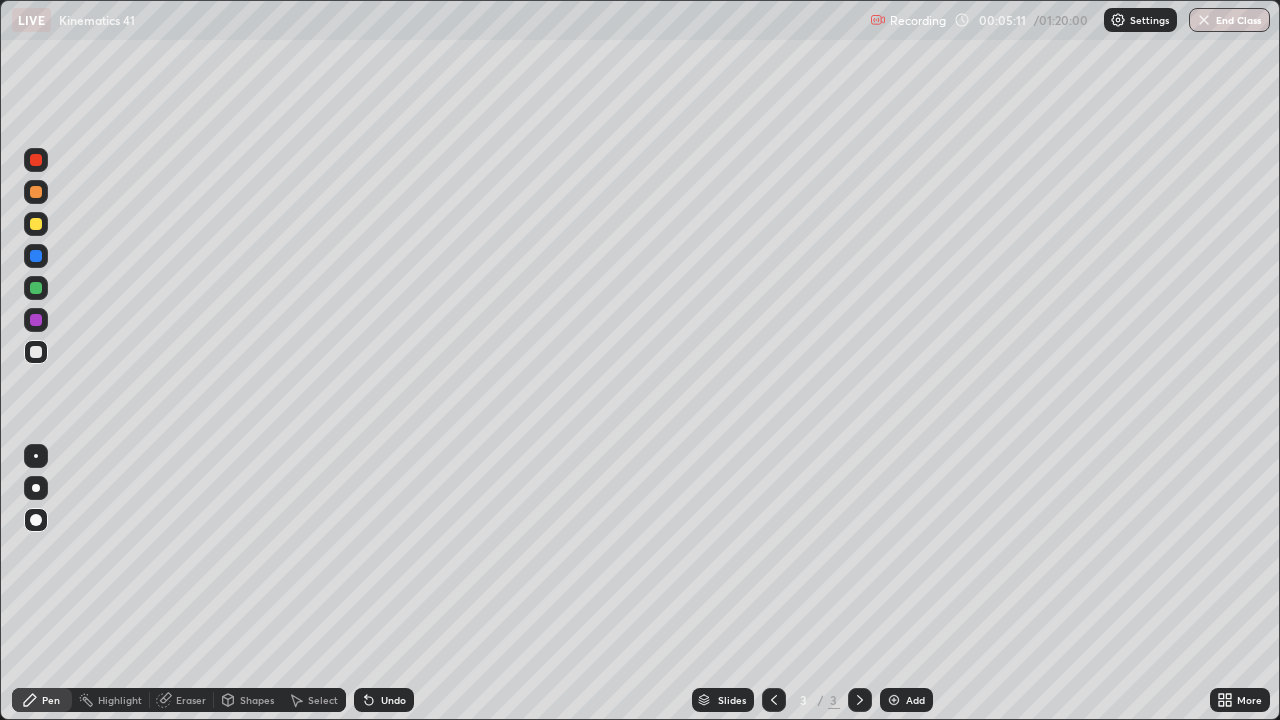 click on "Undo" at bounding box center [393, 700] 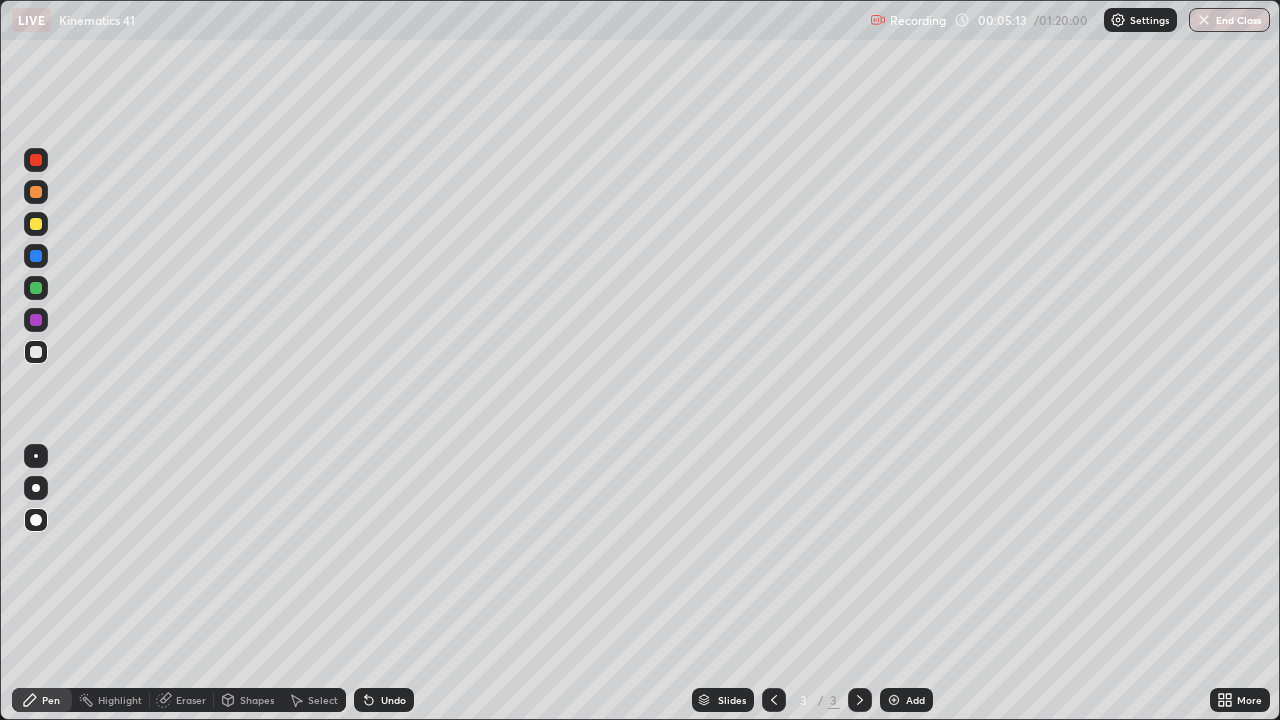 click at bounding box center [36, 256] 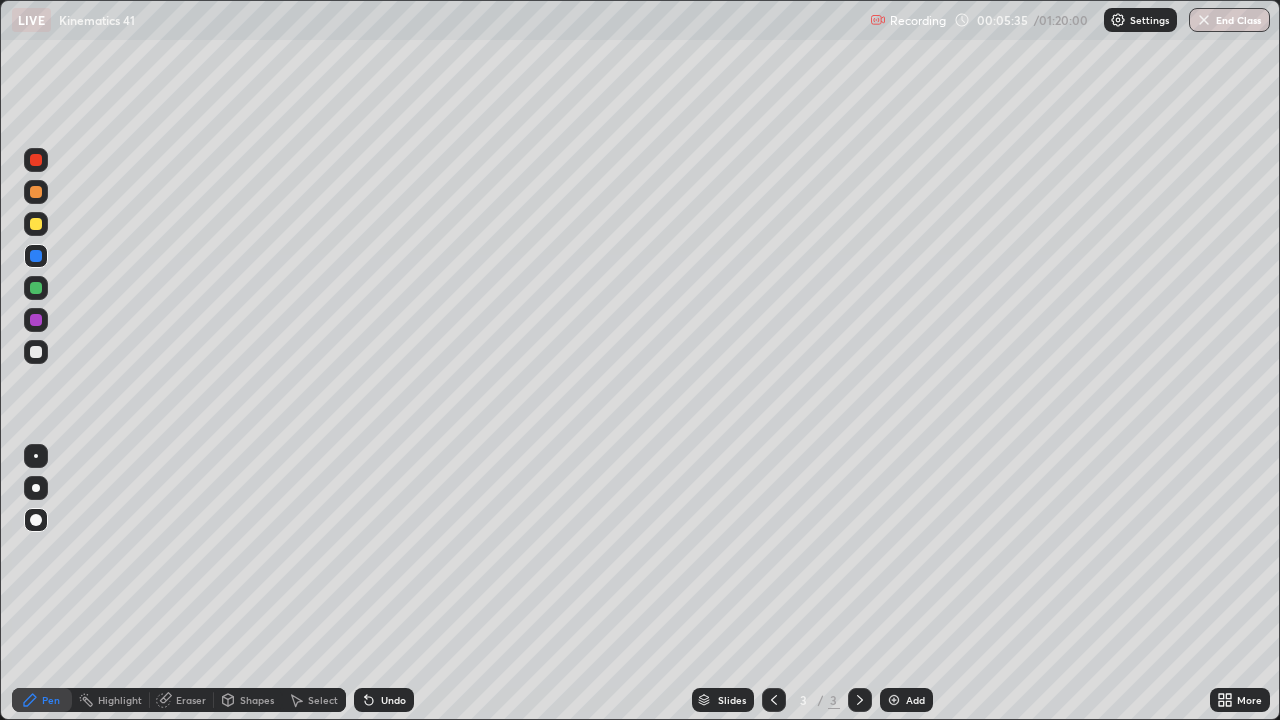 click at bounding box center (36, 224) 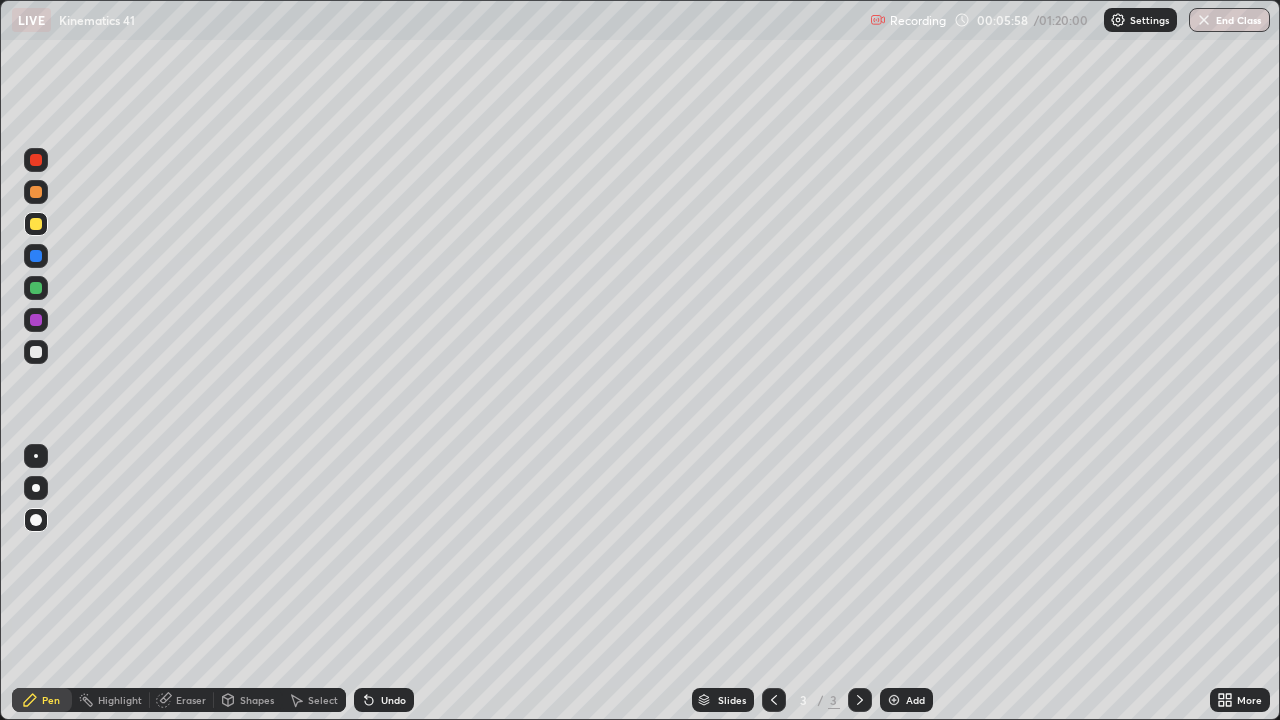 click at bounding box center (36, 352) 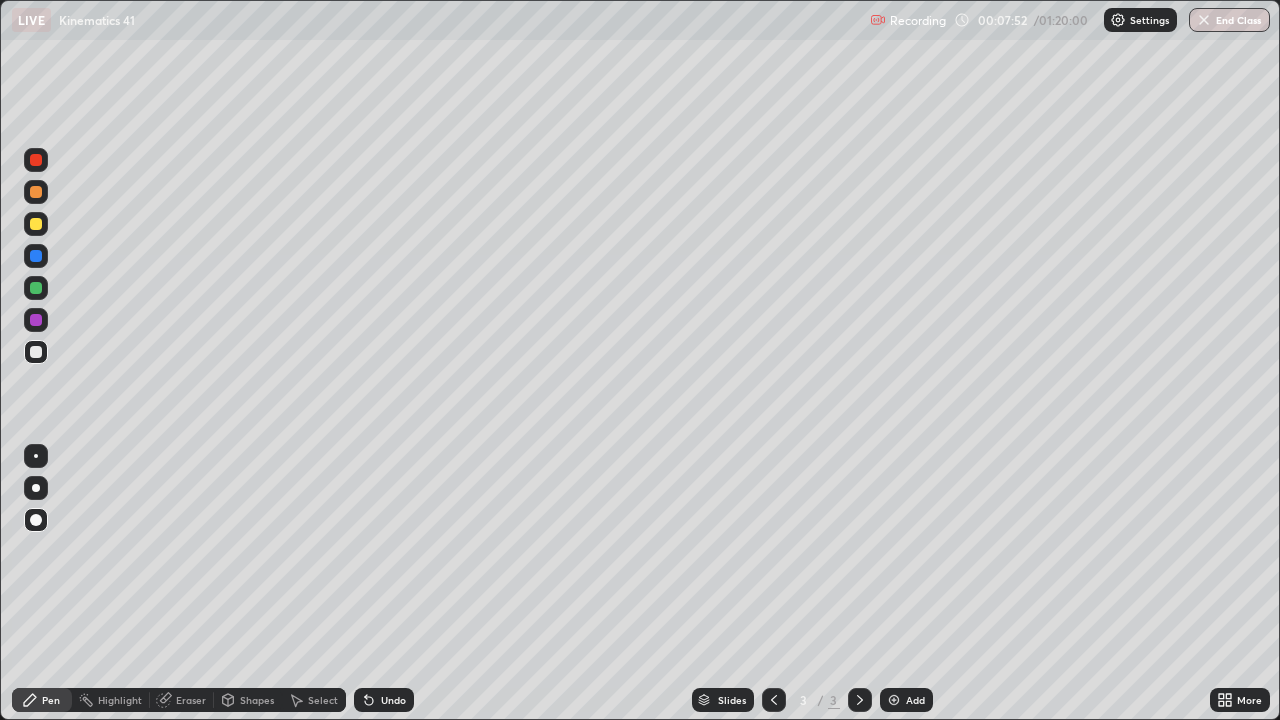 click at bounding box center [36, 288] 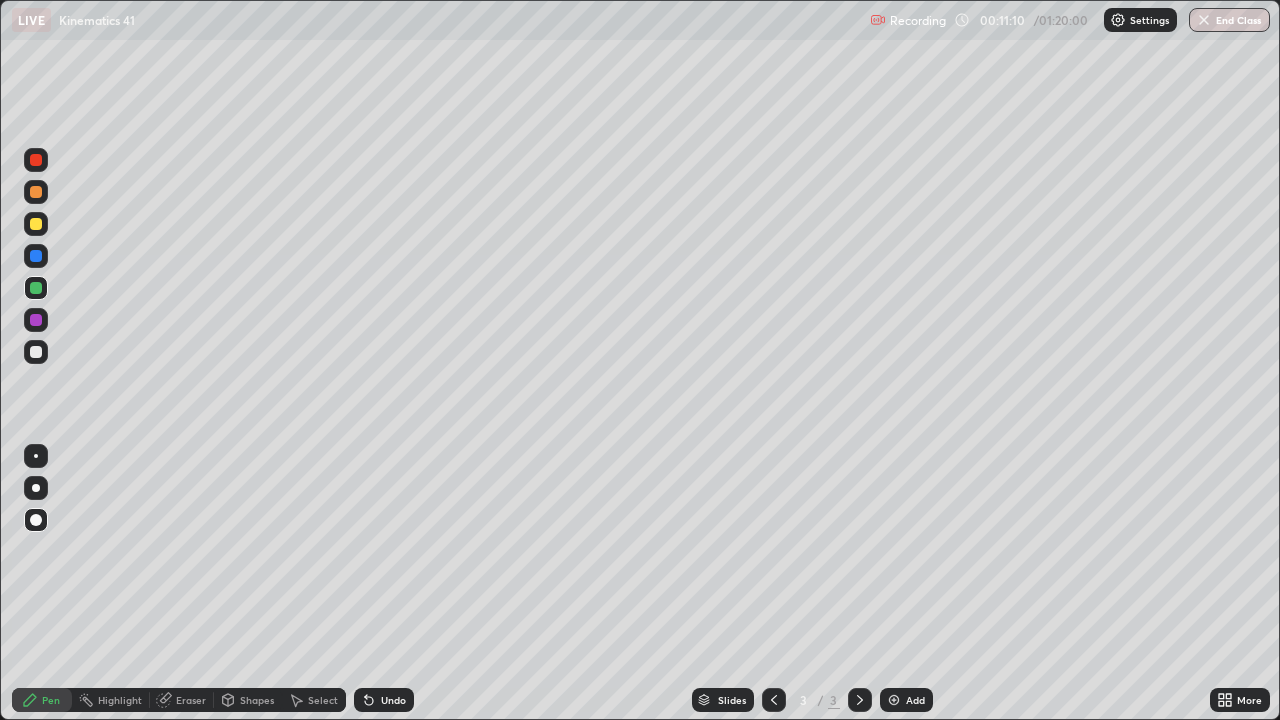 click at bounding box center (36, 352) 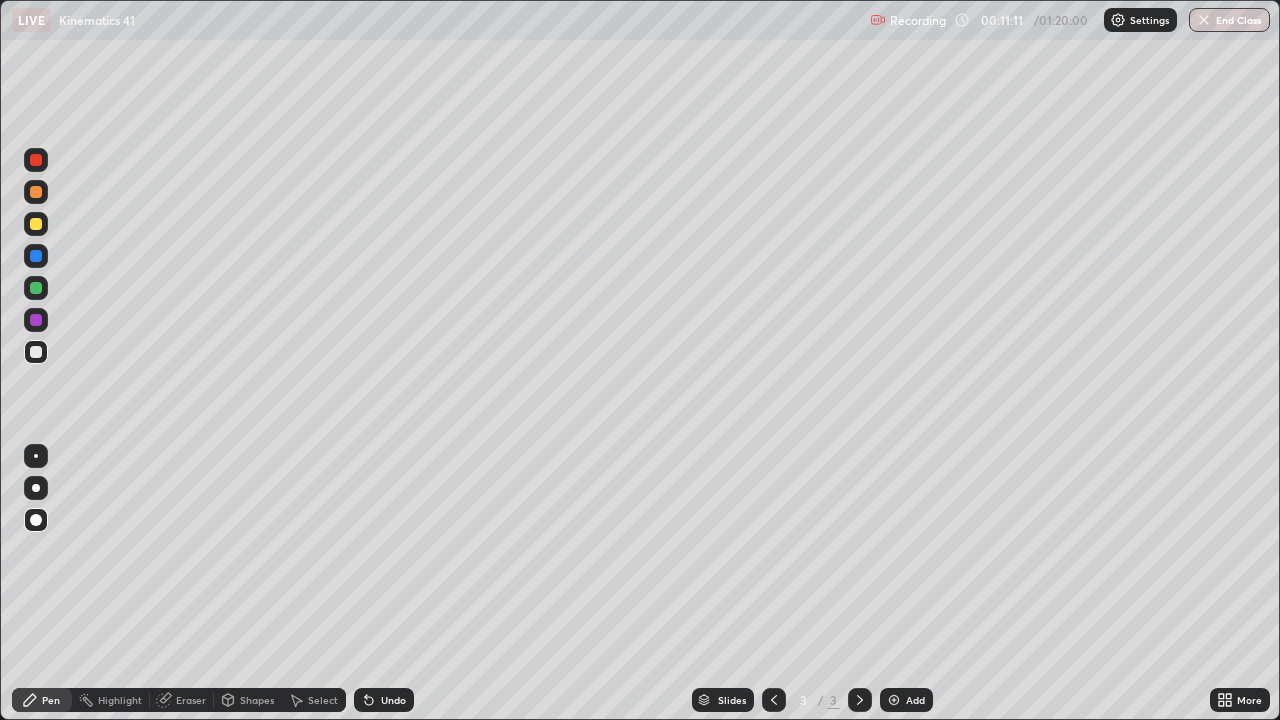 click on "Pen" at bounding box center (51, 700) 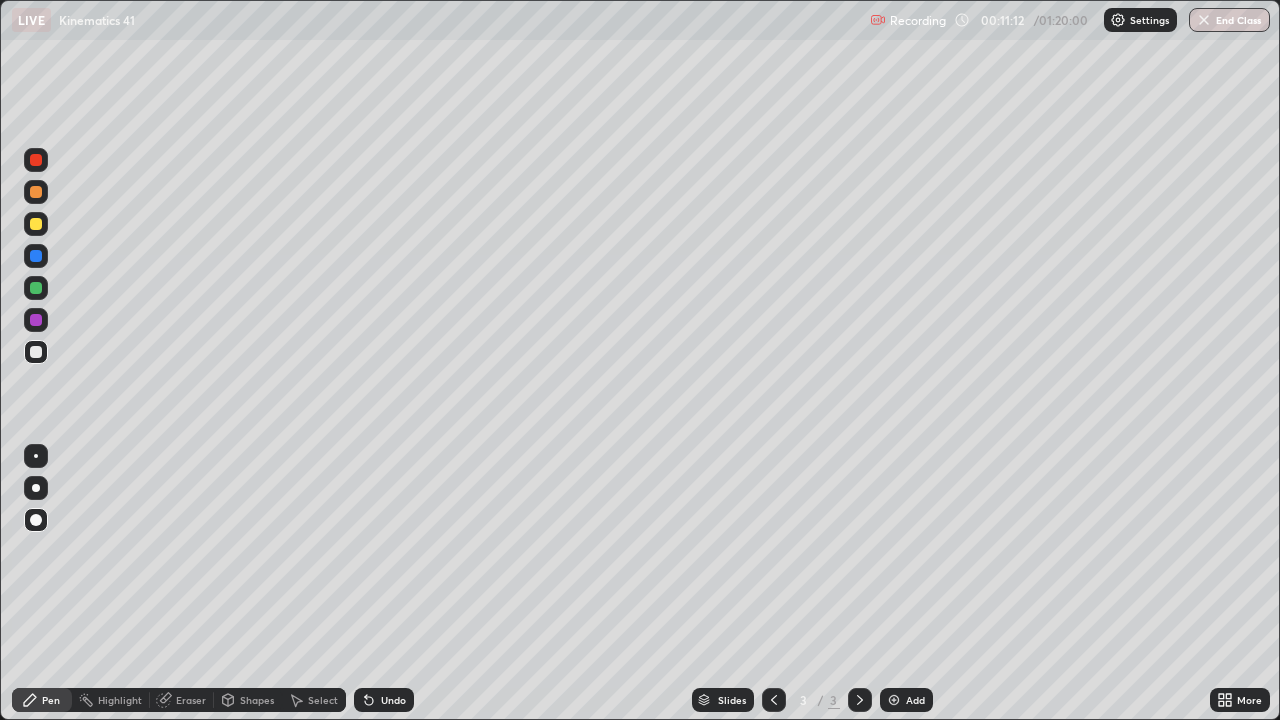 click at bounding box center [36, 352] 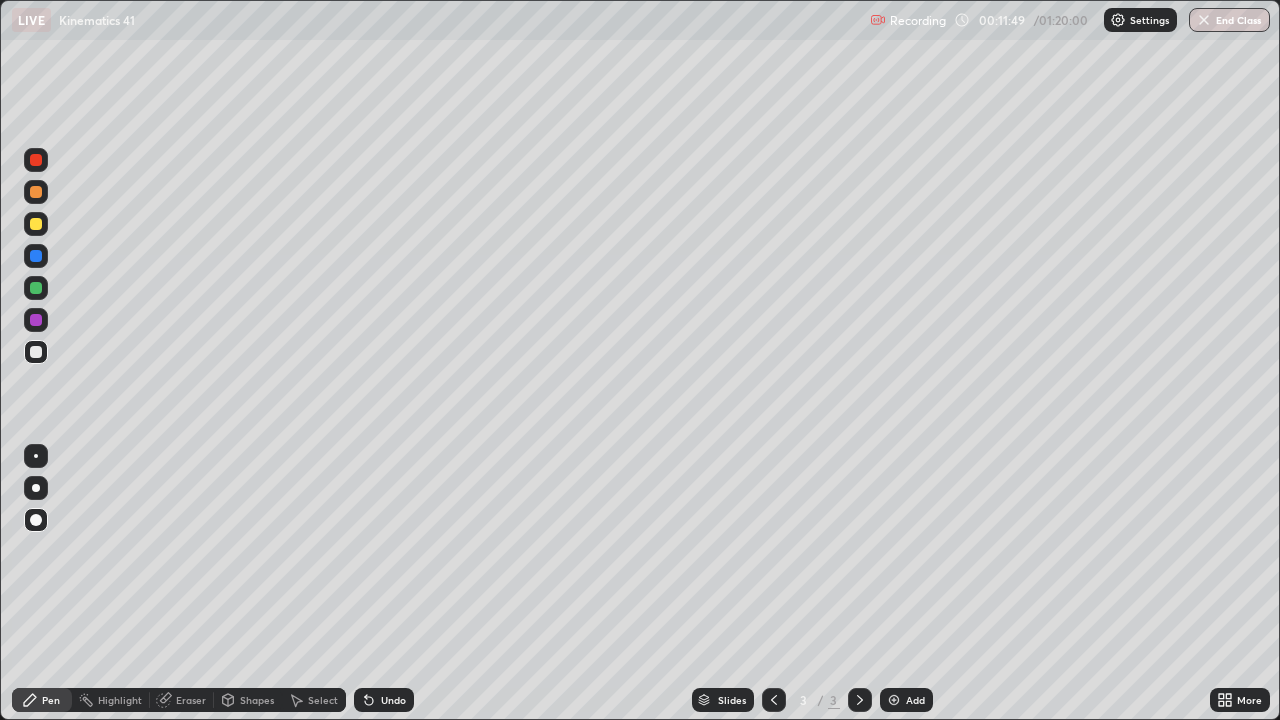 click at bounding box center (36, 288) 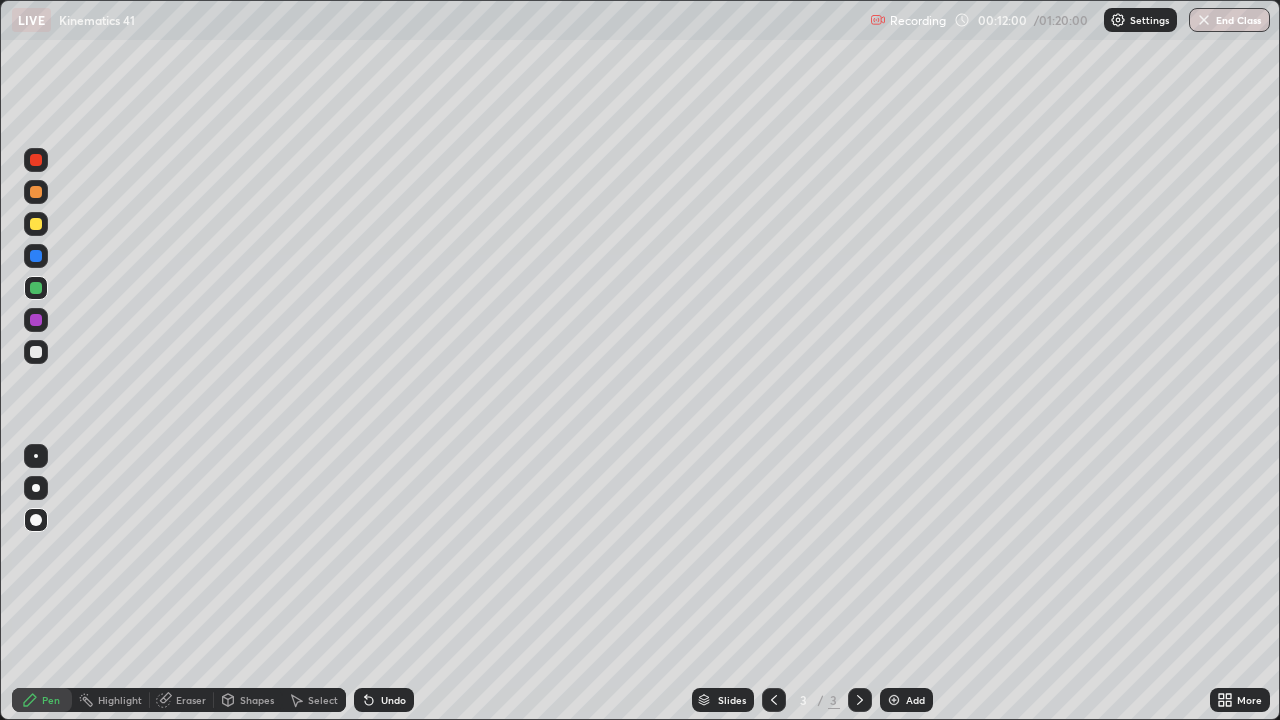 click at bounding box center (36, 352) 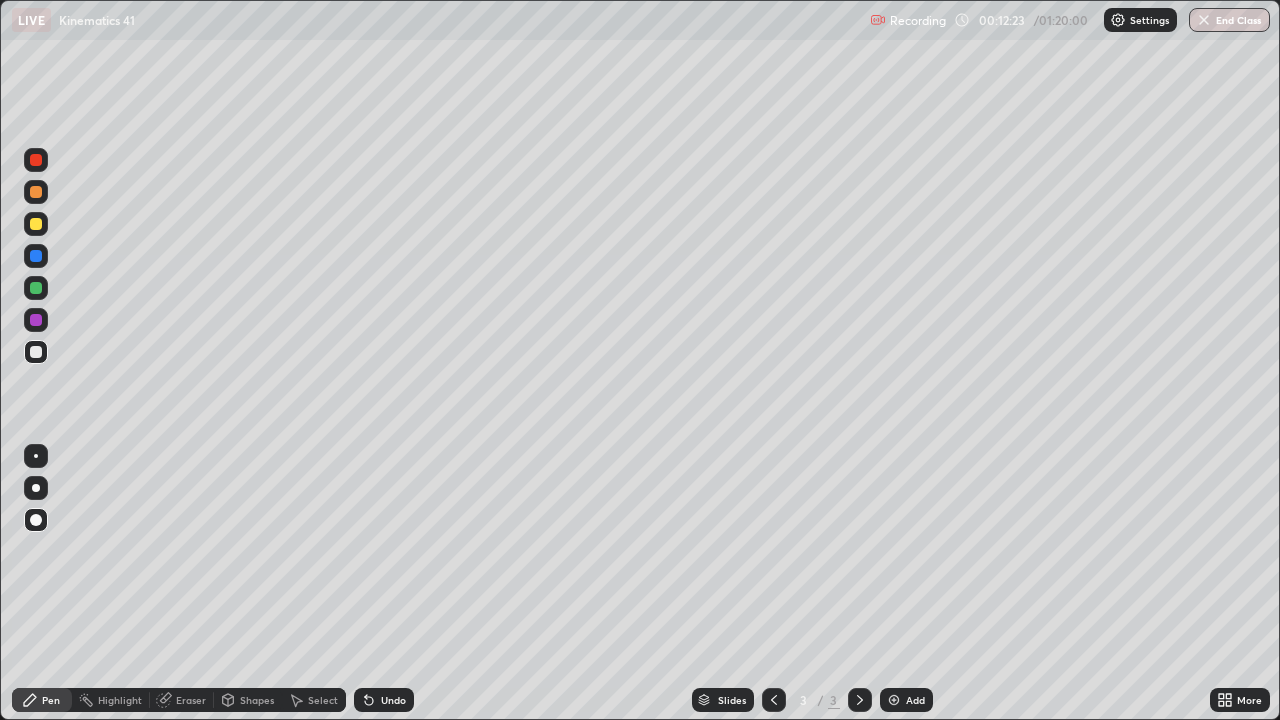 click at bounding box center (36, 320) 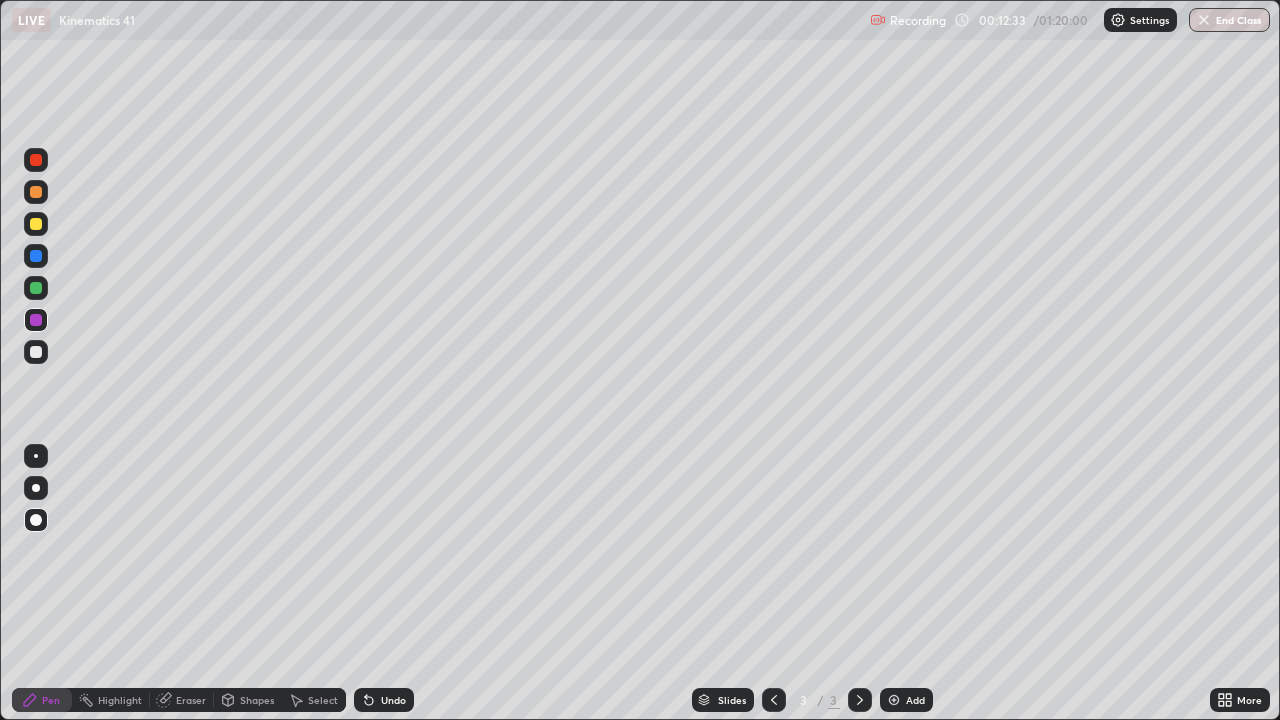 click on "Undo" at bounding box center (393, 700) 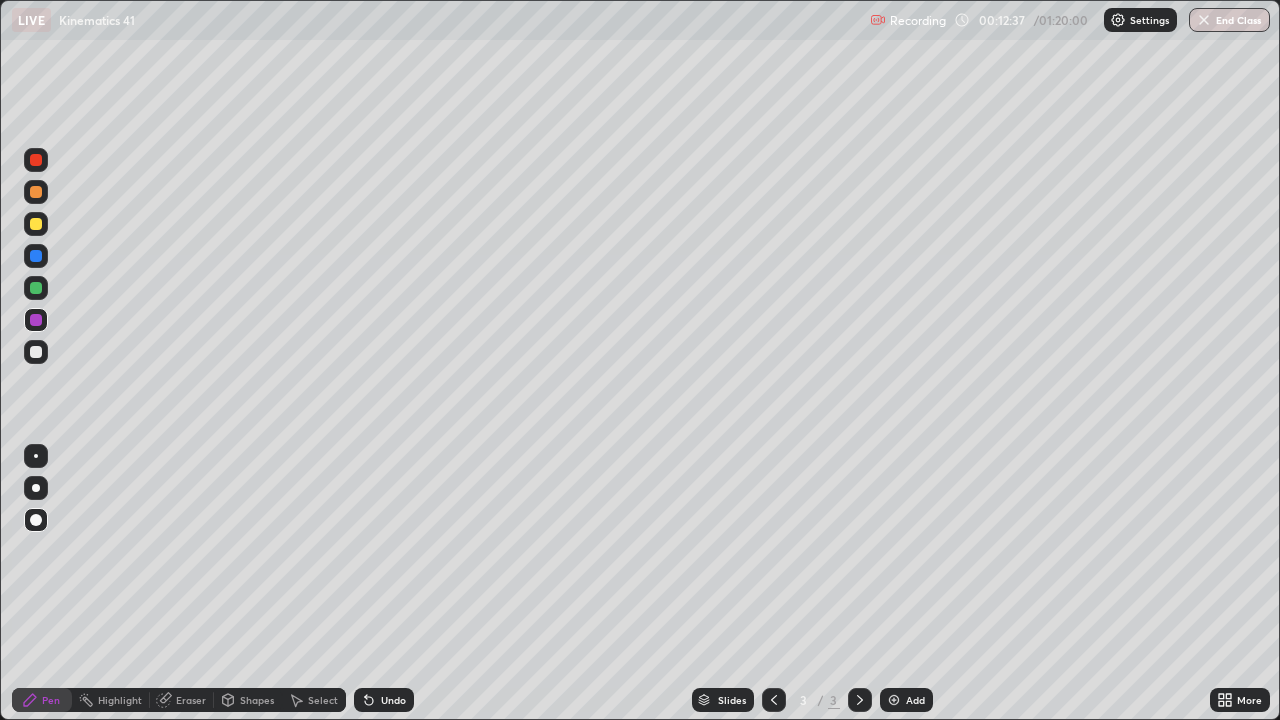 click at bounding box center [36, 352] 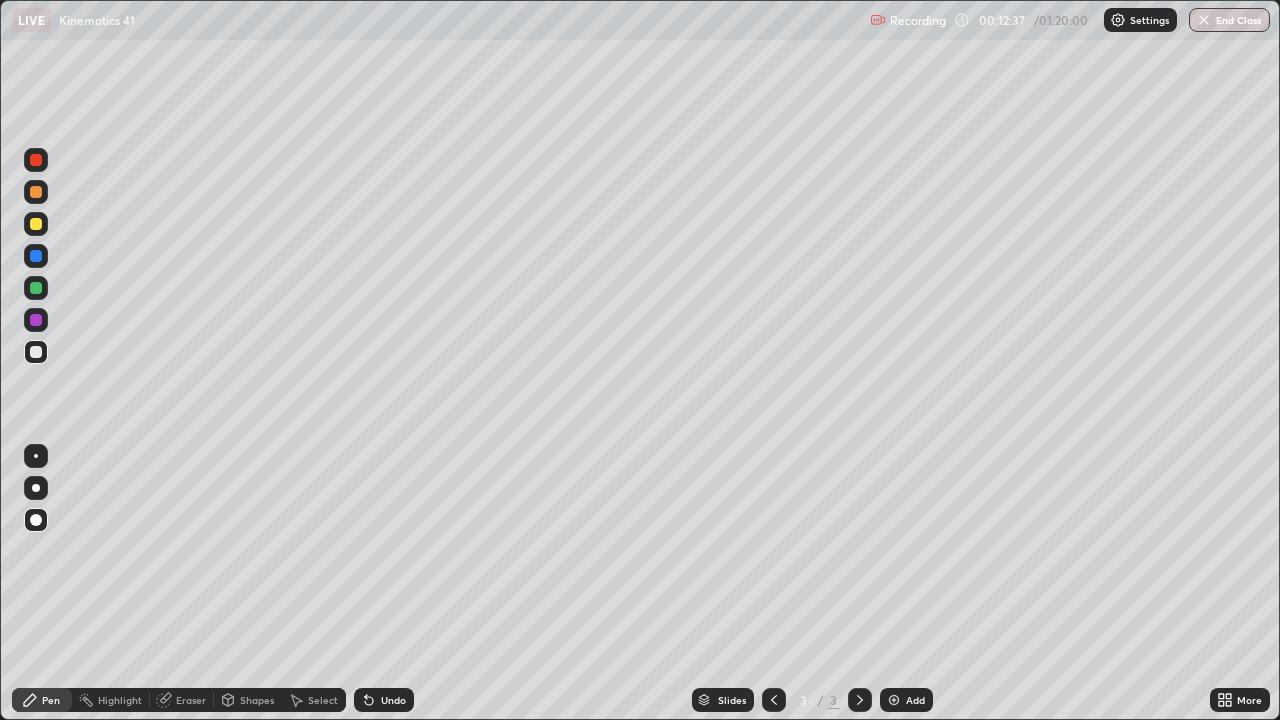 click on "Pen" at bounding box center (42, 700) 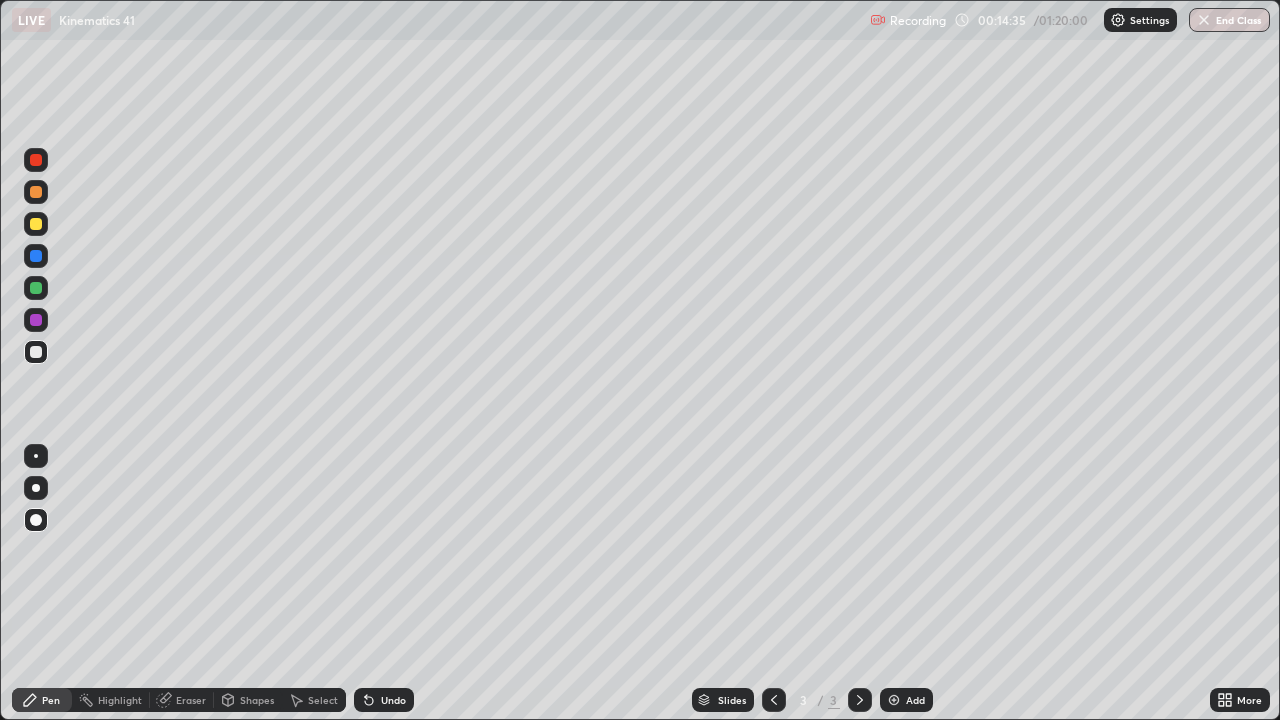 click on "Select" at bounding box center (314, 700) 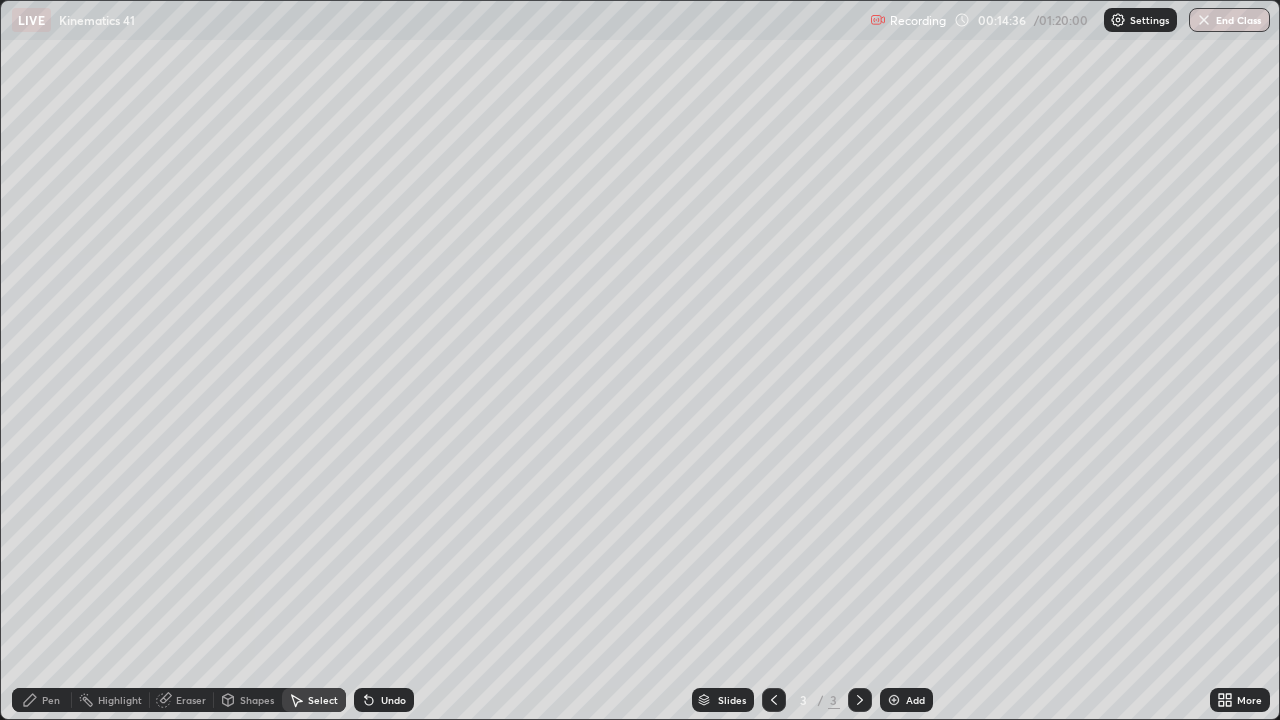 click on "Pen" at bounding box center [51, 700] 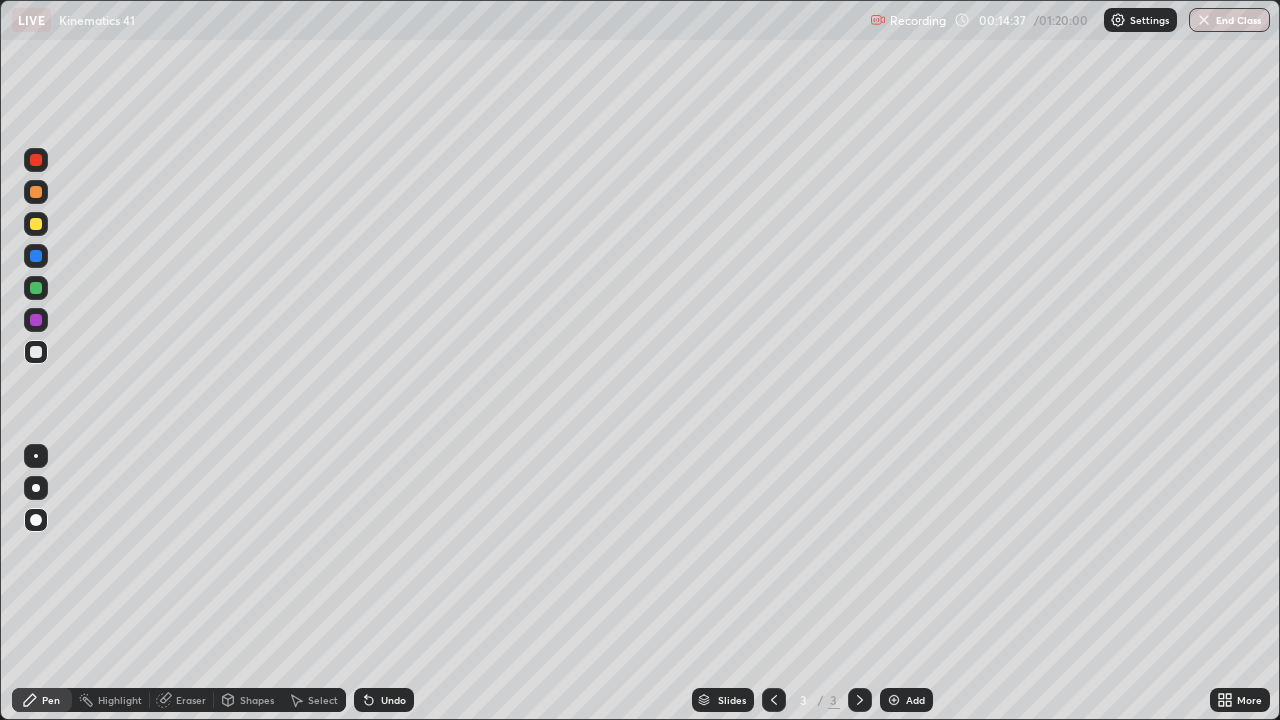 click at bounding box center (36, 352) 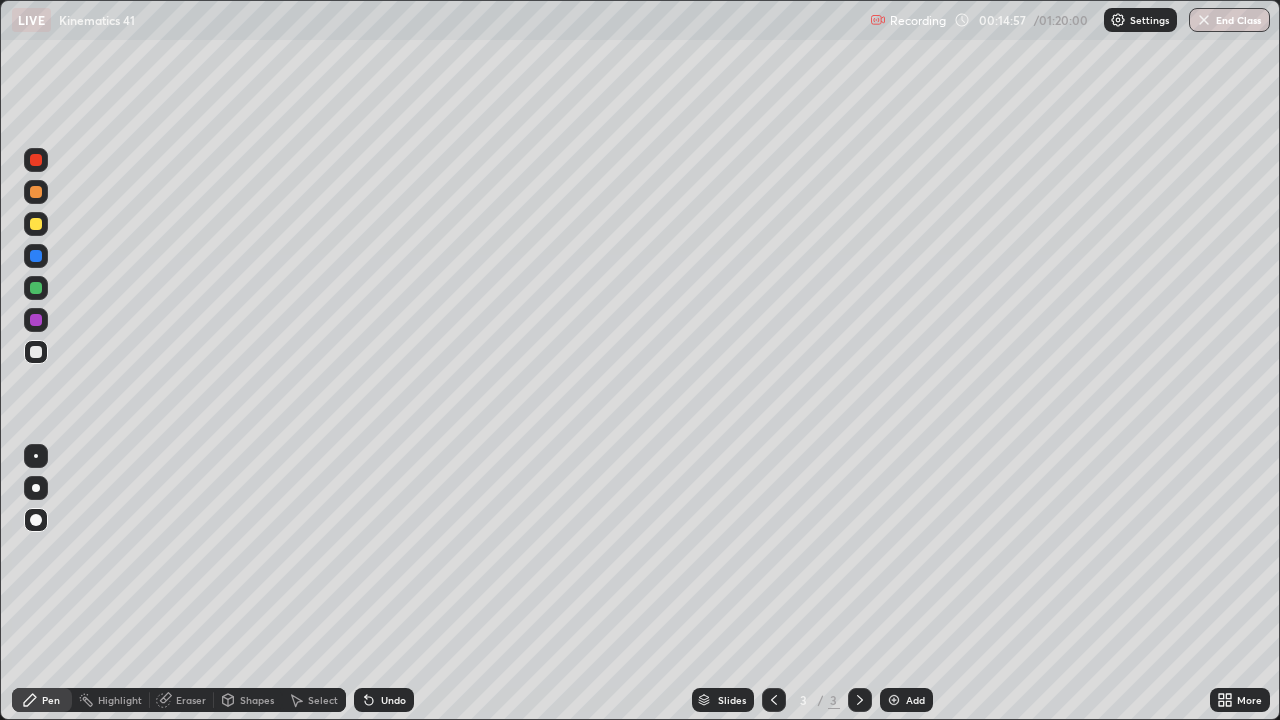 click on "Undo" at bounding box center [393, 700] 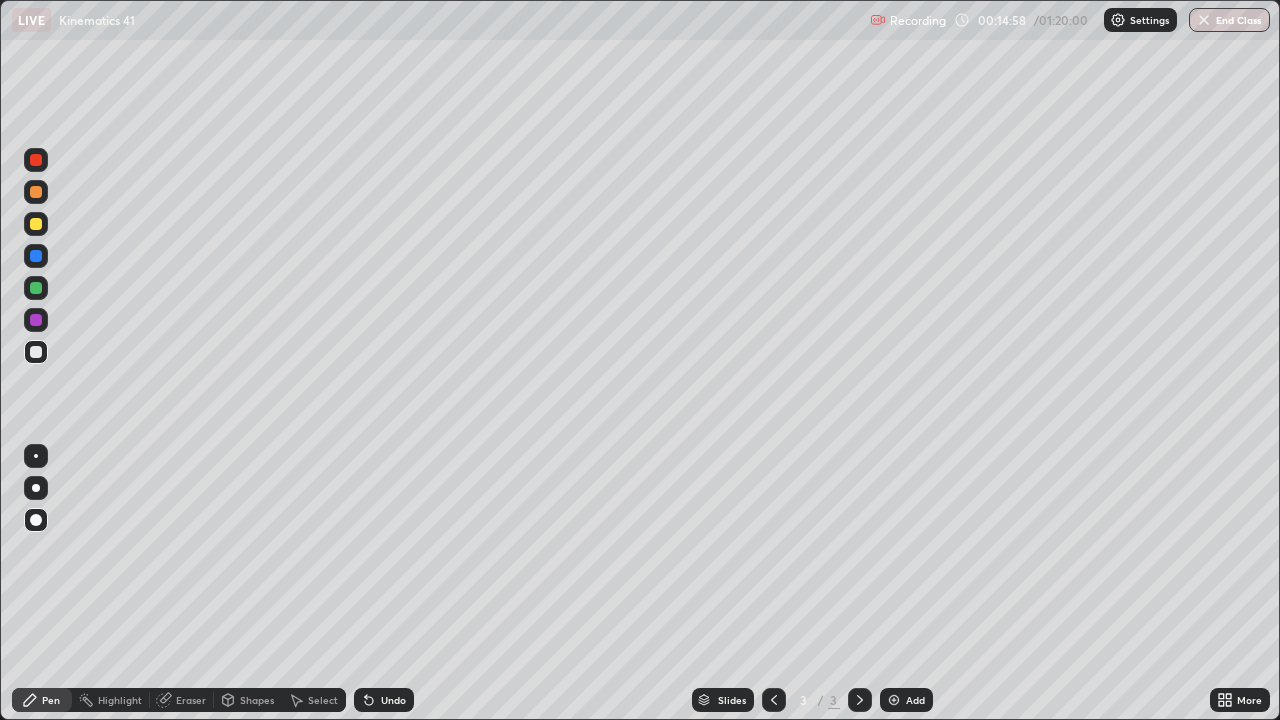 click on "Undo" at bounding box center [384, 700] 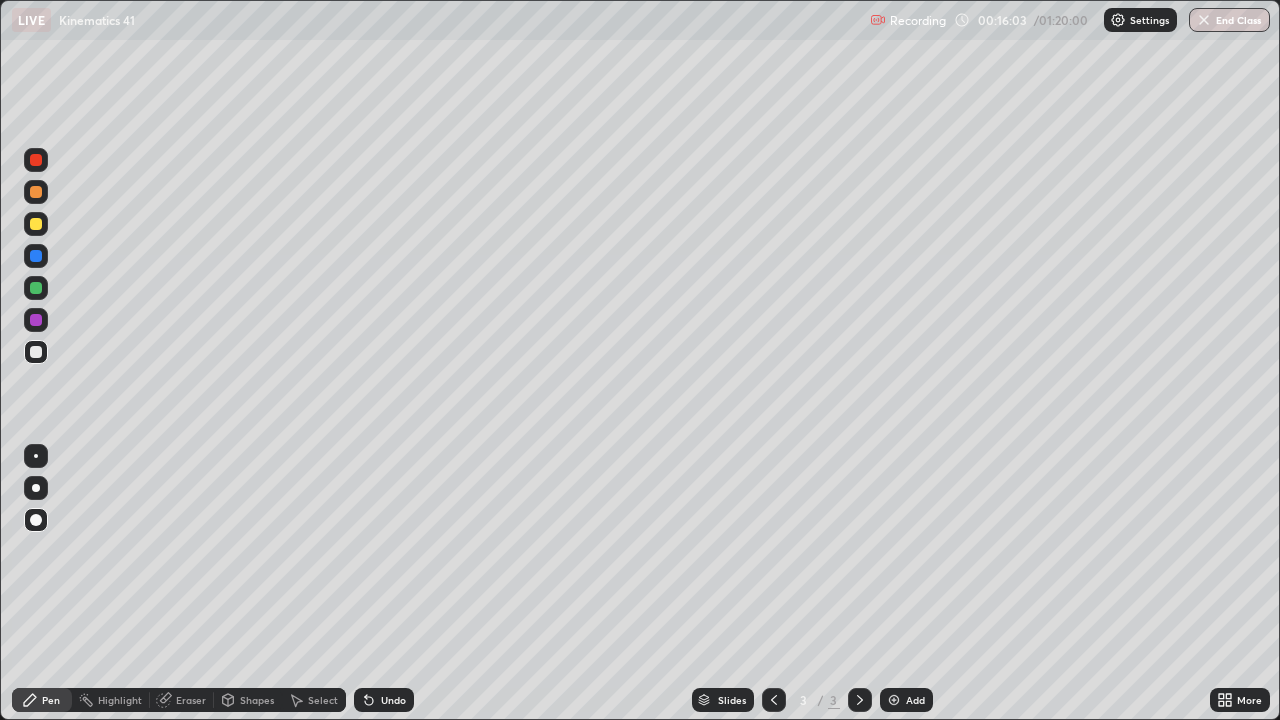 click on "Undo" at bounding box center [393, 700] 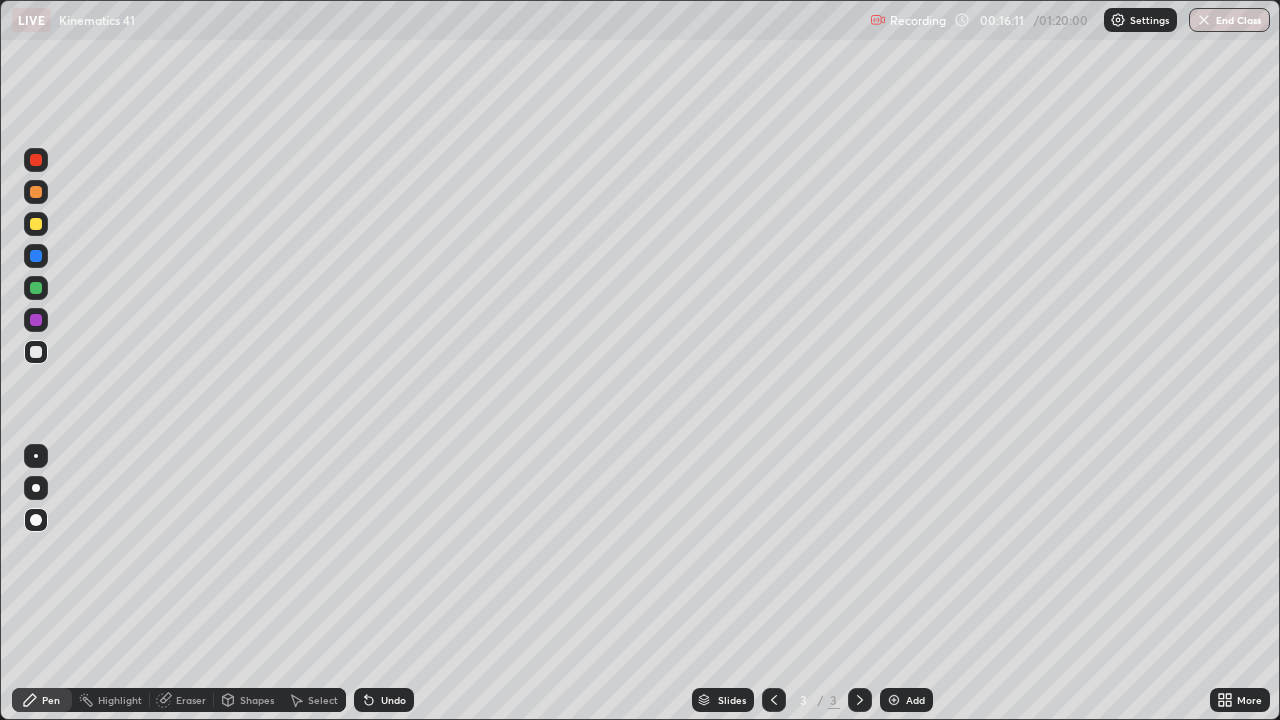click on "Eraser" at bounding box center (191, 700) 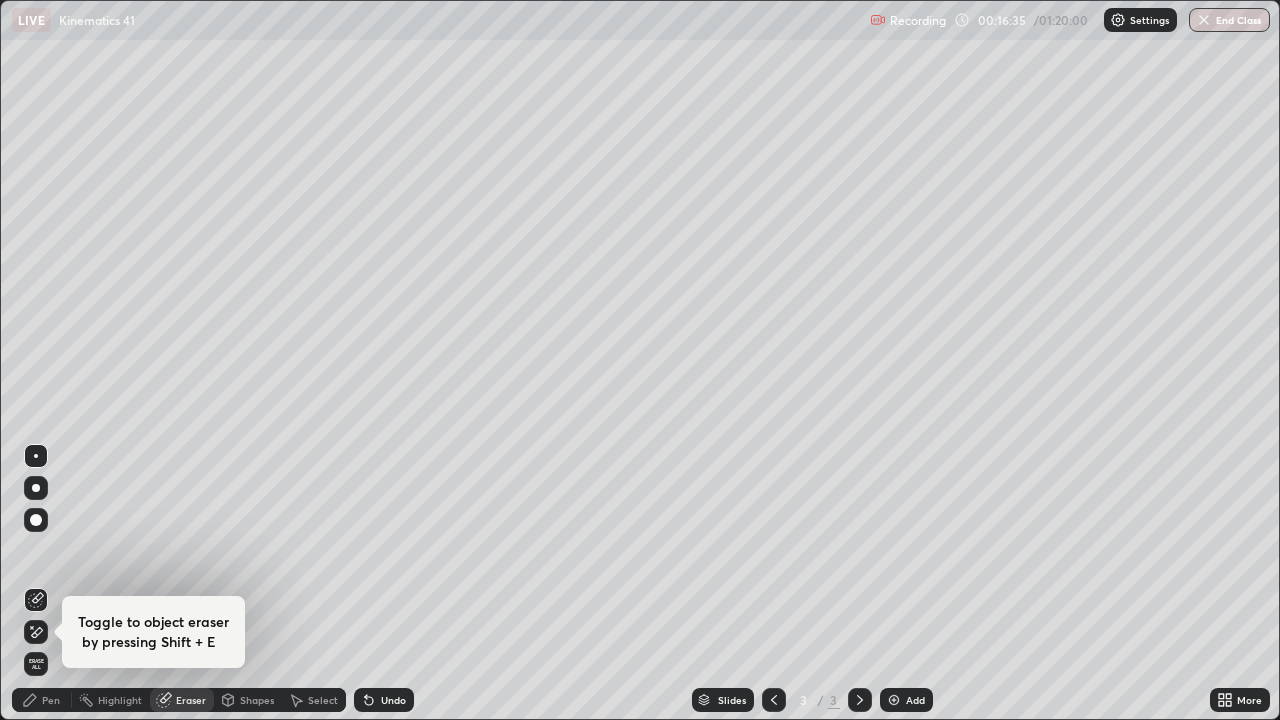 click on "Pen" at bounding box center (51, 700) 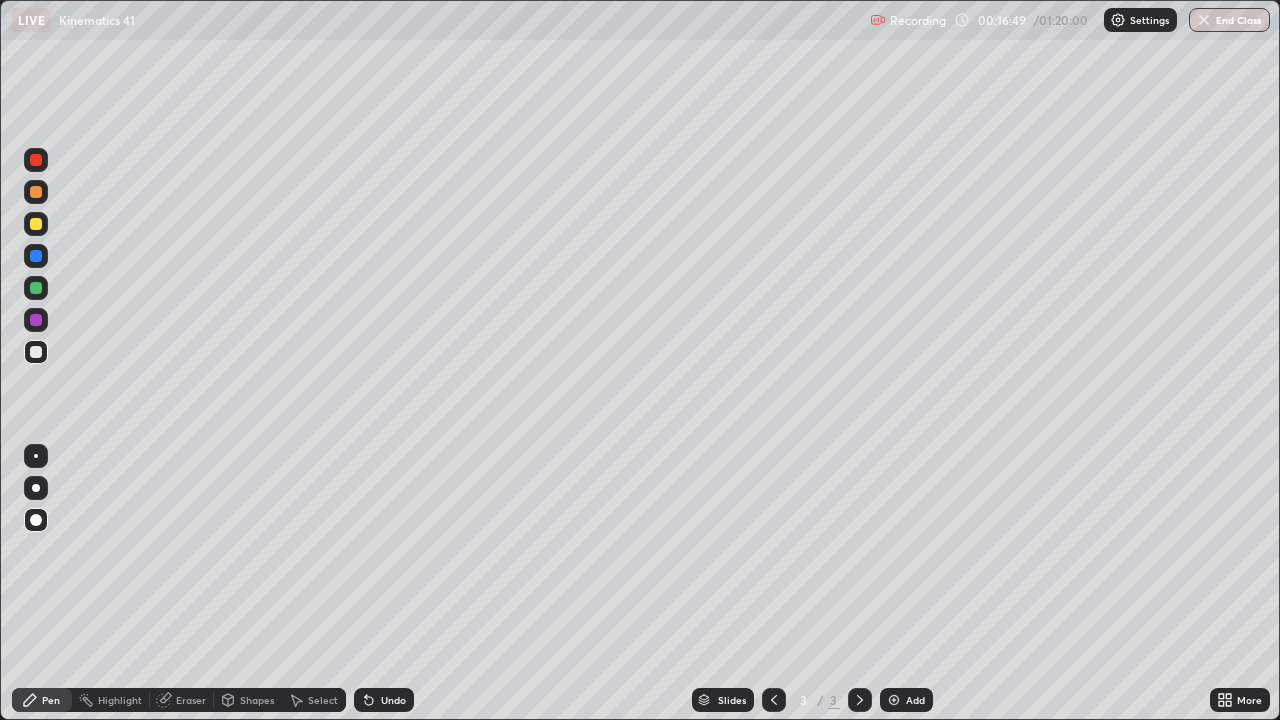 click 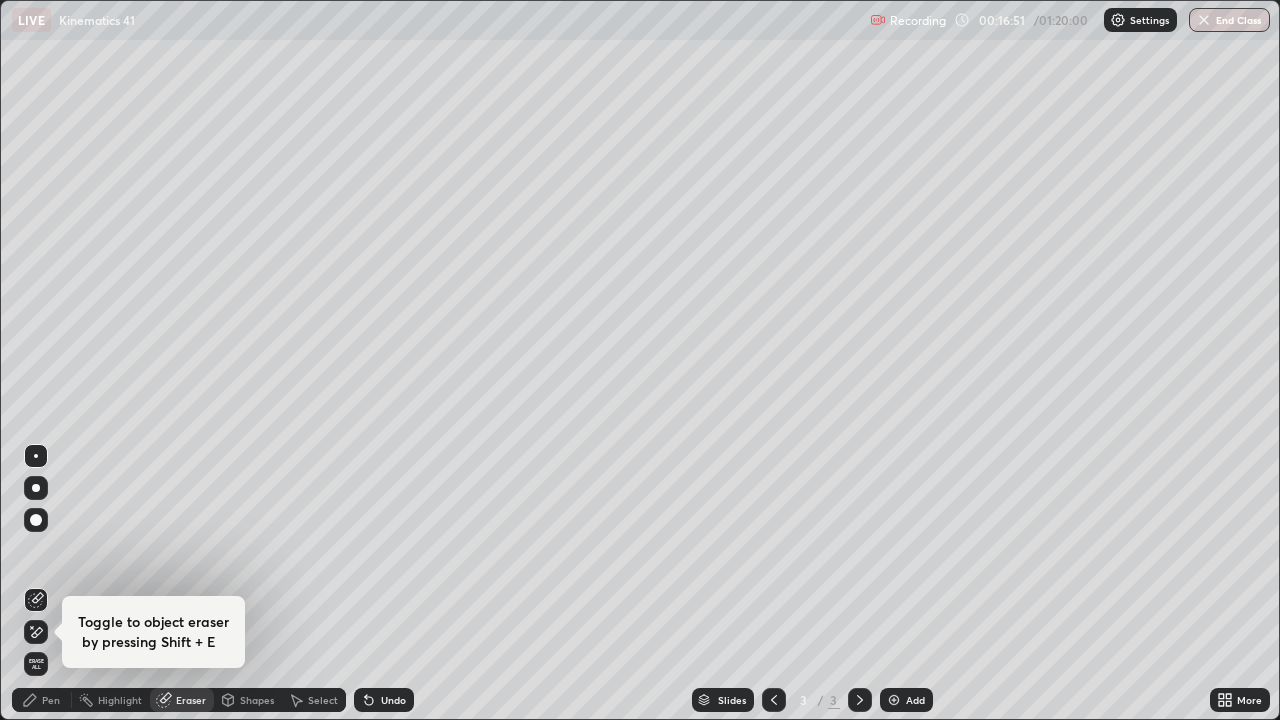 click on "Pen" at bounding box center [51, 700] 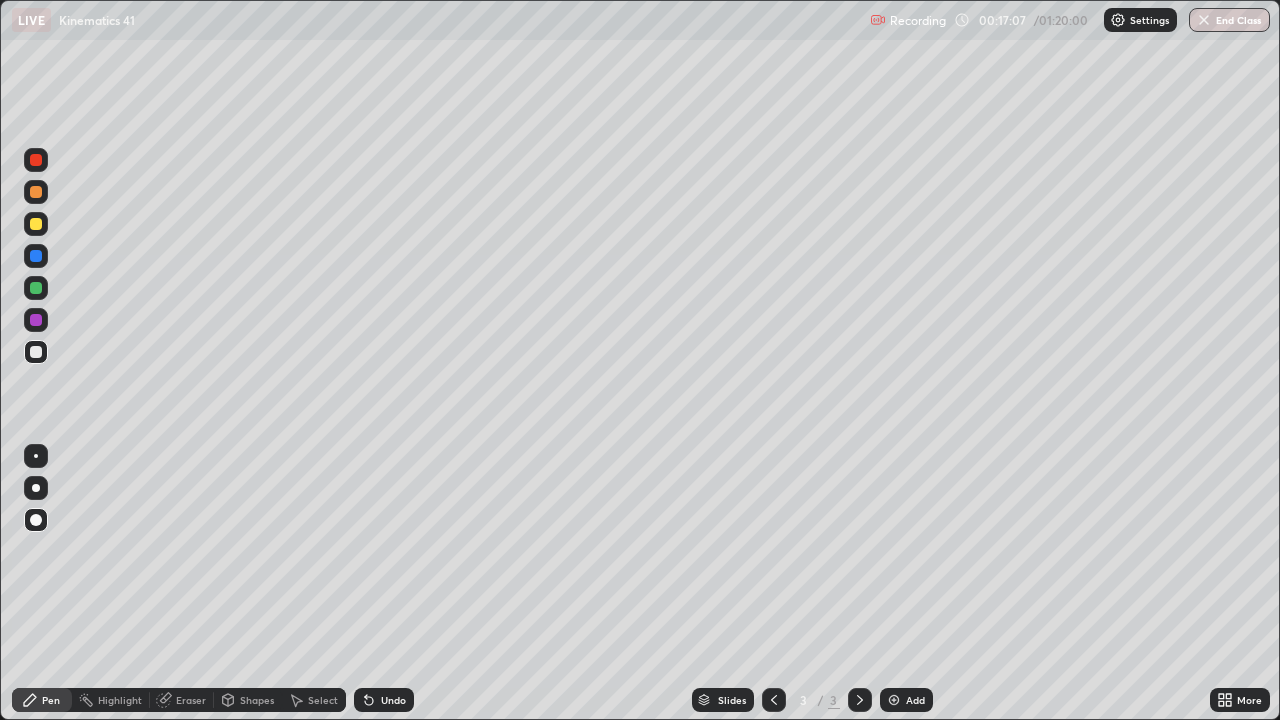 click at bounding box center [36, 320] 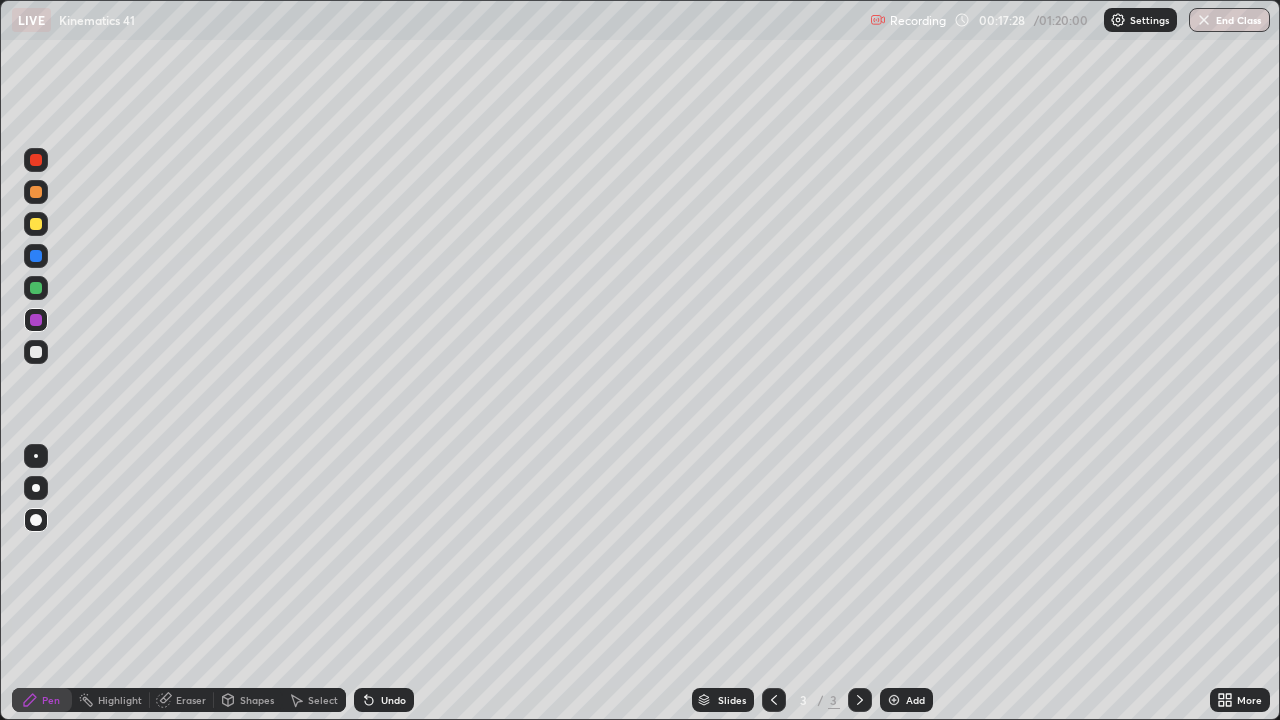 click on "Eraser" at bounding box center (191, 700) 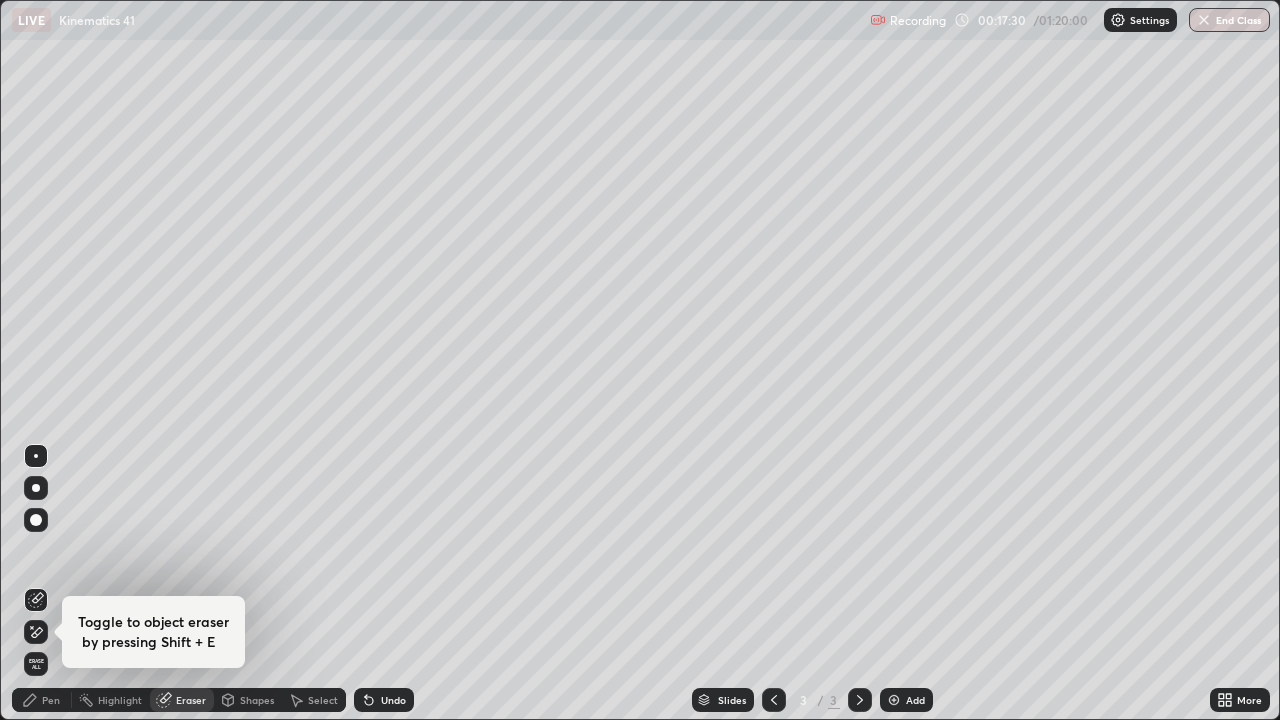 click on "Pen" at bounding box center [51, 700] 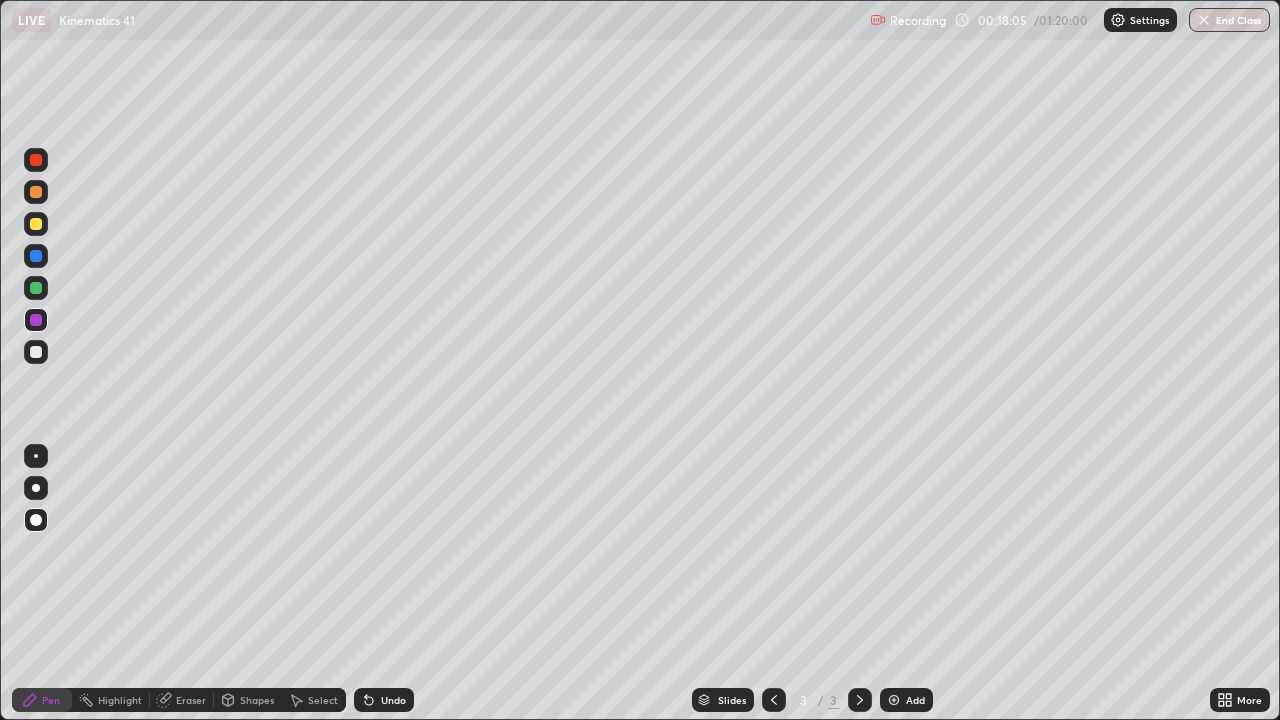 click at bounding box center [860, 700] 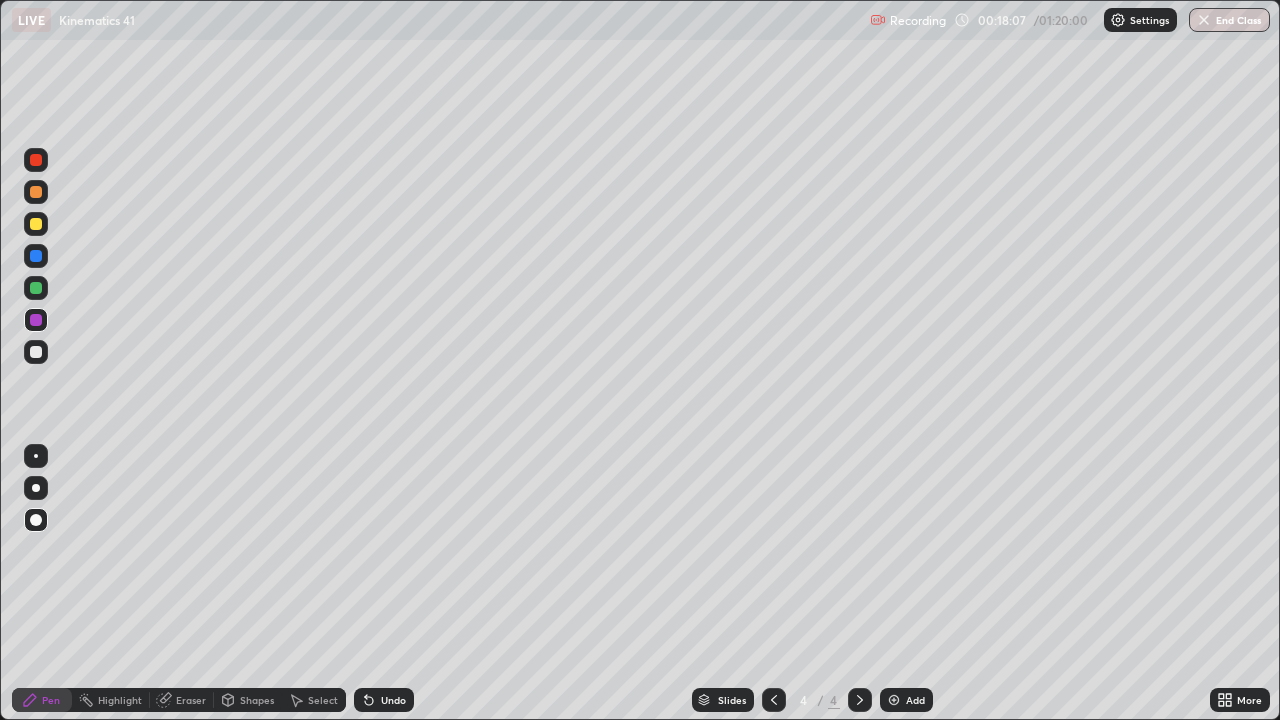 click at bounding box center (36, 352) 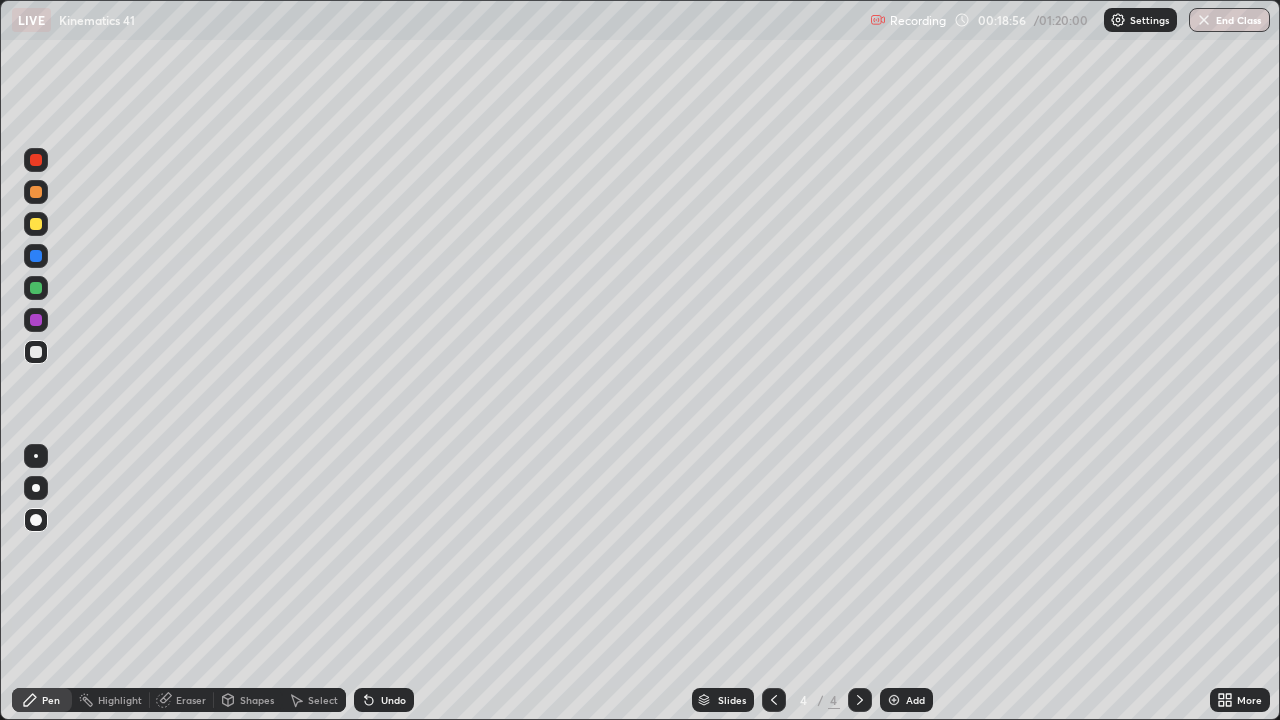 click at bounding box center [36, 320] 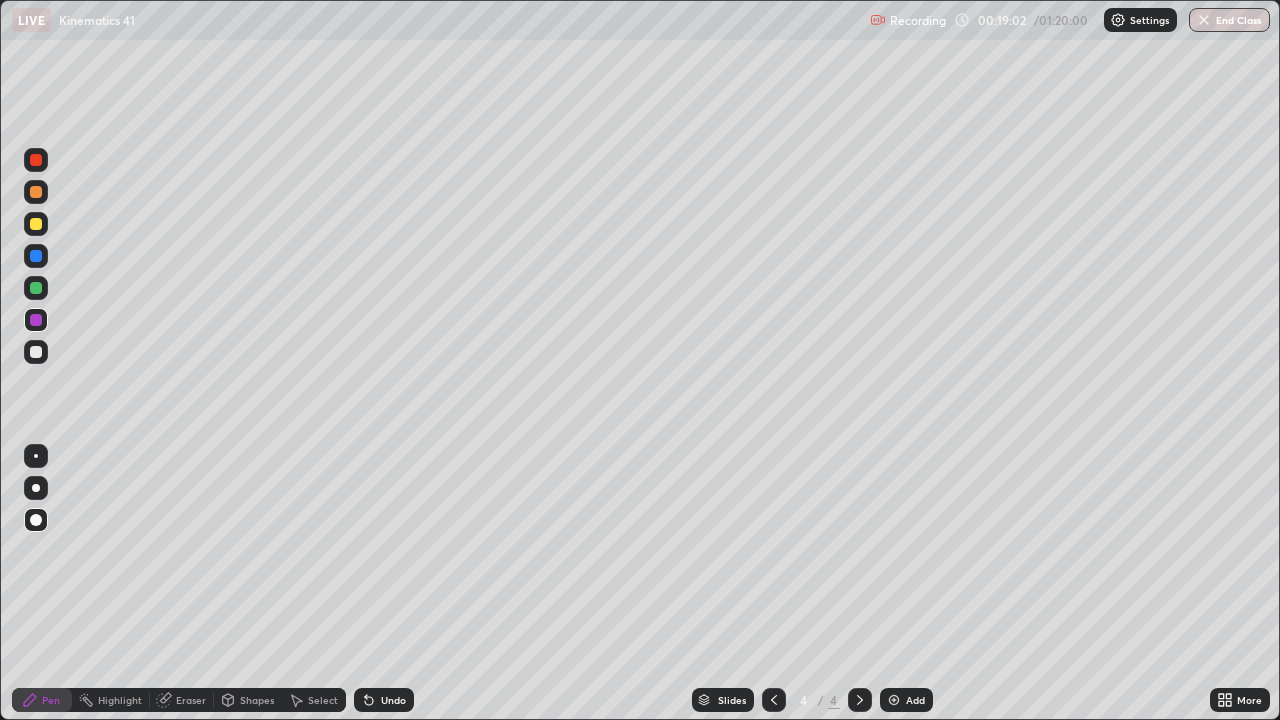 click at bounding box center [36, 352] 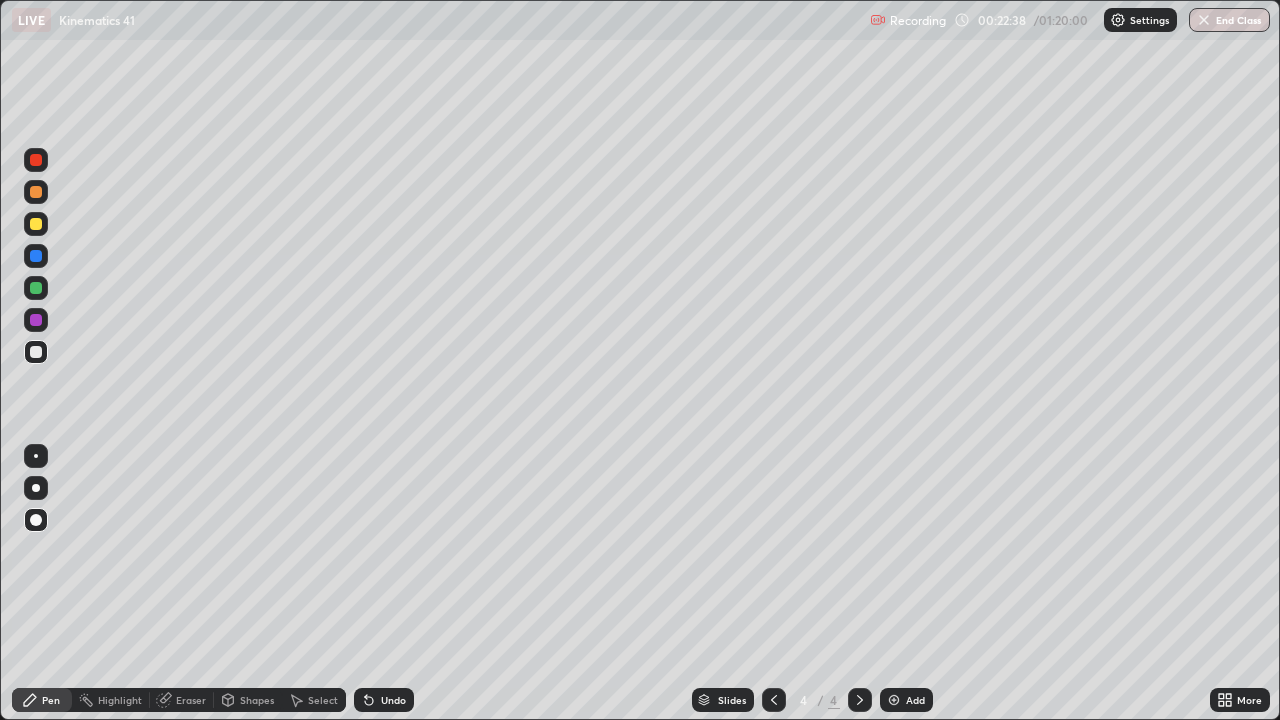 click at bounding box center [36, 320] 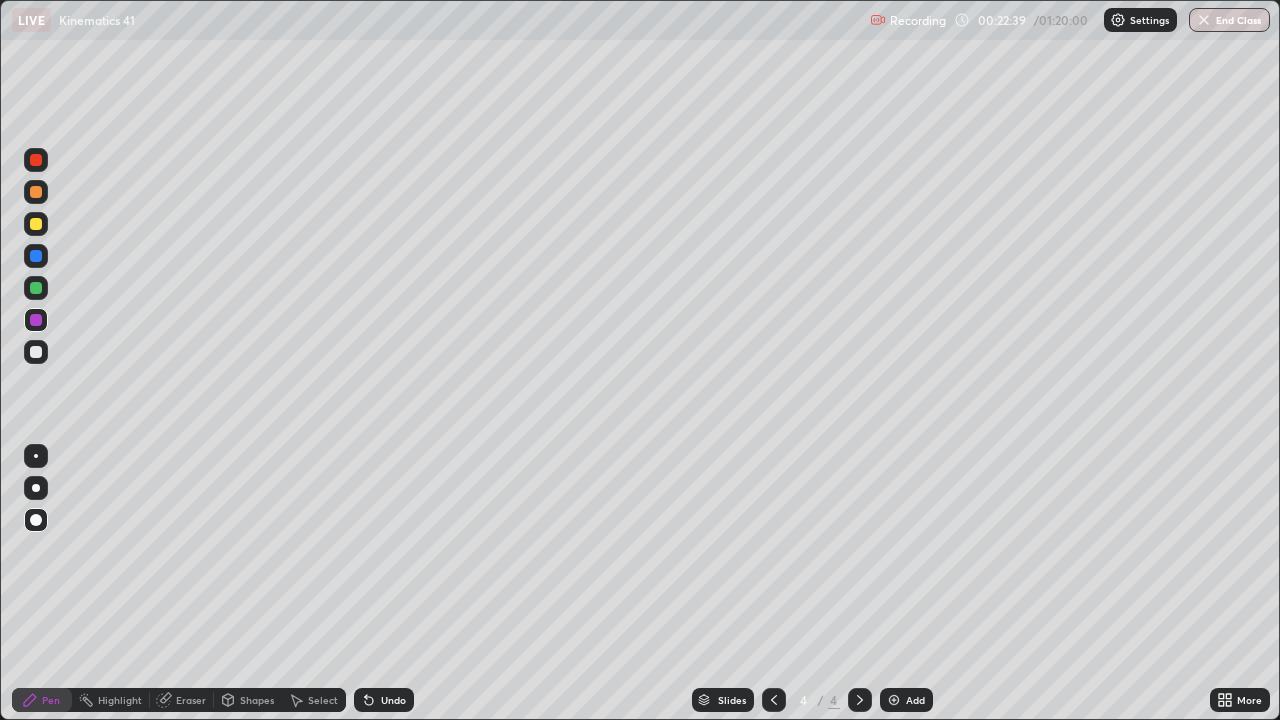 click at bounding box center [36, 288] 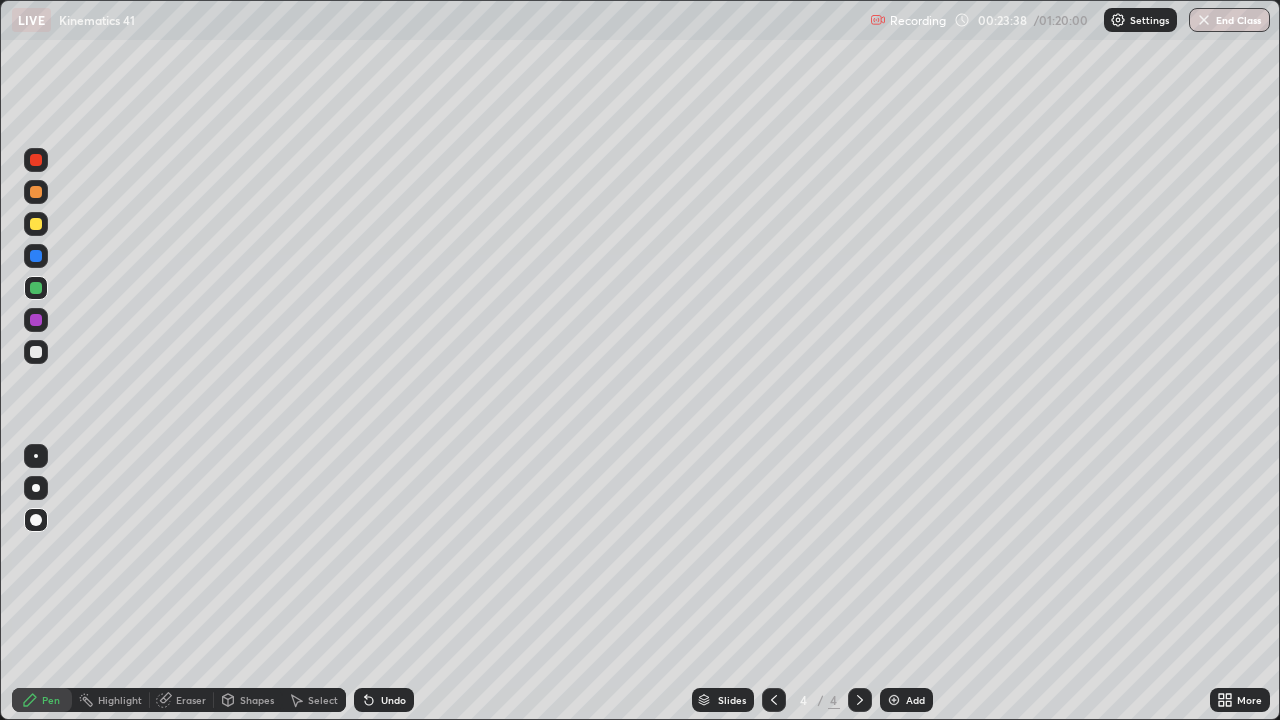 click on "Pen" at bounding box center [51, 700] 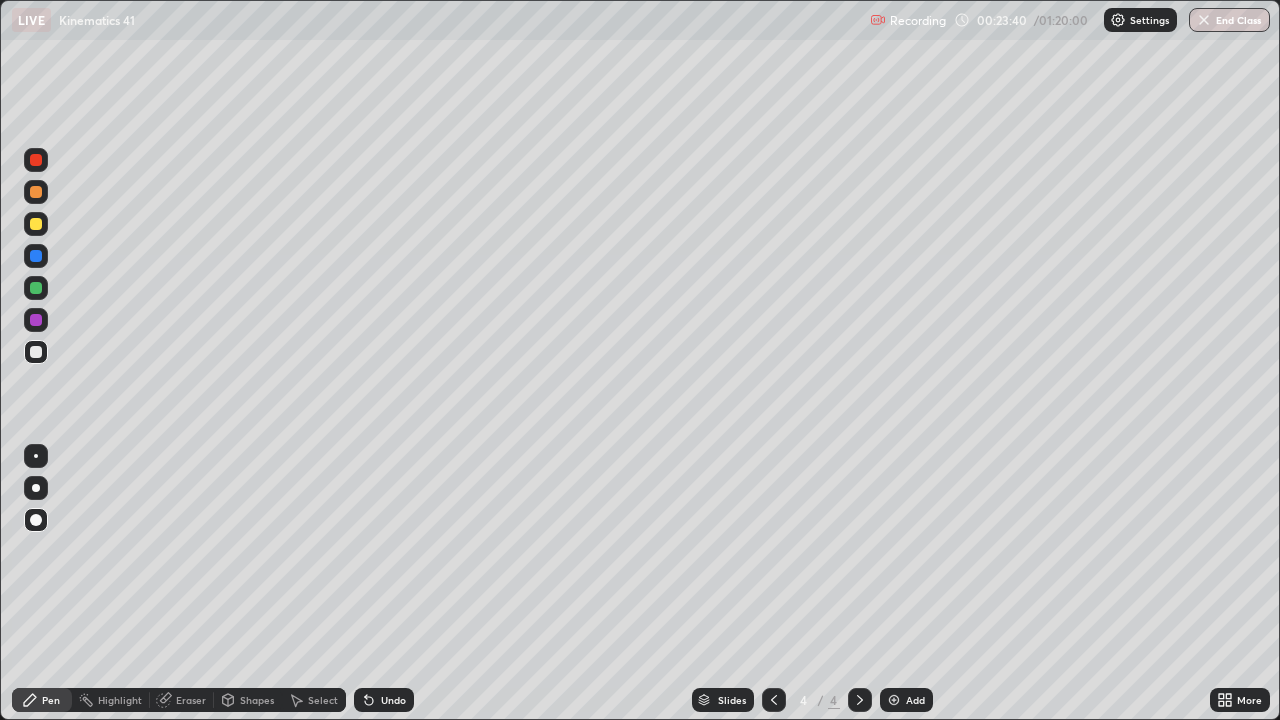 click at bounding box center [36, 320] 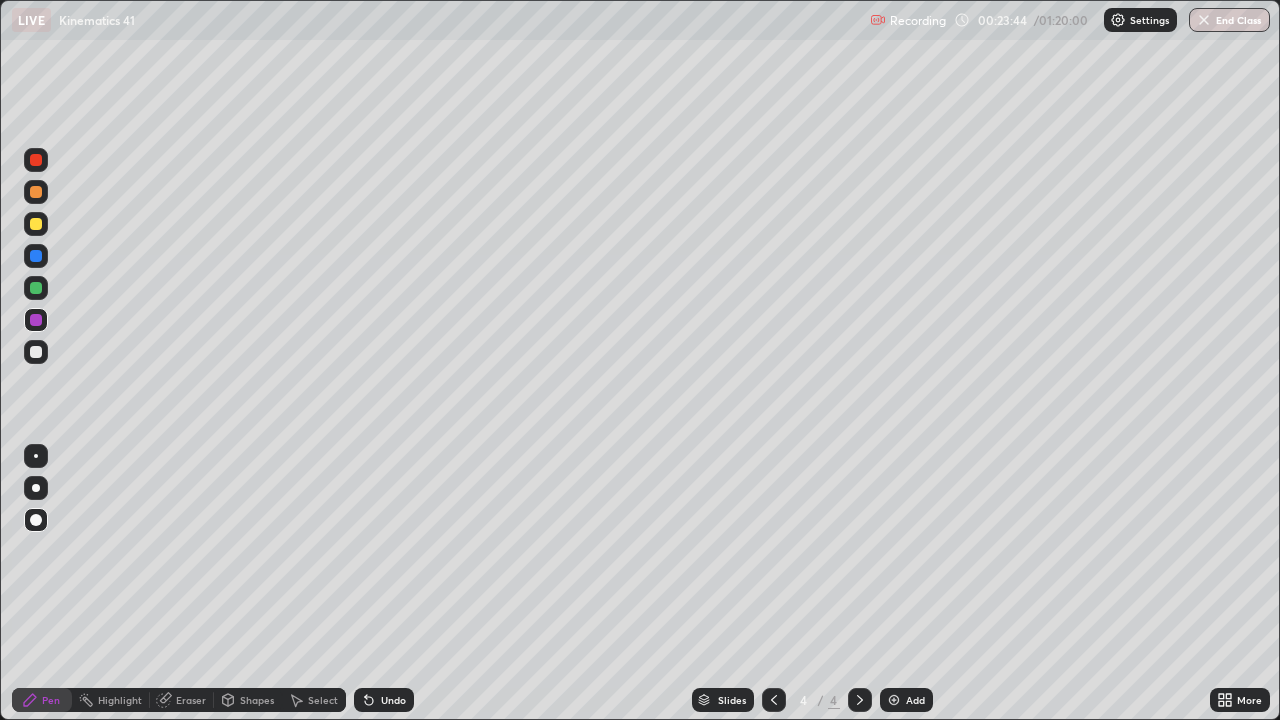 click at bounding box center [36, 352] 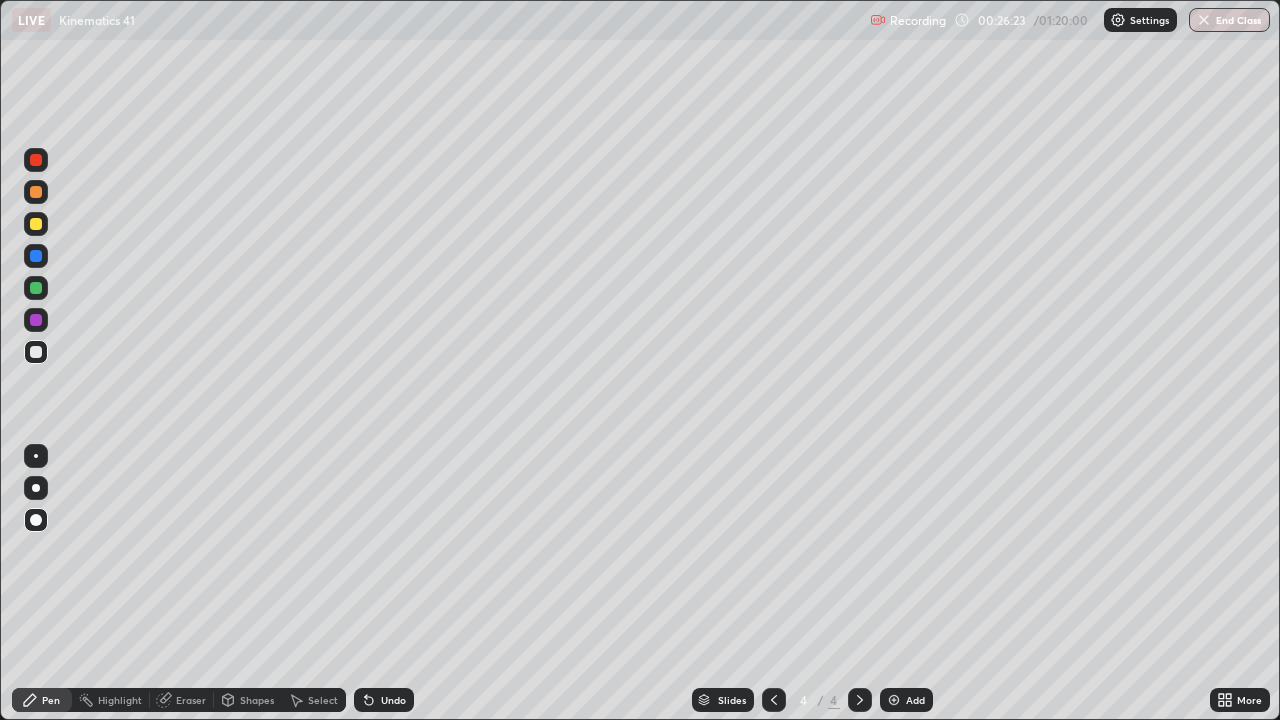 click on "Undo" at bounding box center [393, 700] 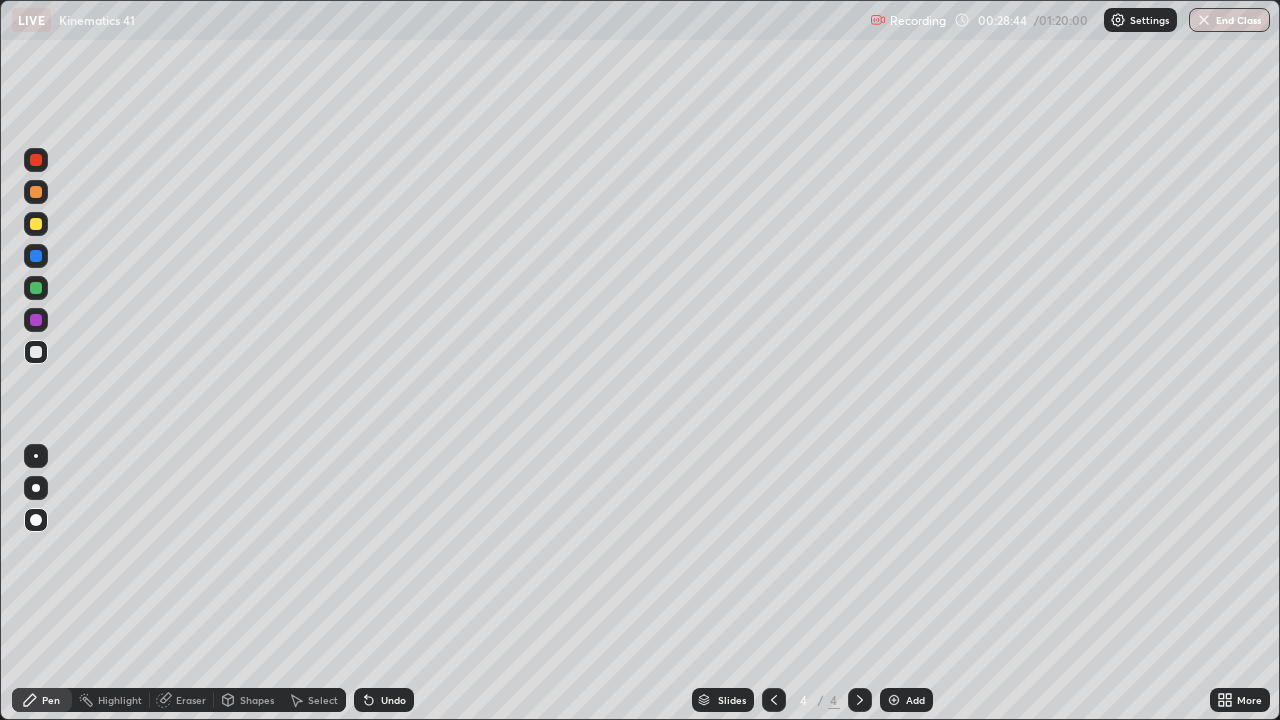 click on "Eraser" at bounding box center [191, 700] 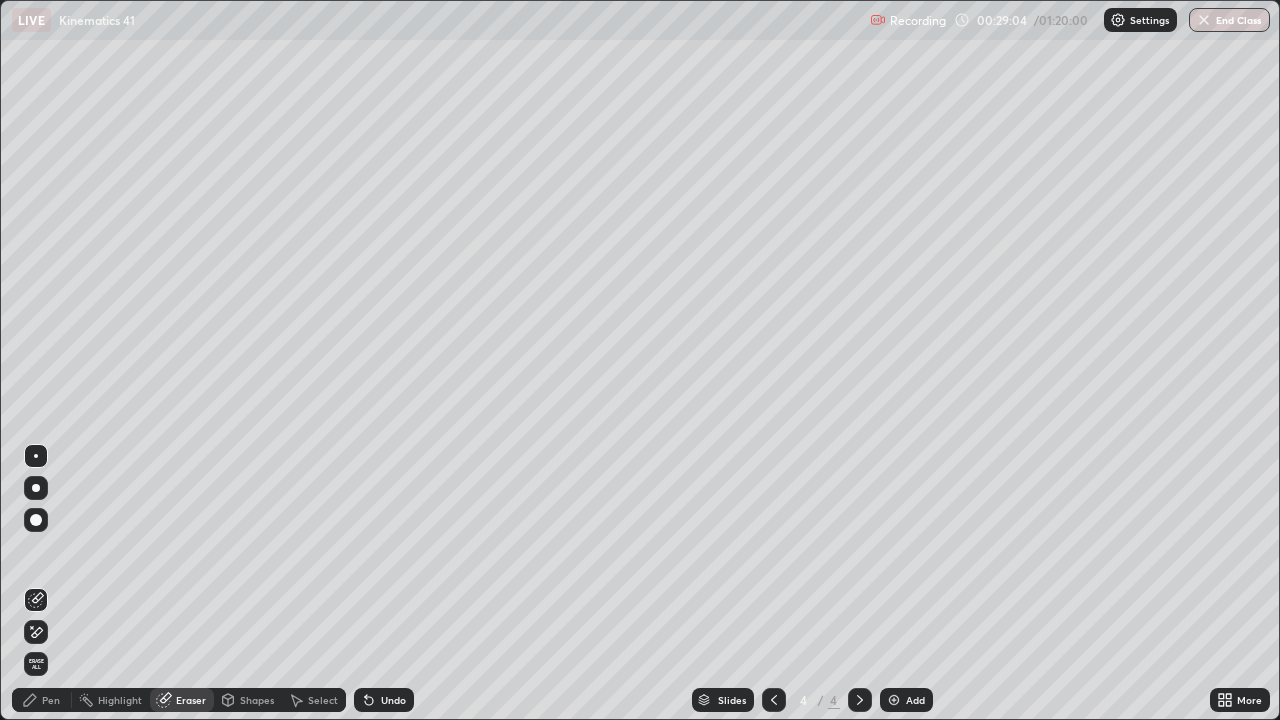 click on "Pen" at bounding box center (51, 700) 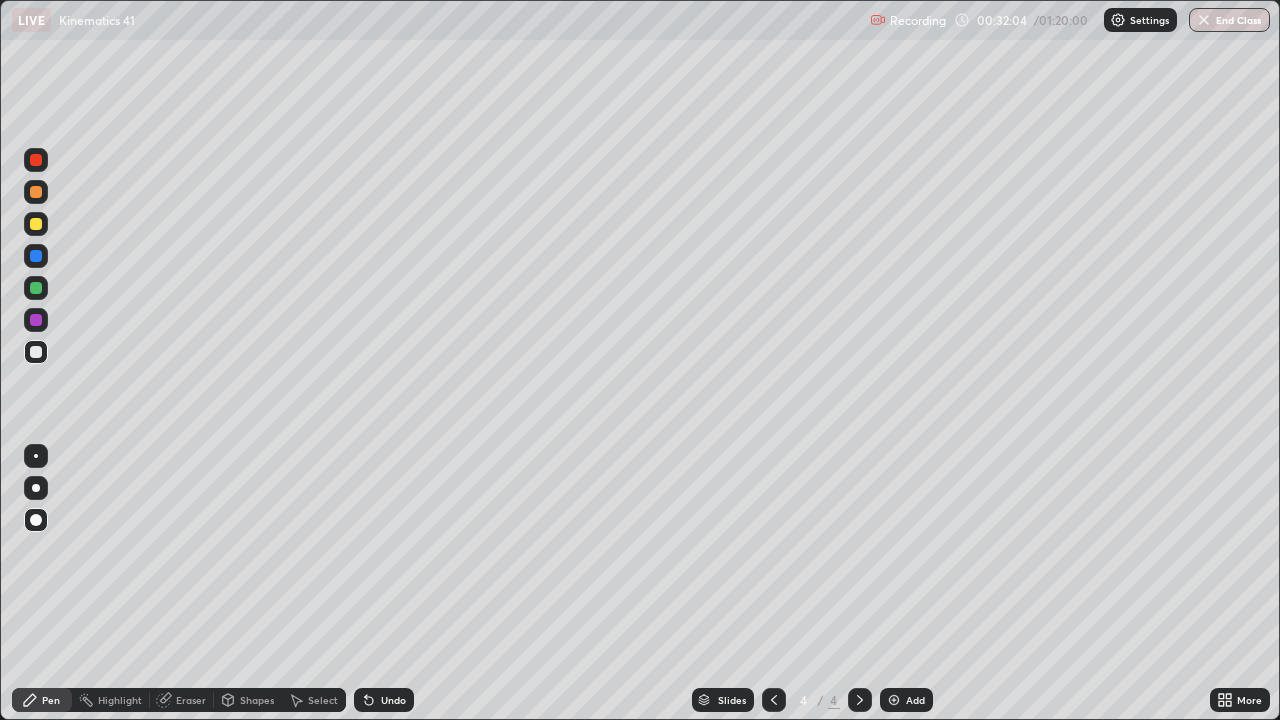 click on "Eraser" at bounding box center (191, 700) 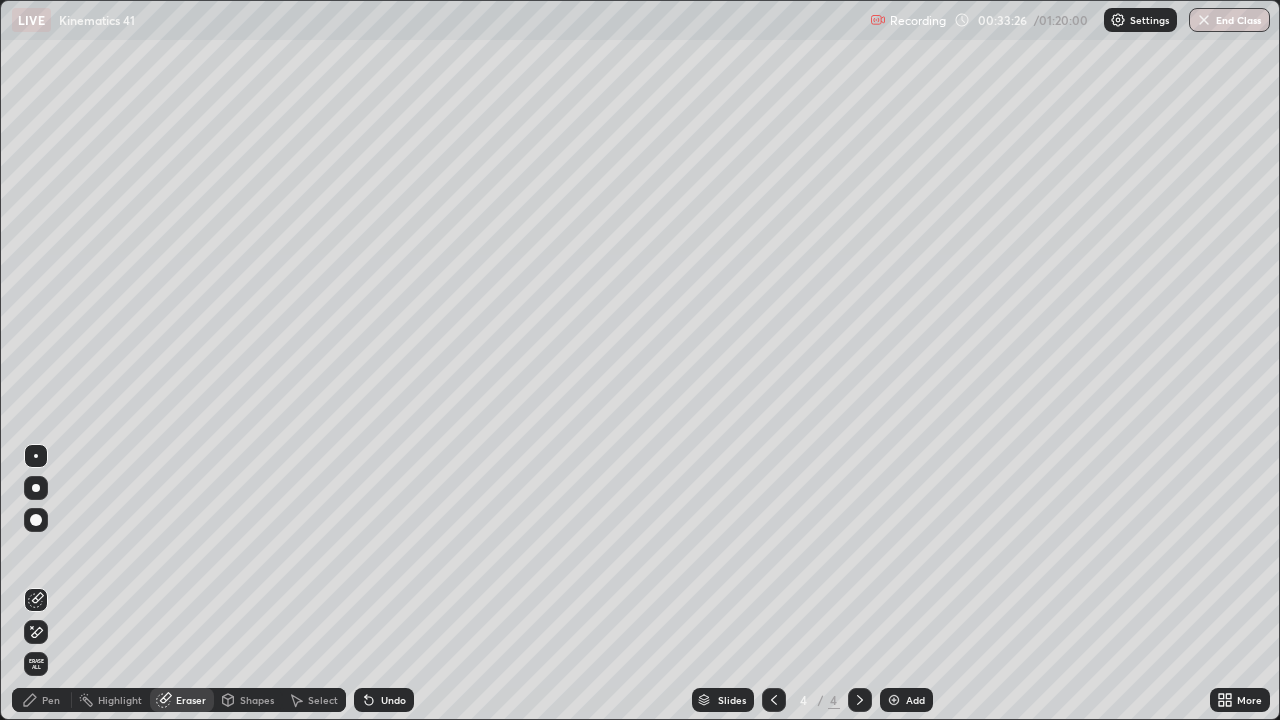 click on "Pen" at bounding box center (51, 700) 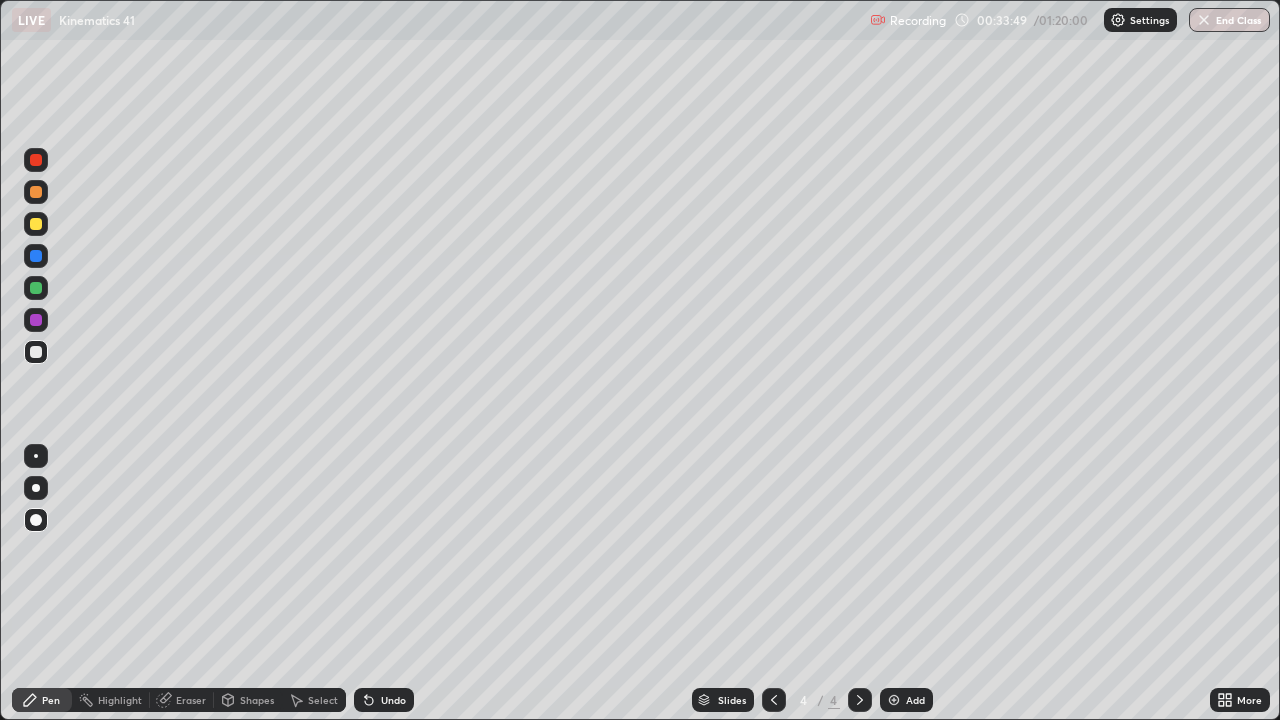 click 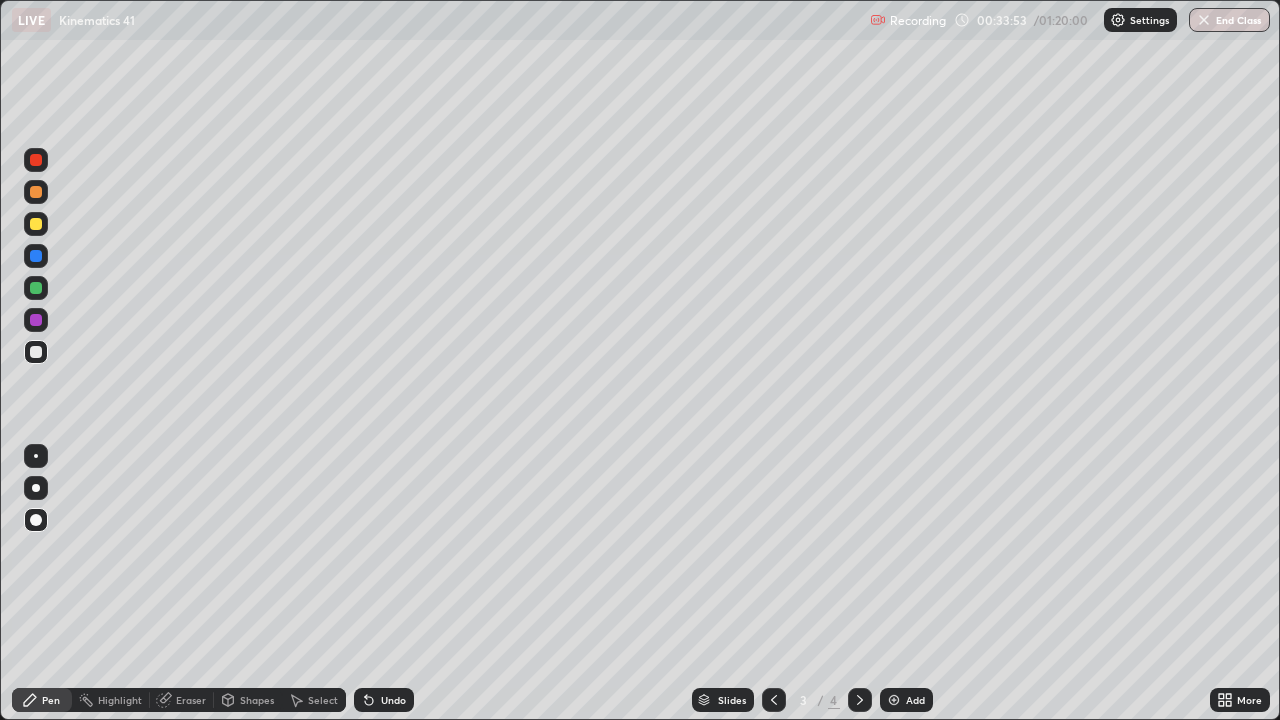 click 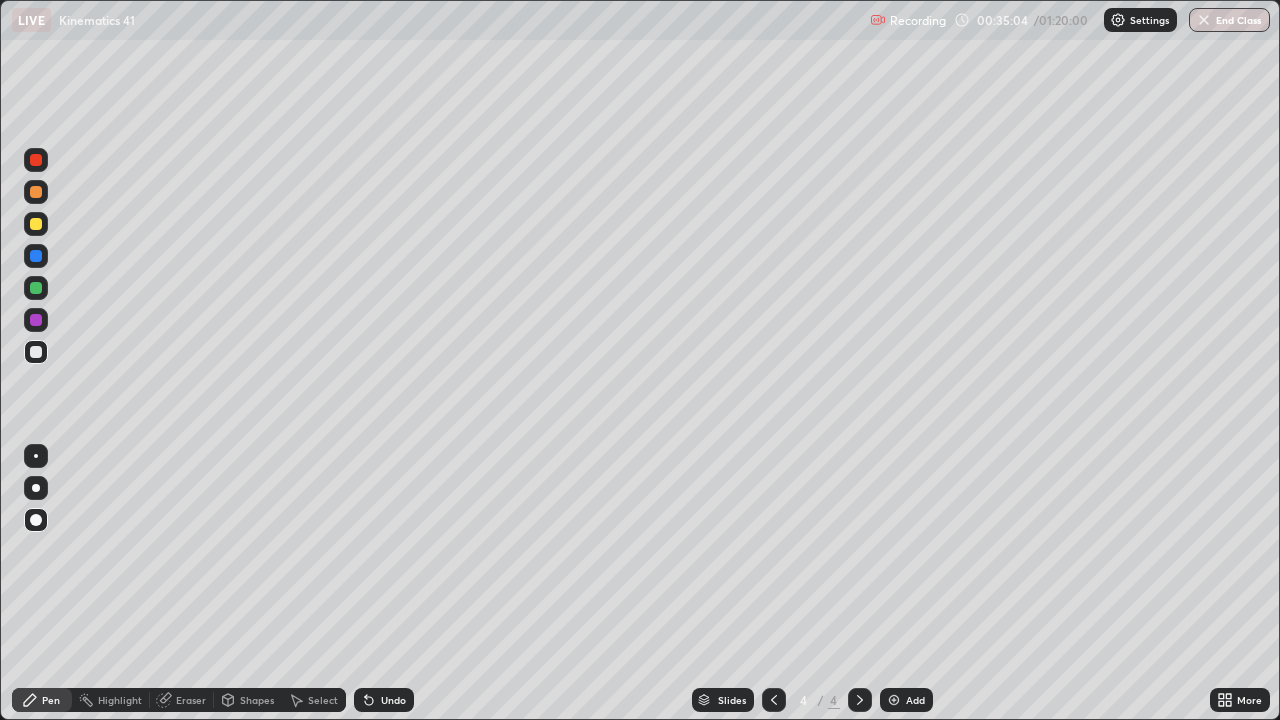 click on "Select" at bounding box center [314, 700] 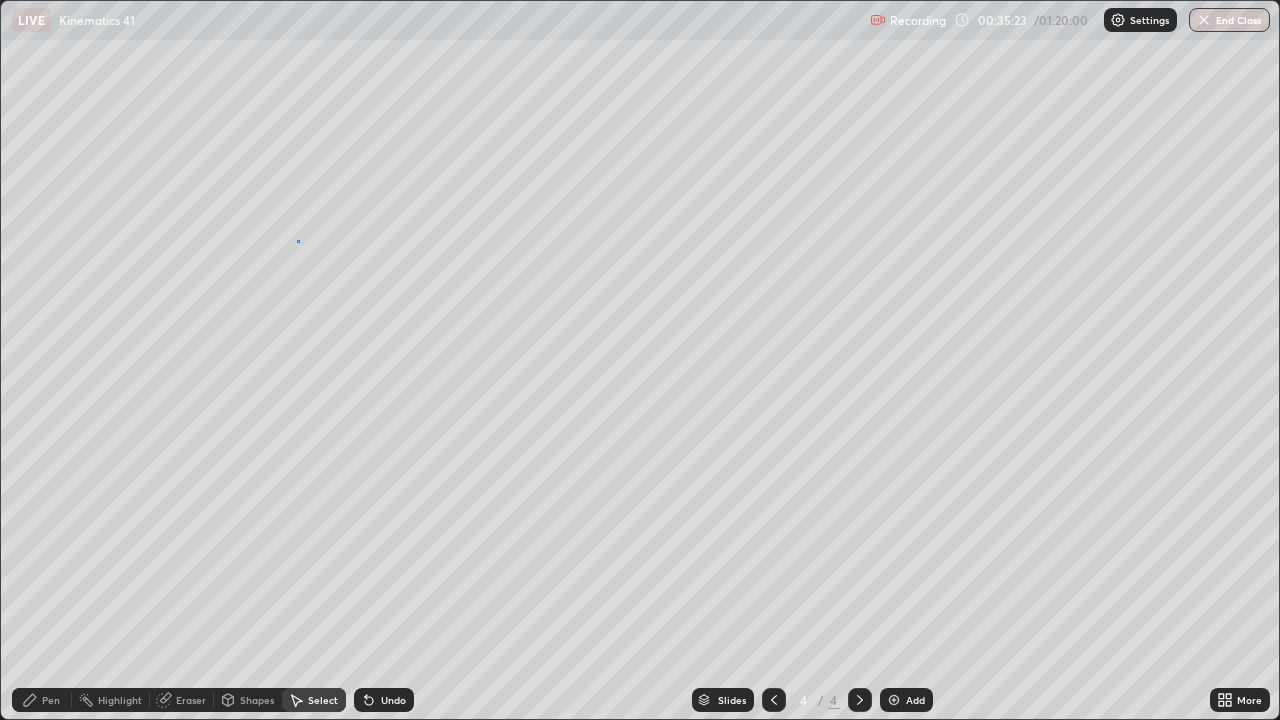 click on "Copy" at bounding box center [0, 0] 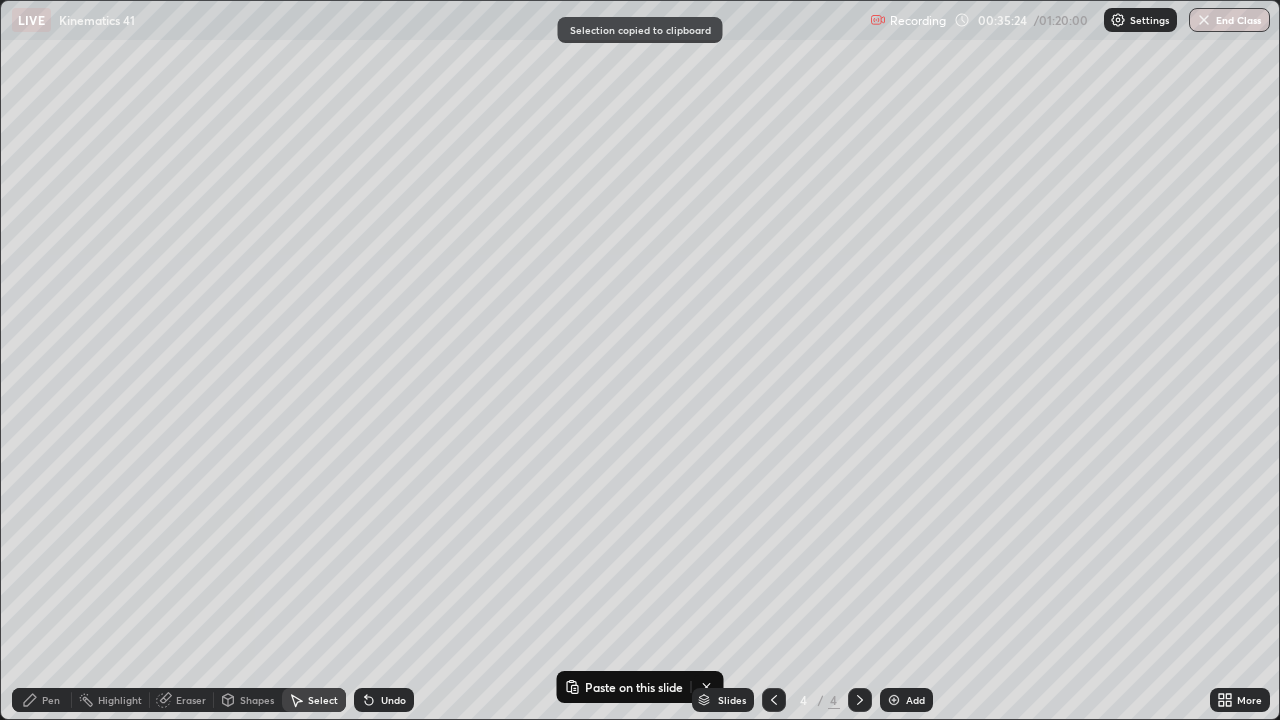 click on "Pen" at bounding box center [51, 700] 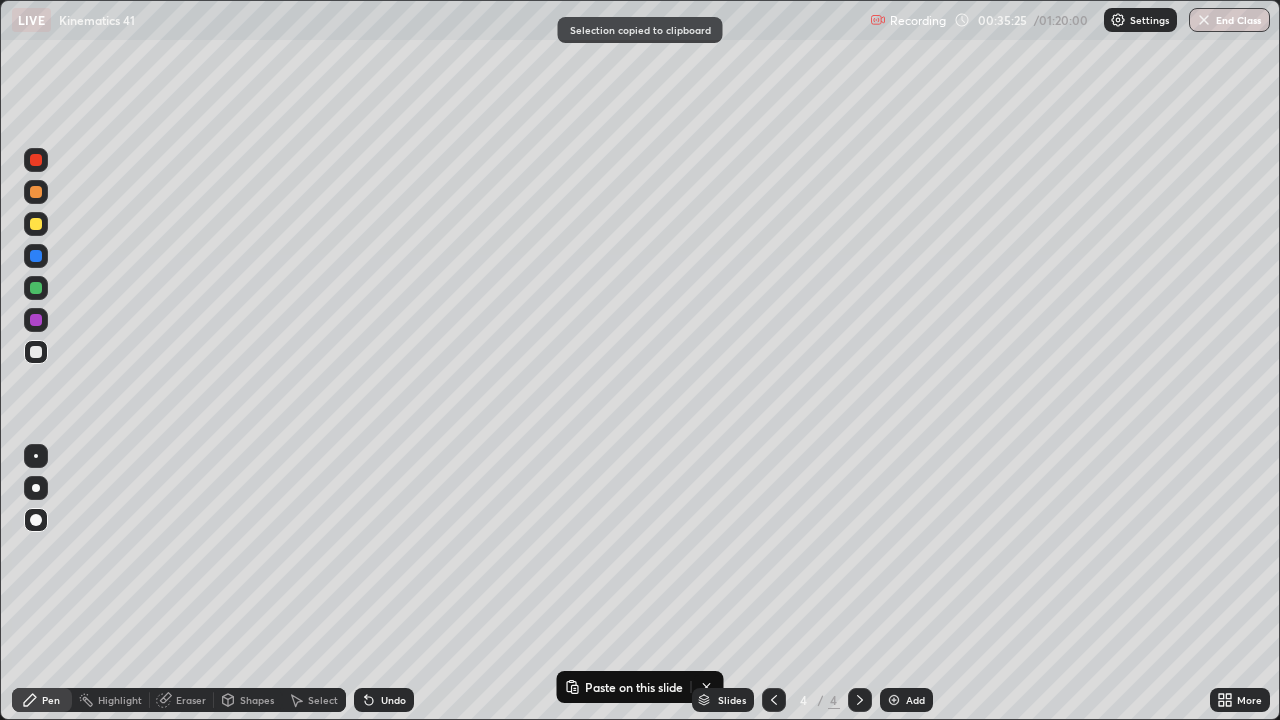 click at bounding box center [36, 320] 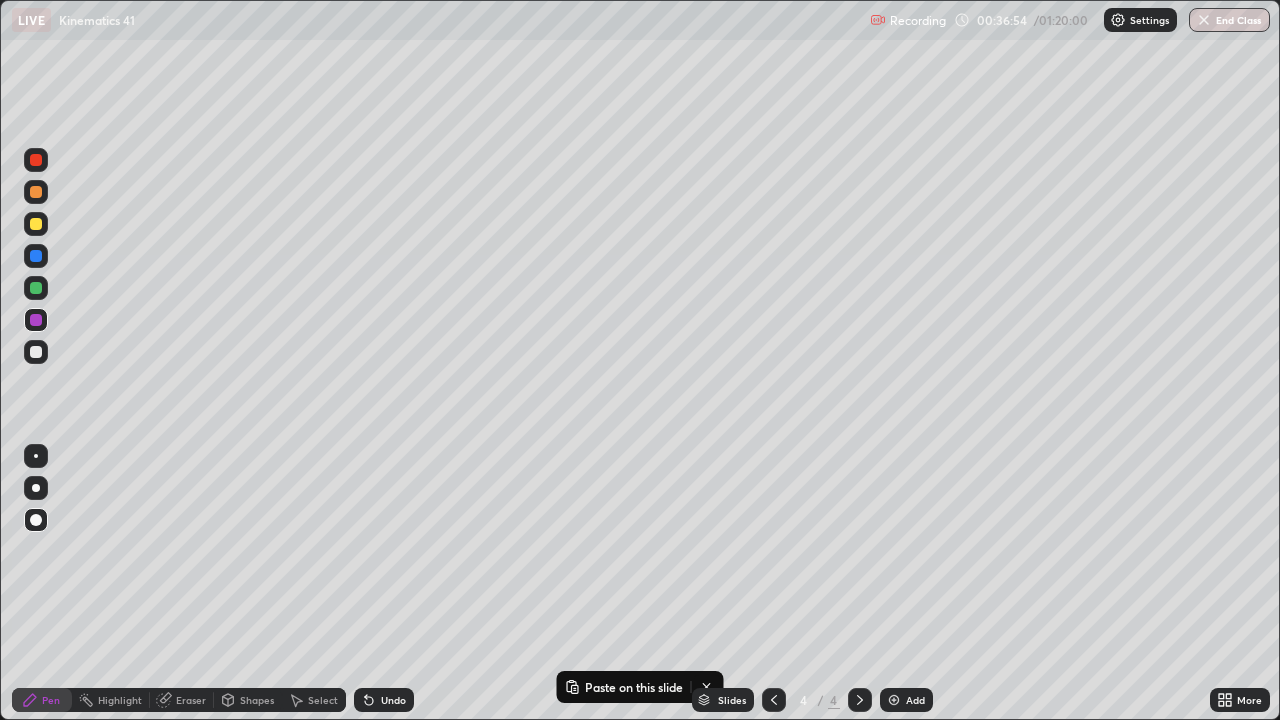 click at bounding box center (36, 160) 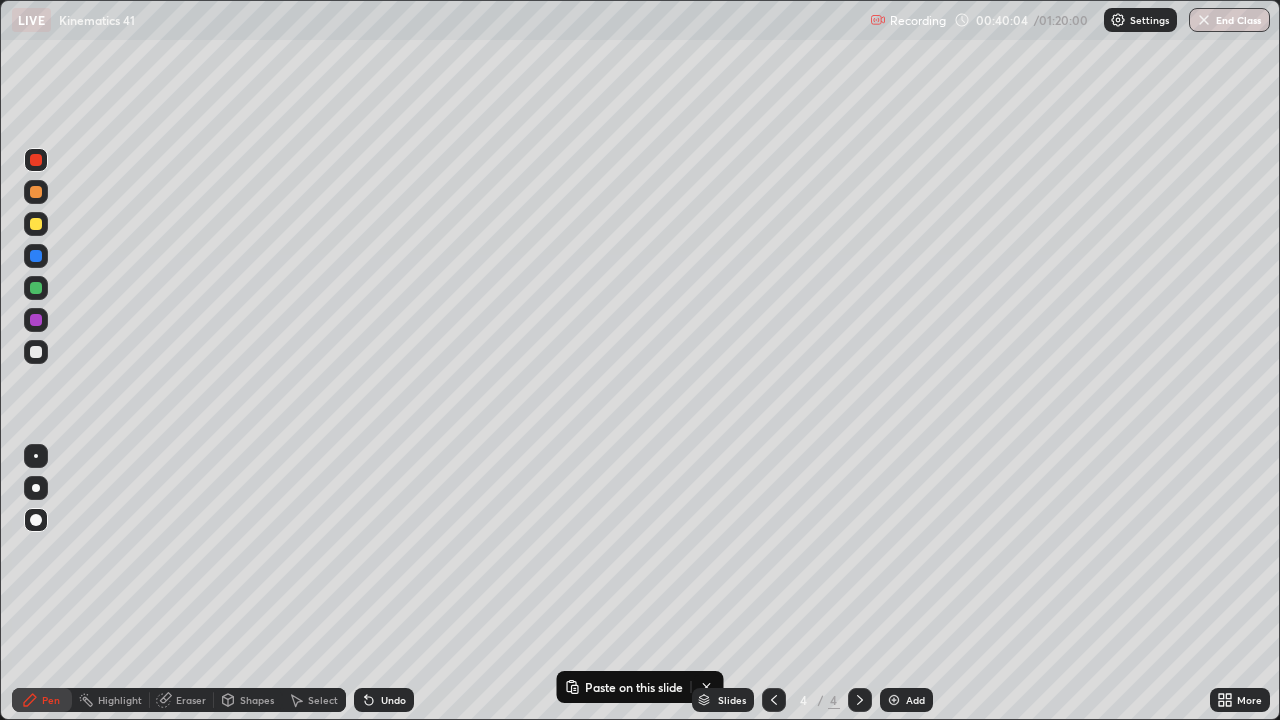 click 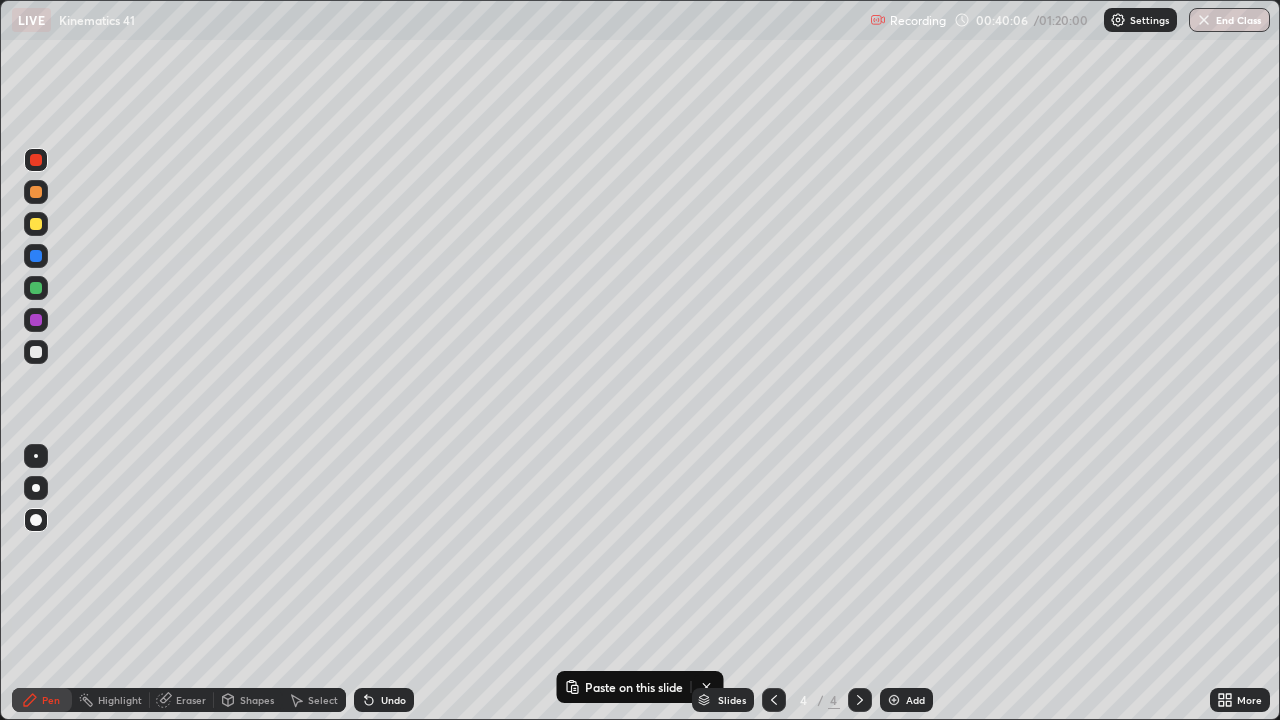 click on "Add" at bounding box center (915, 700) 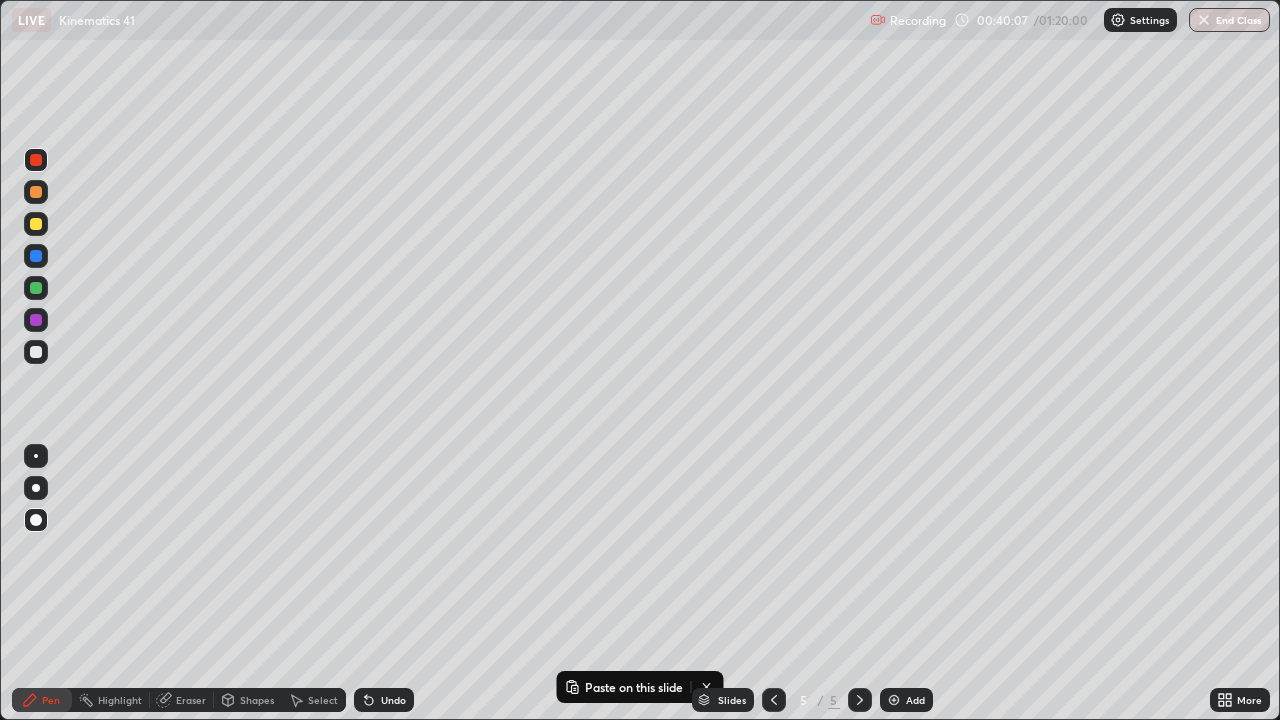 click at bounding box center (36, 352) 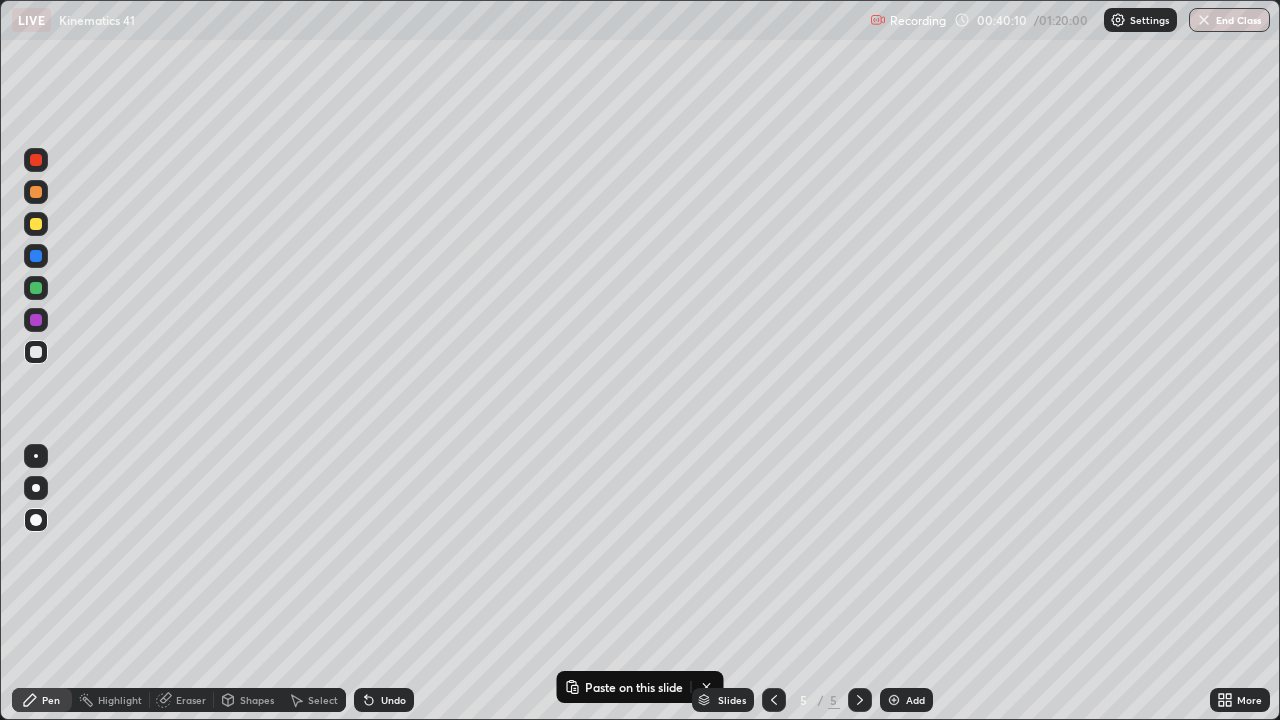 click on "Undo" at bounding box center [393, 700] 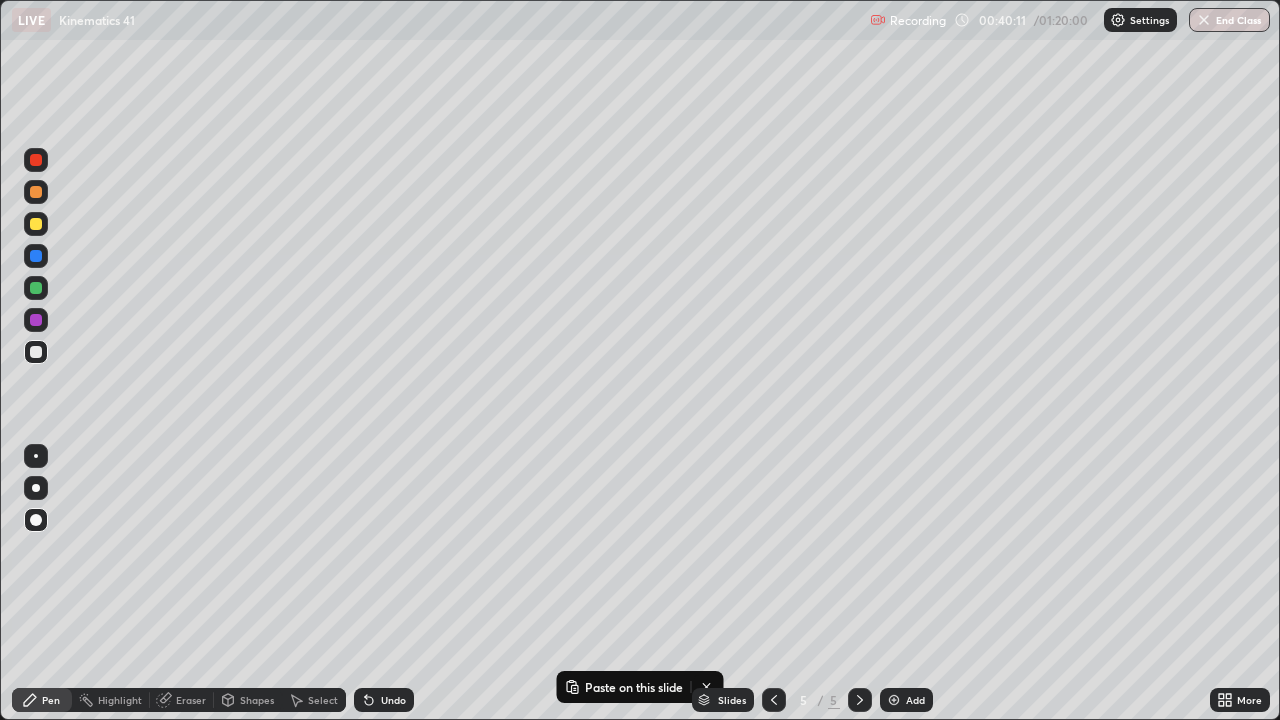 click on "Undo" at bounding box center (393, 700) 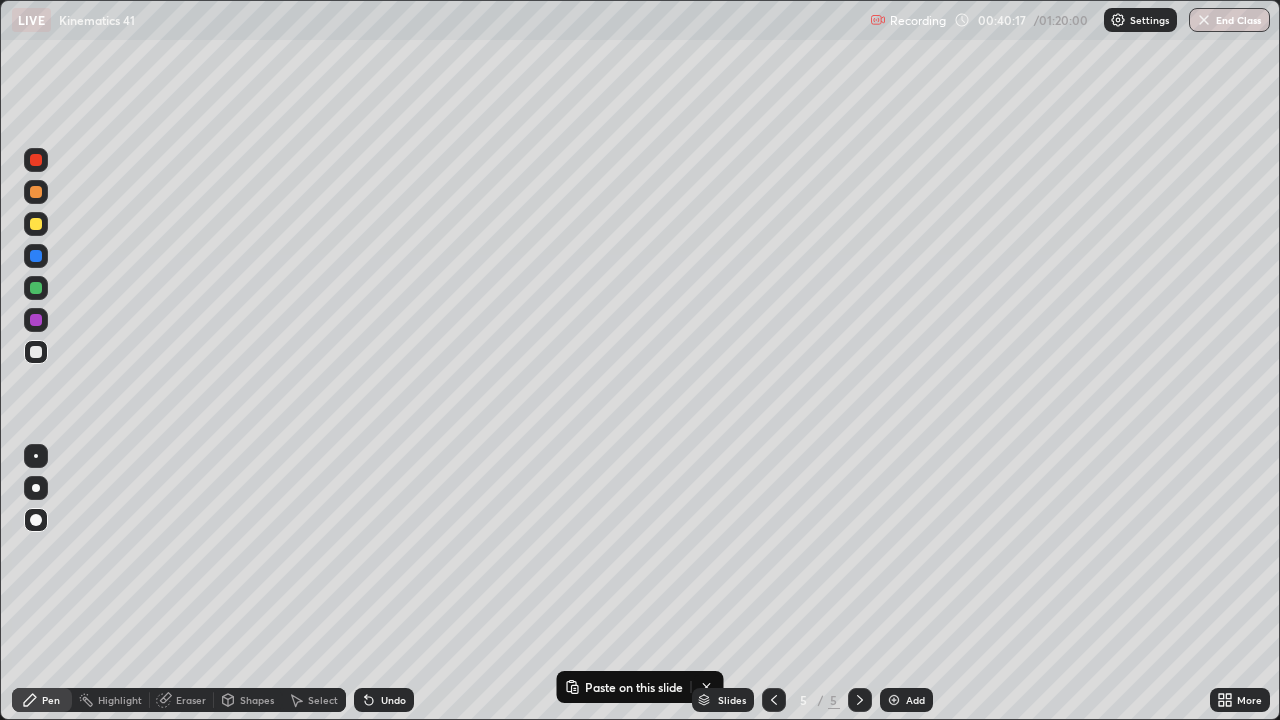 click on "Undo" at bounding box center [393, 700] 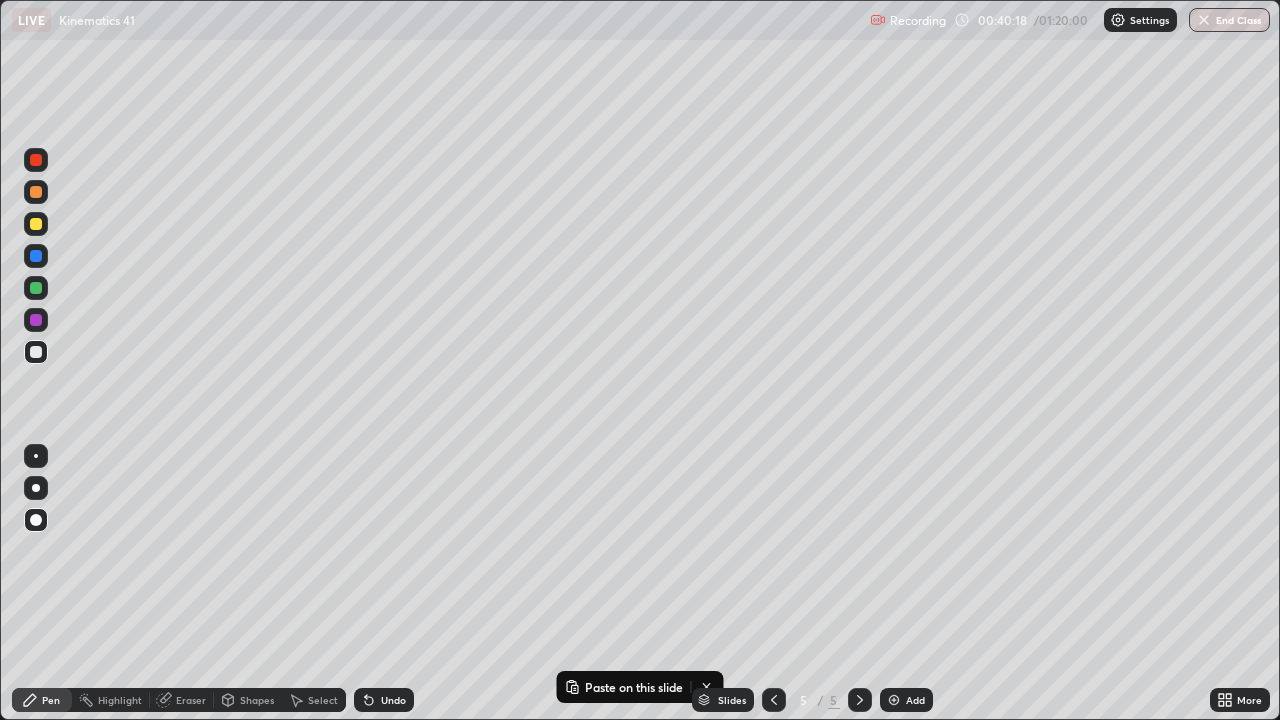 click on "Undo" at bounding box center [393, 700] 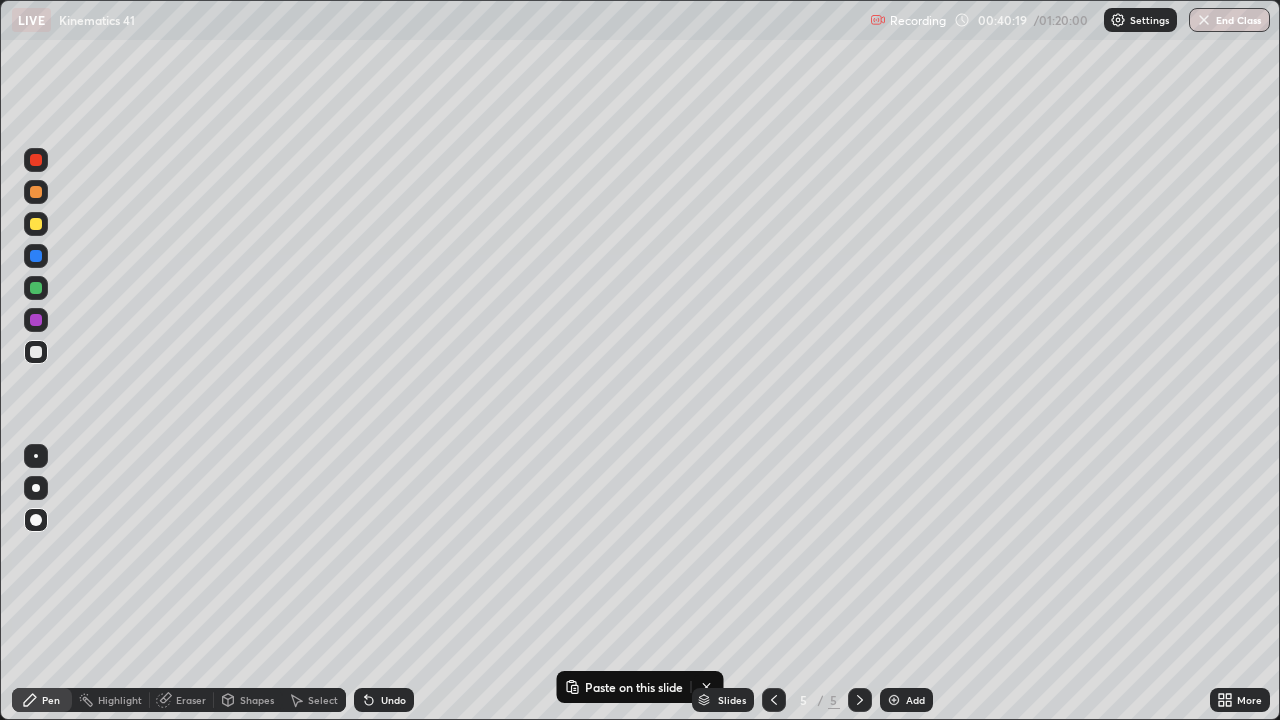 click on "Undo" at bounding box center [384, 700] 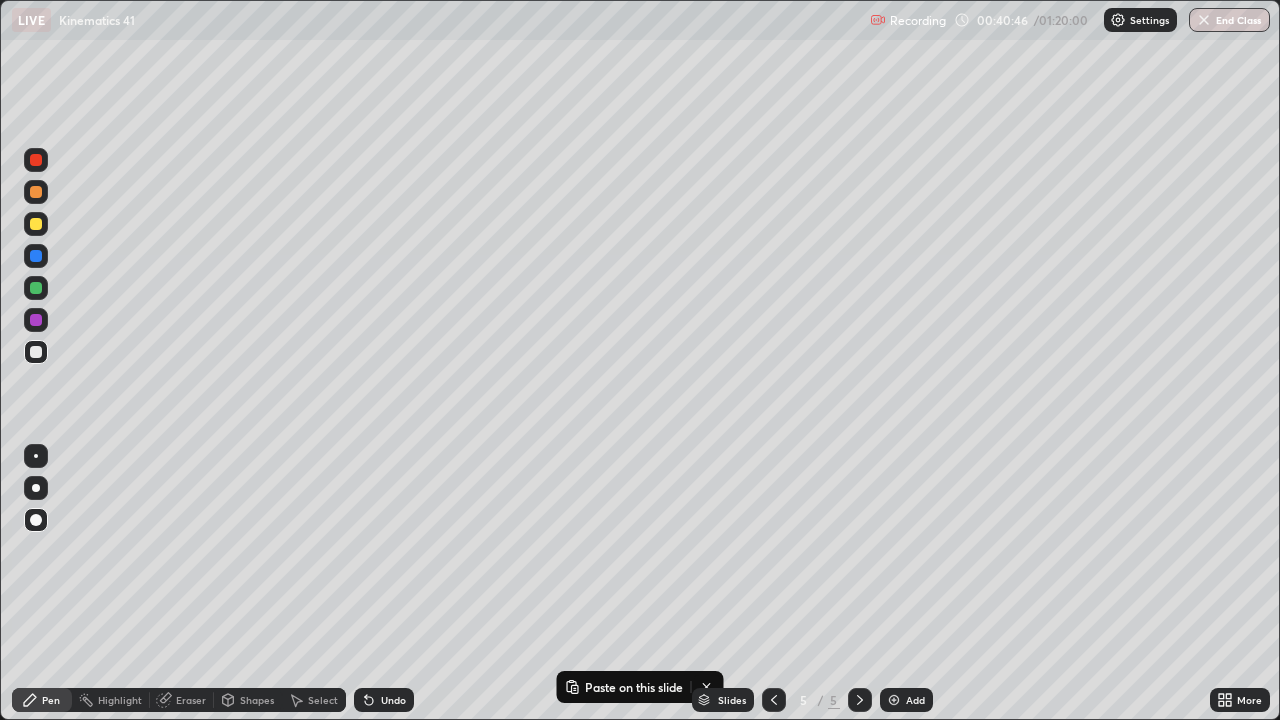 click 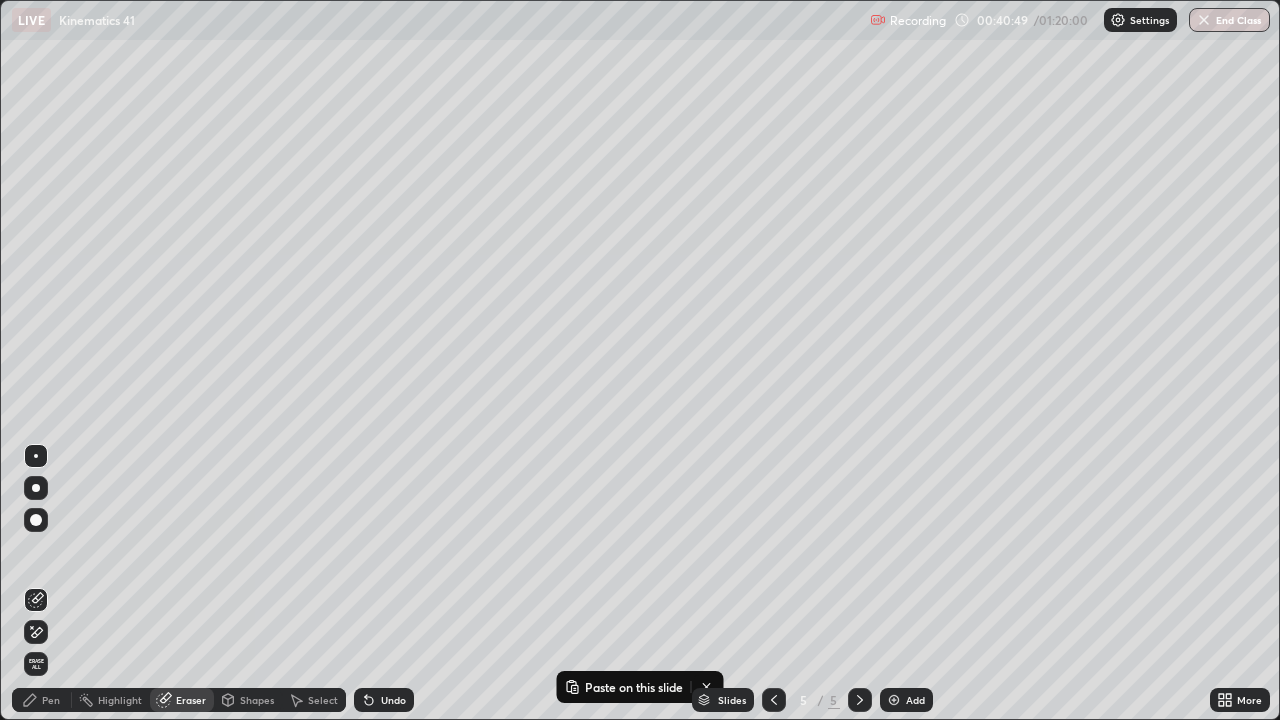click on "Pen" at bounding box center [42, 700] 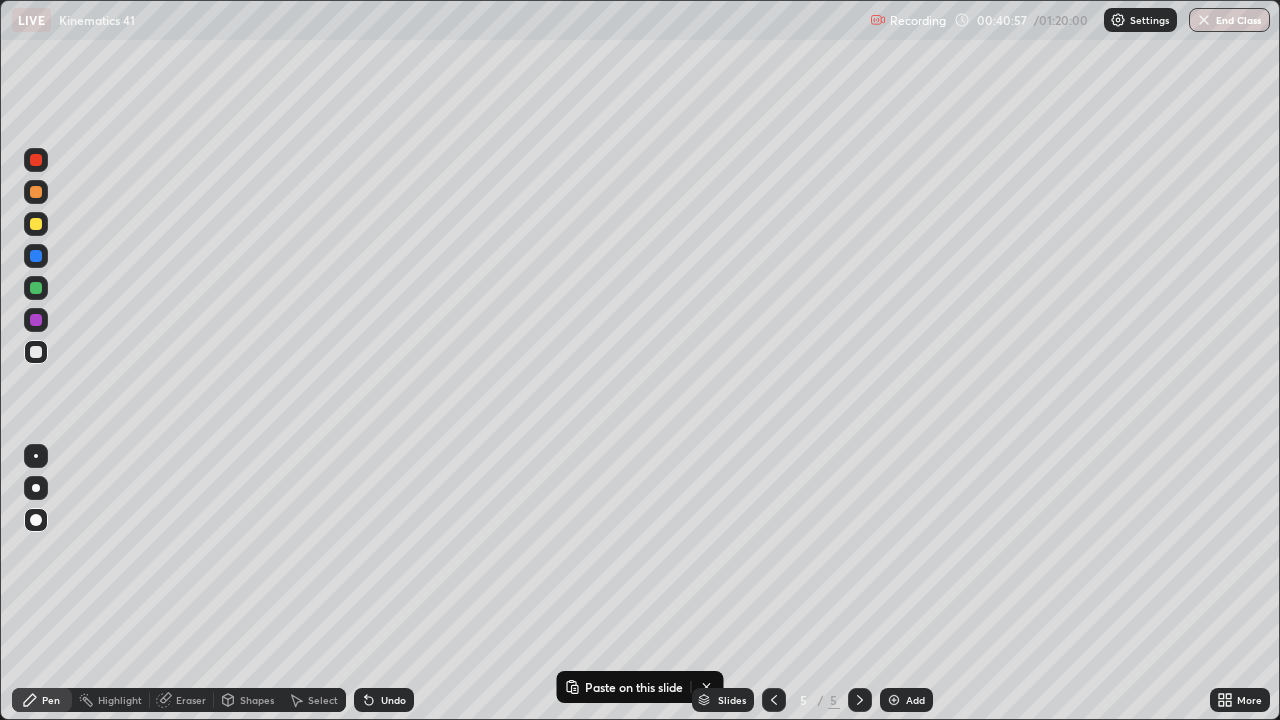 click at bounding box center [36, 224] 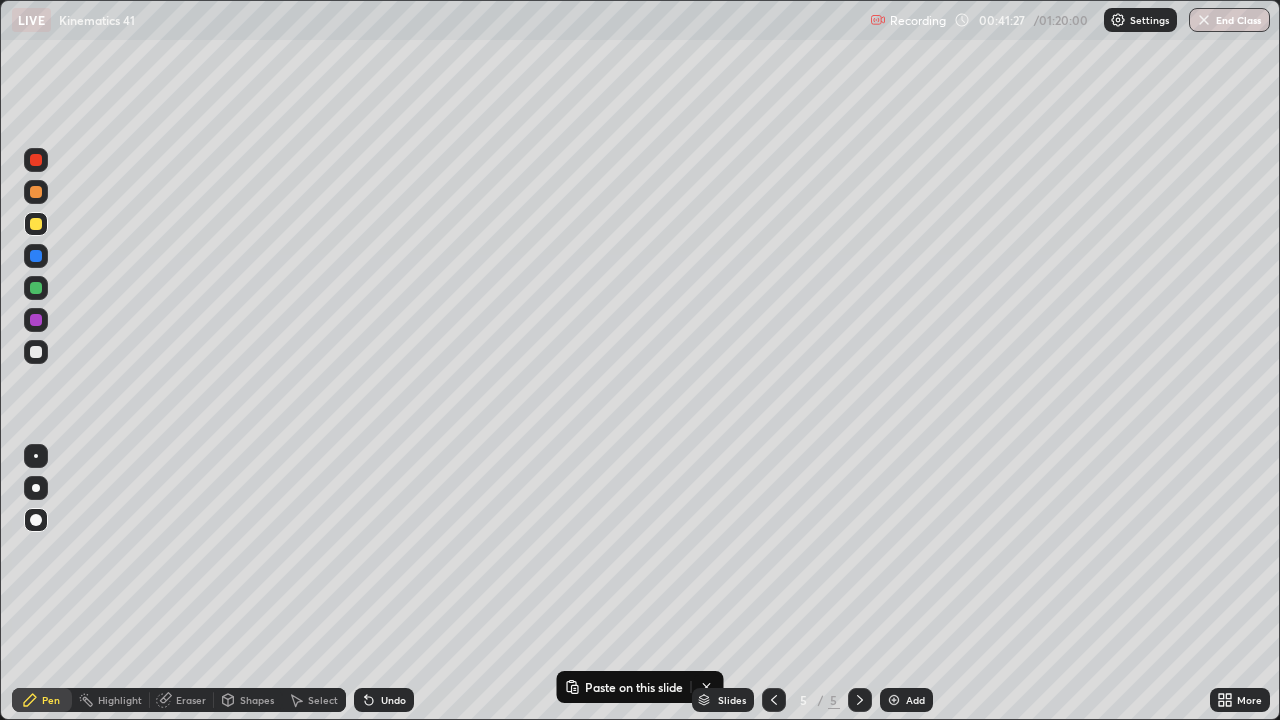 click on "Eraser" at bounding box center (191, 700) 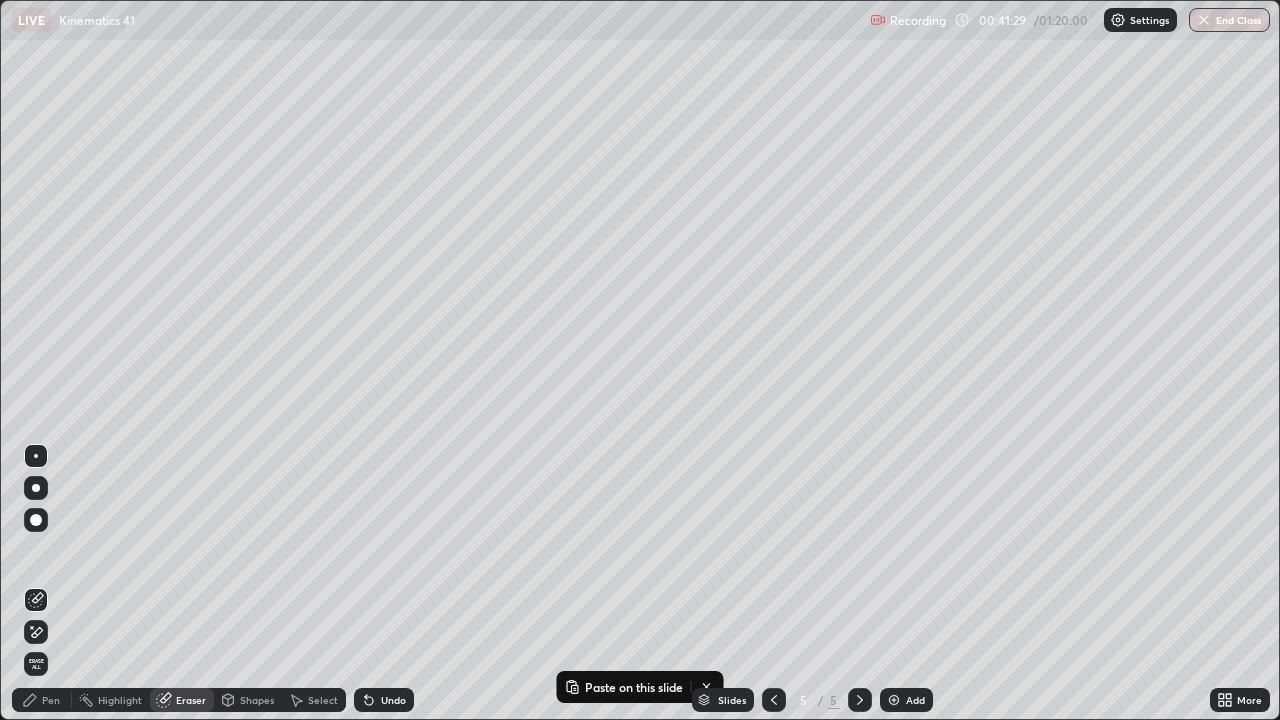 click on "Pen" at bounding box center (51, 700) 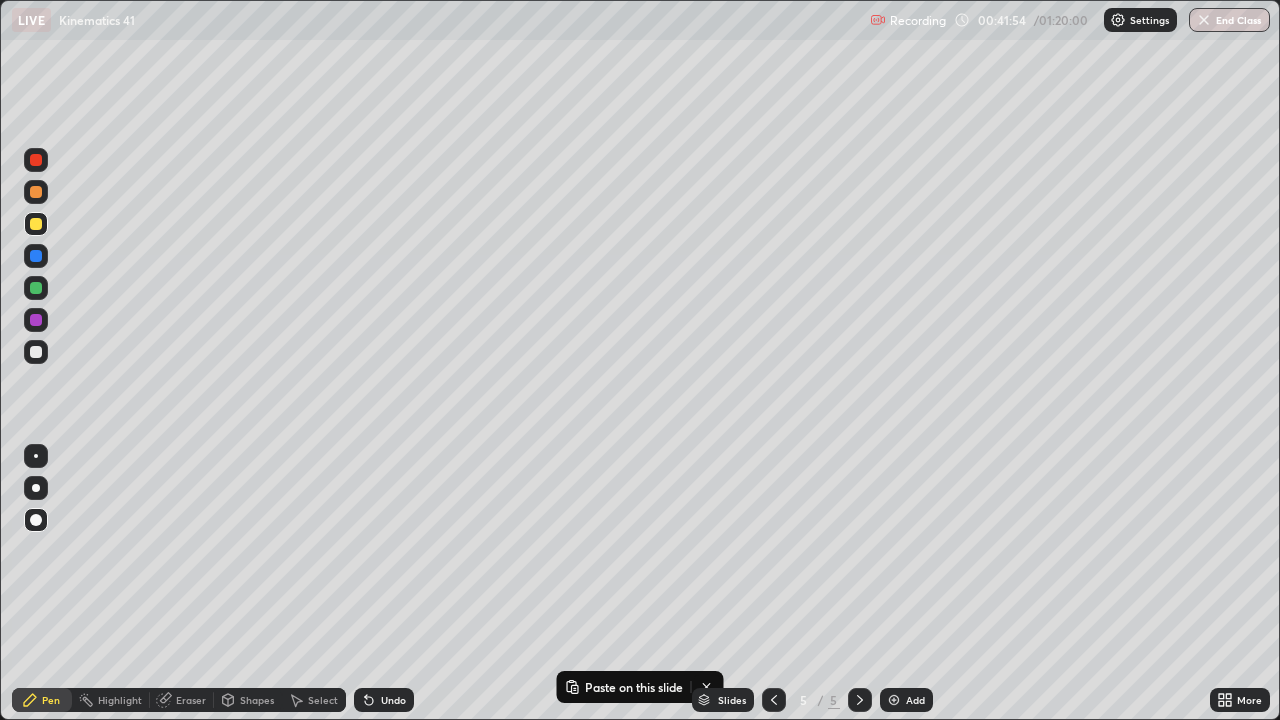 click at bounding box center [36, 288] 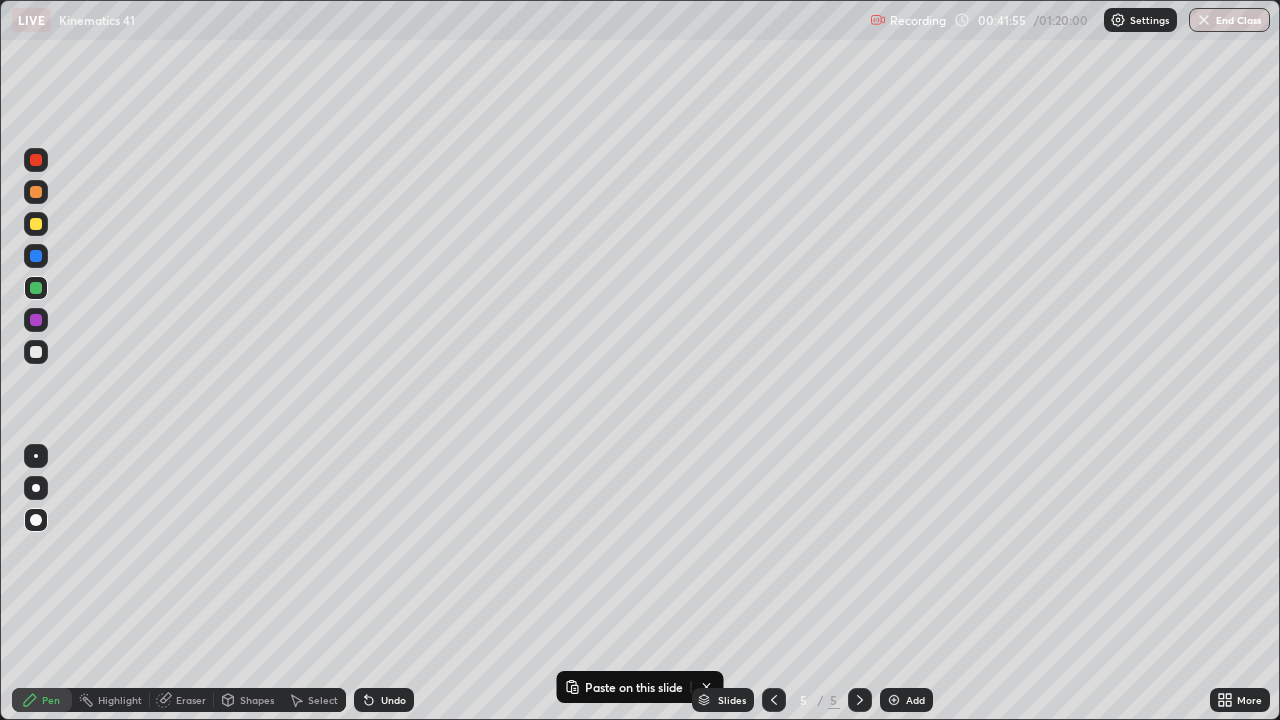 click at bounding box center [36, 352] 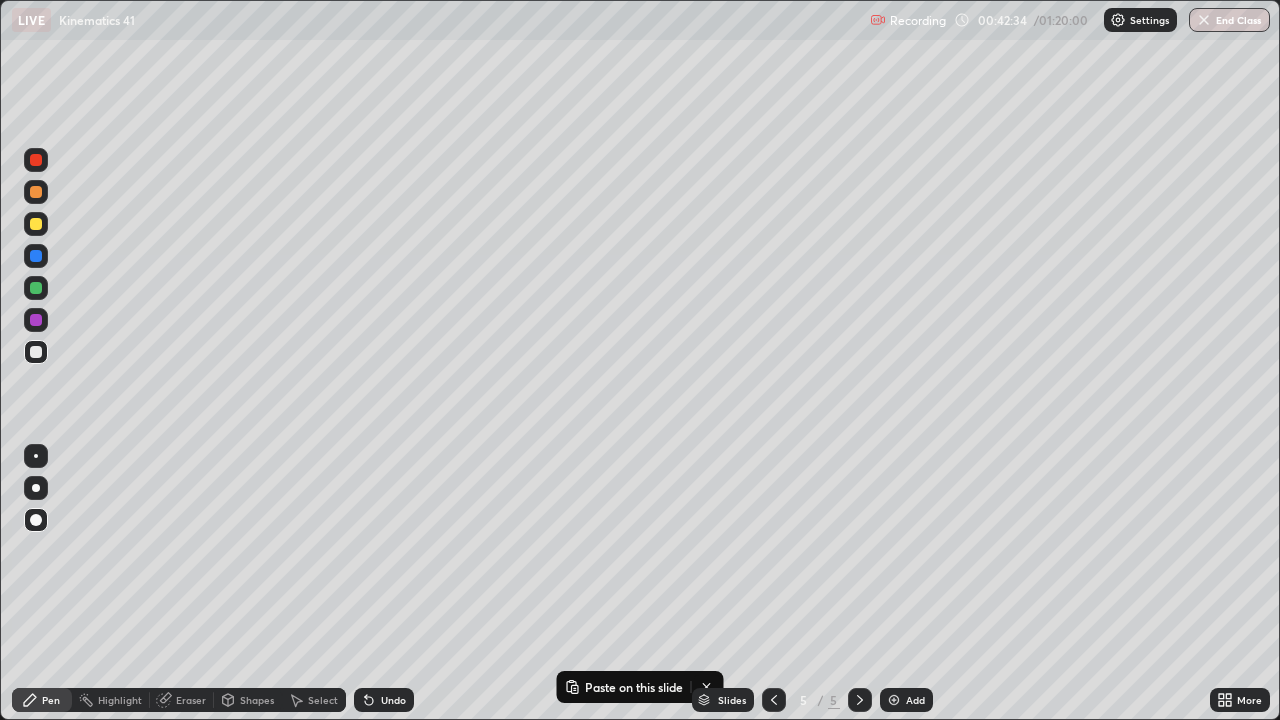 click at bounding box center [36, 256] 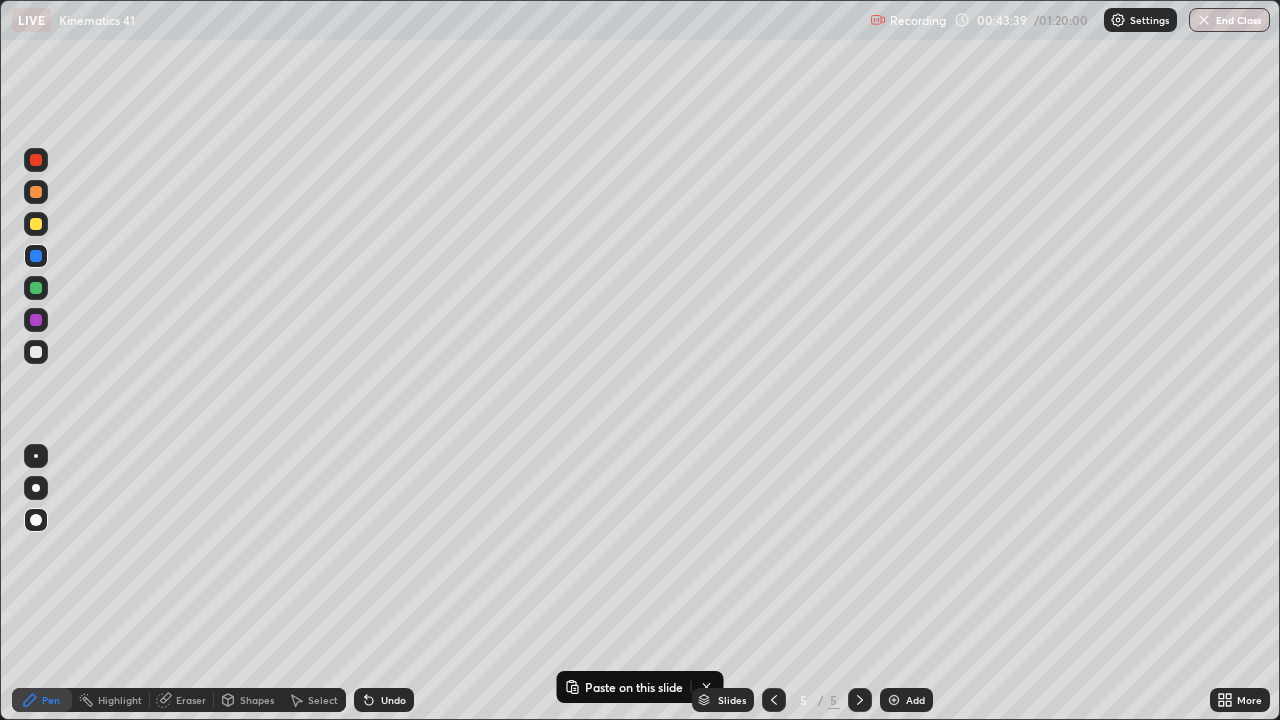 click at bounding box center (36, 320) 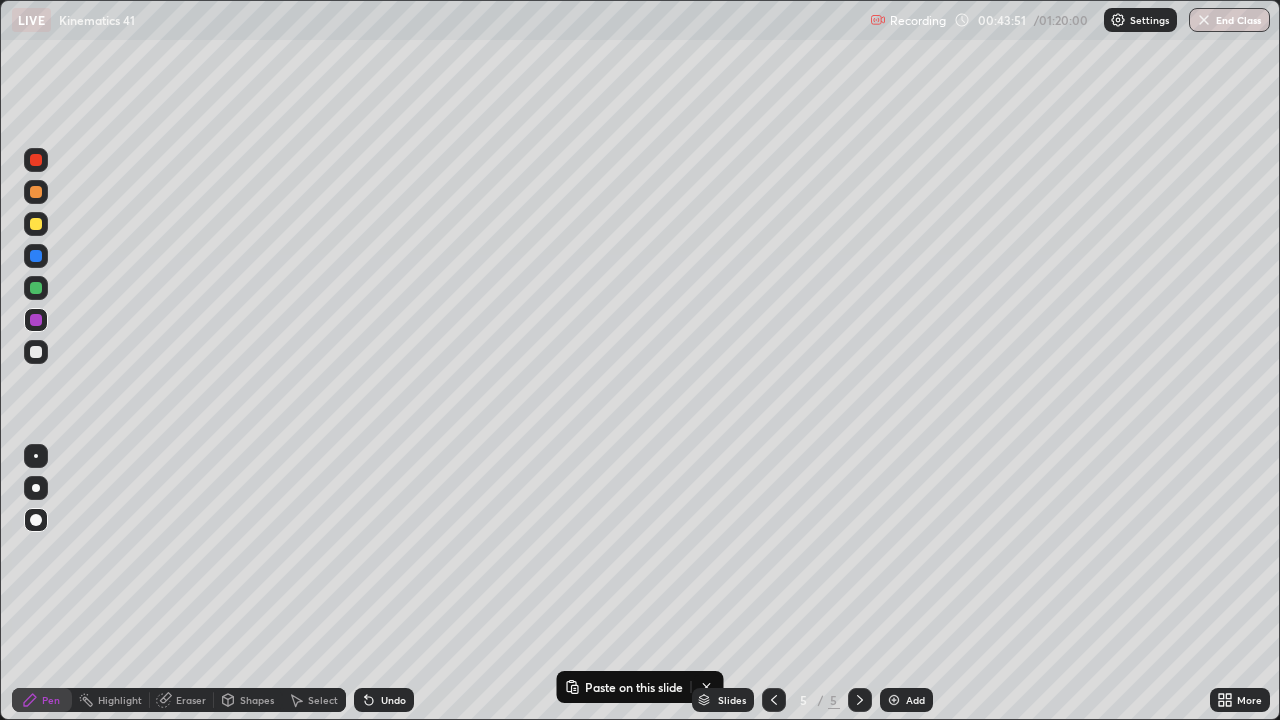 click at bounding box center (36, 352) 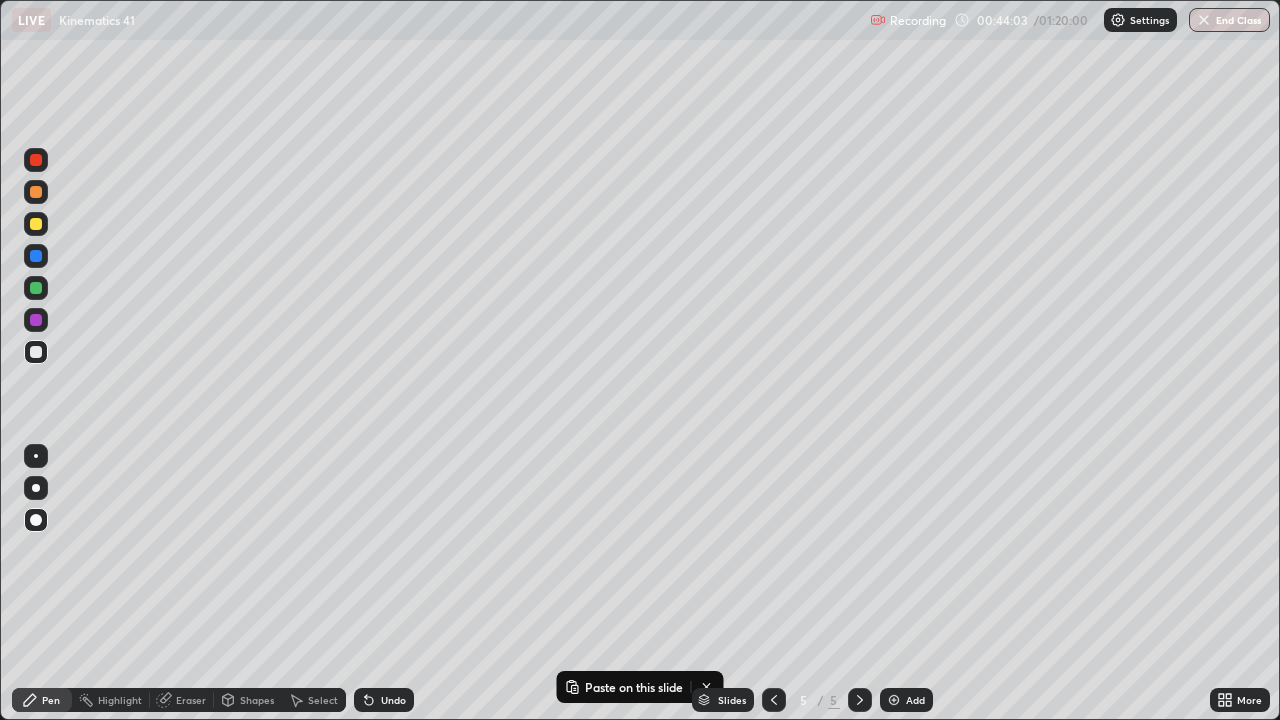 click at bounding box center (36, 288) 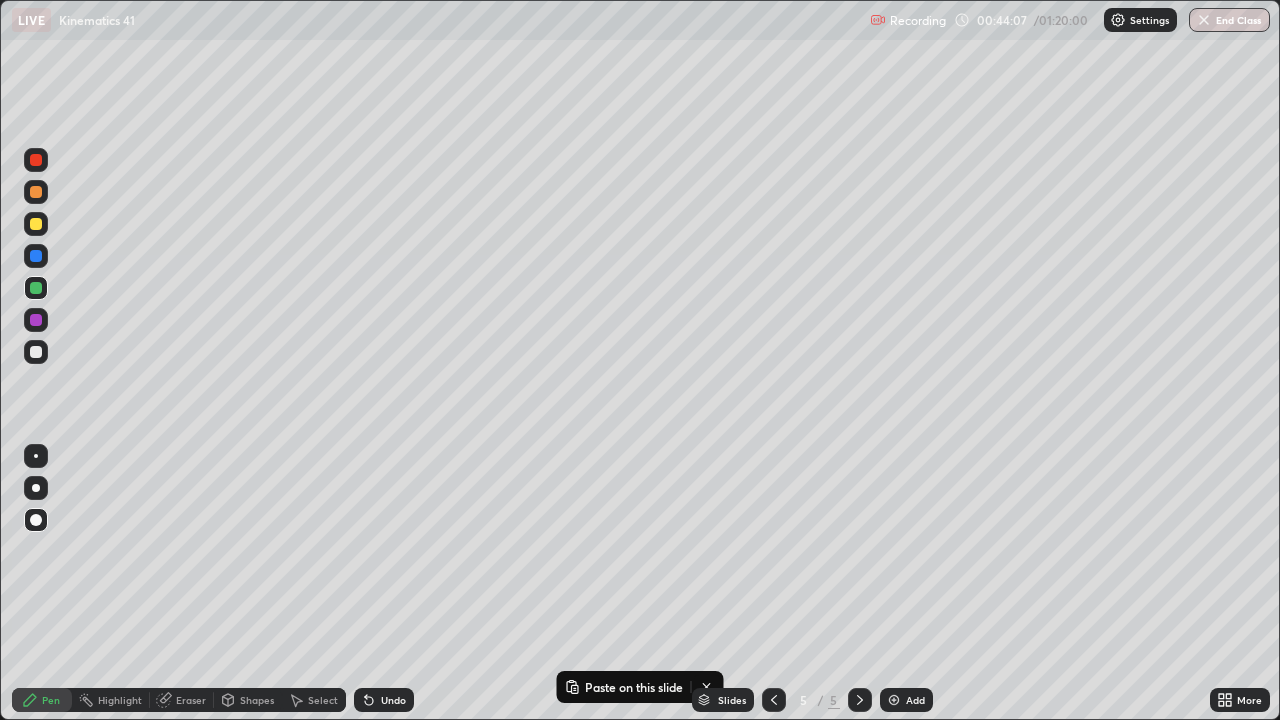 click at bounding box center (36, 320) 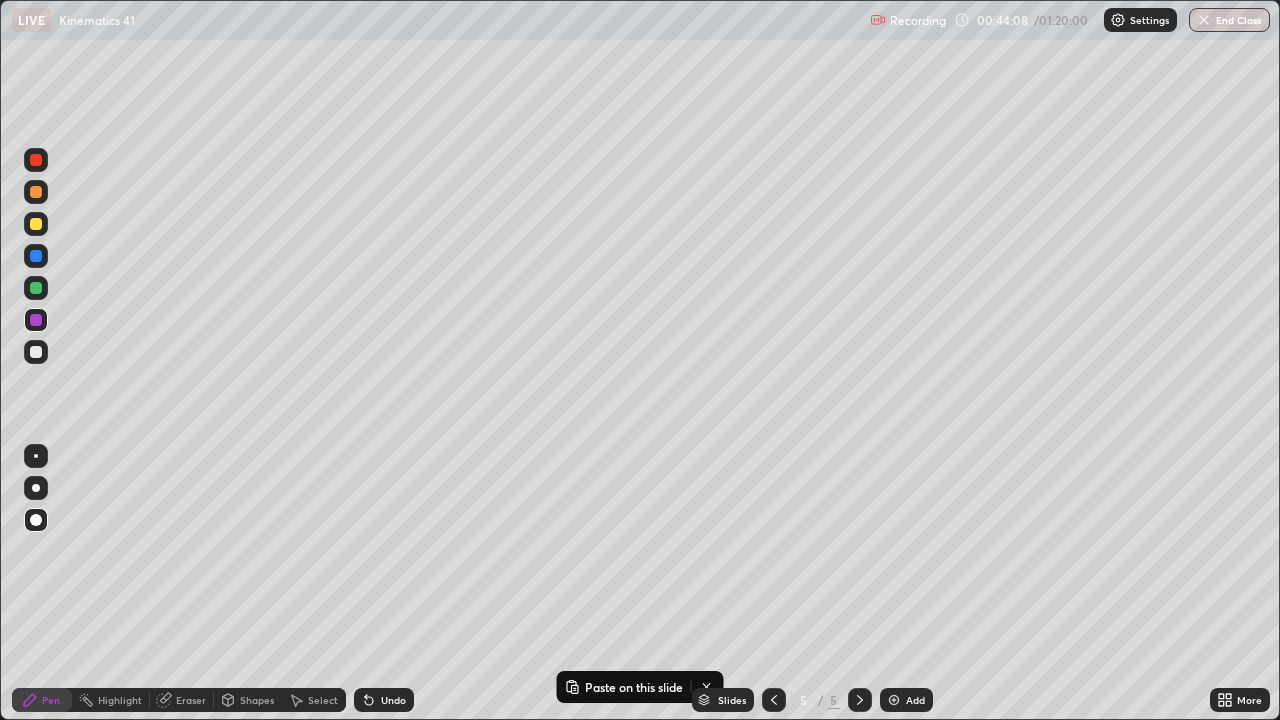 click at bounding box center (36, 352) 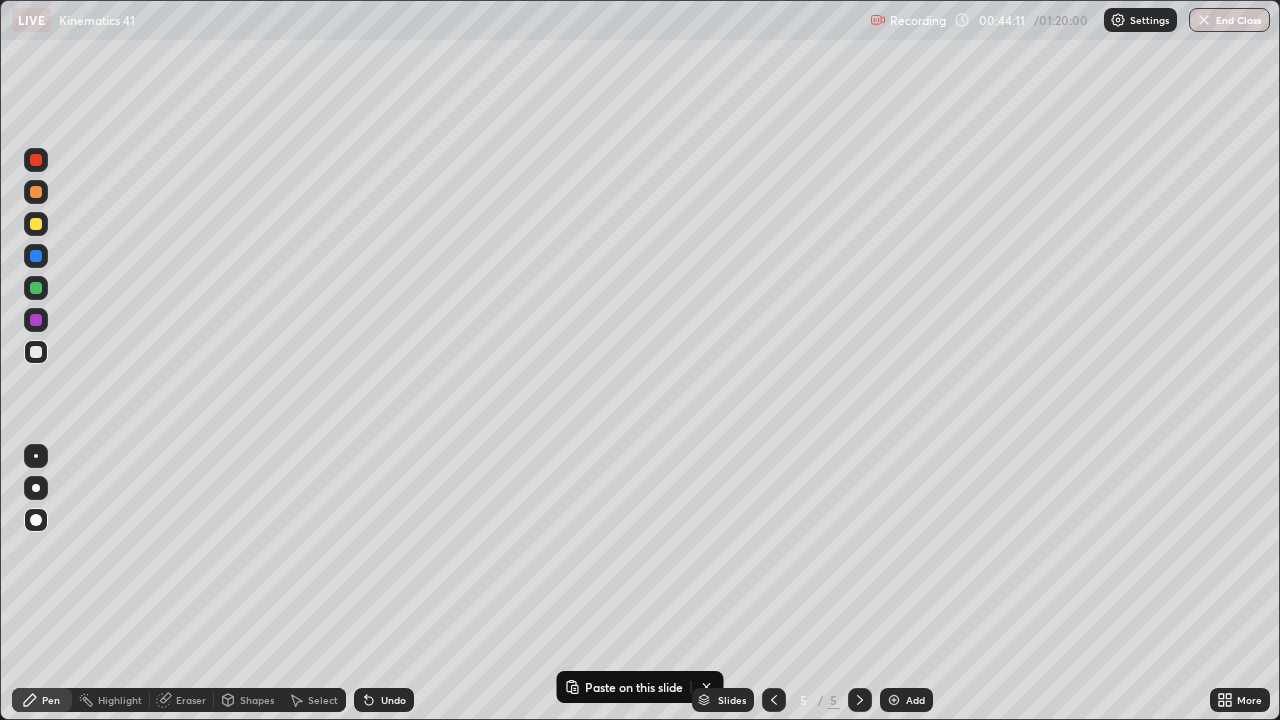 click at bounding box center [36, 256] 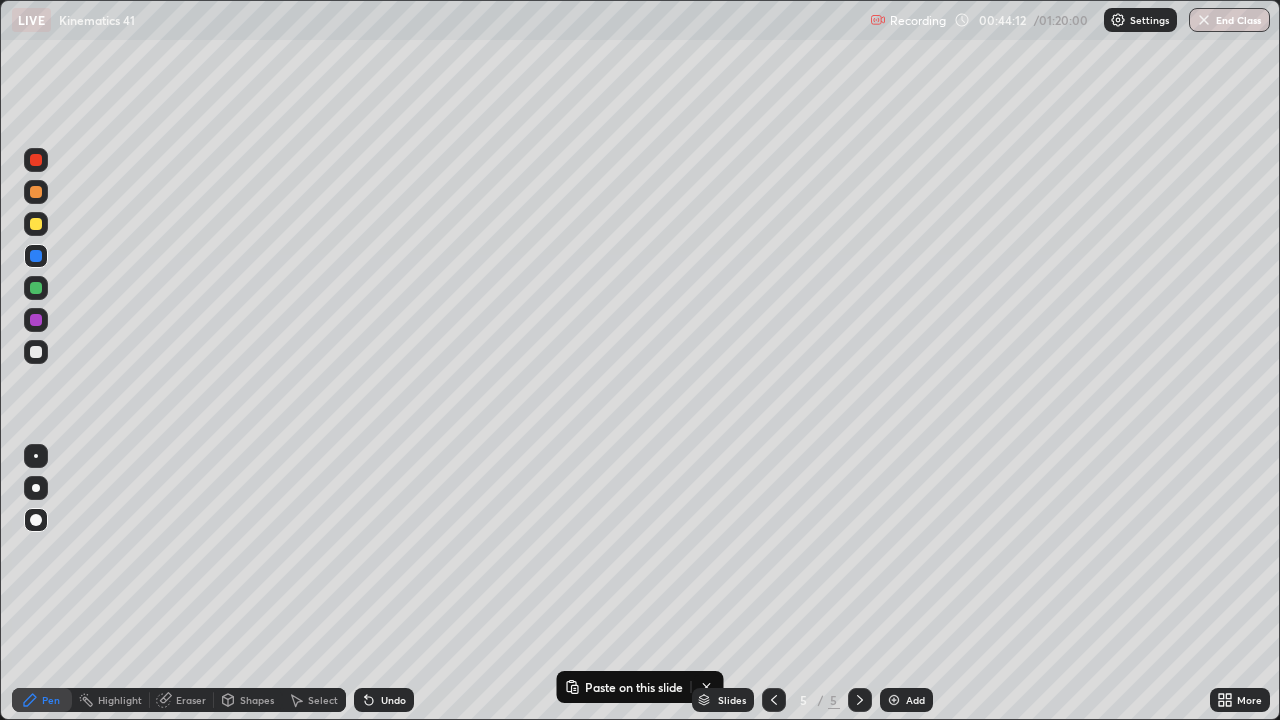click on "Undo" at bounding box center (393, 700) 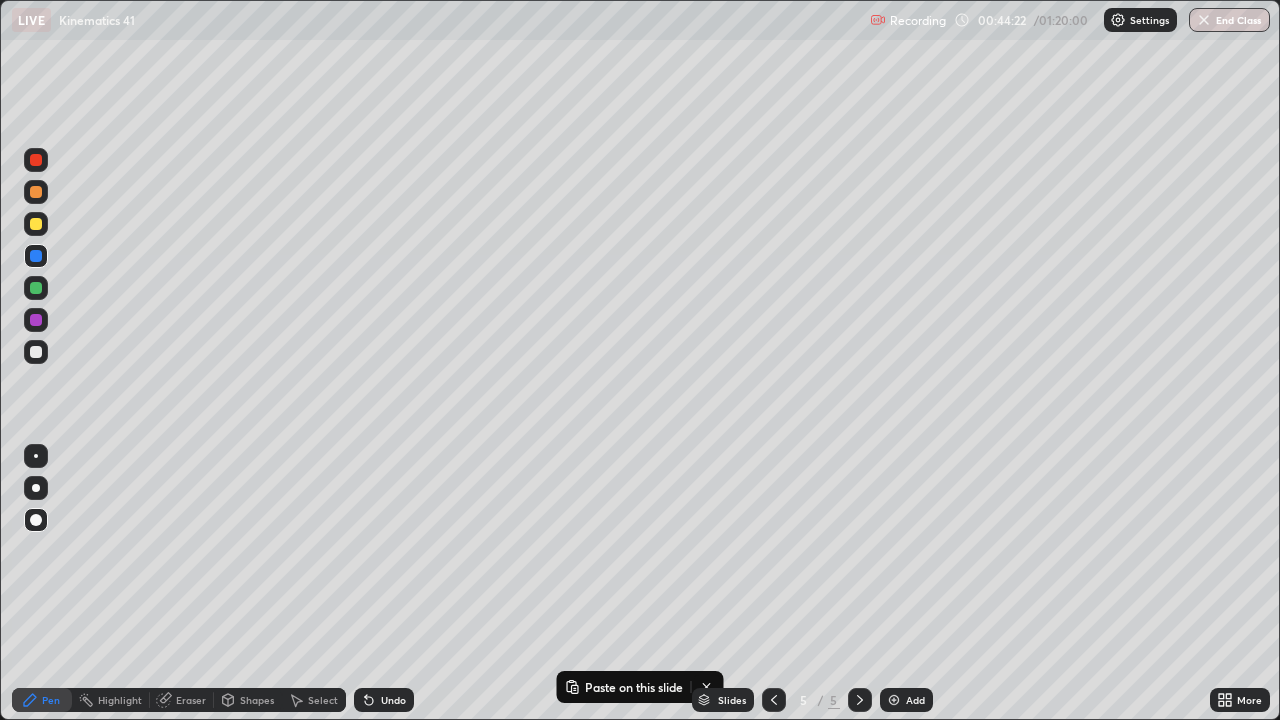 click on "Undo" at bounding box center [393, 700] 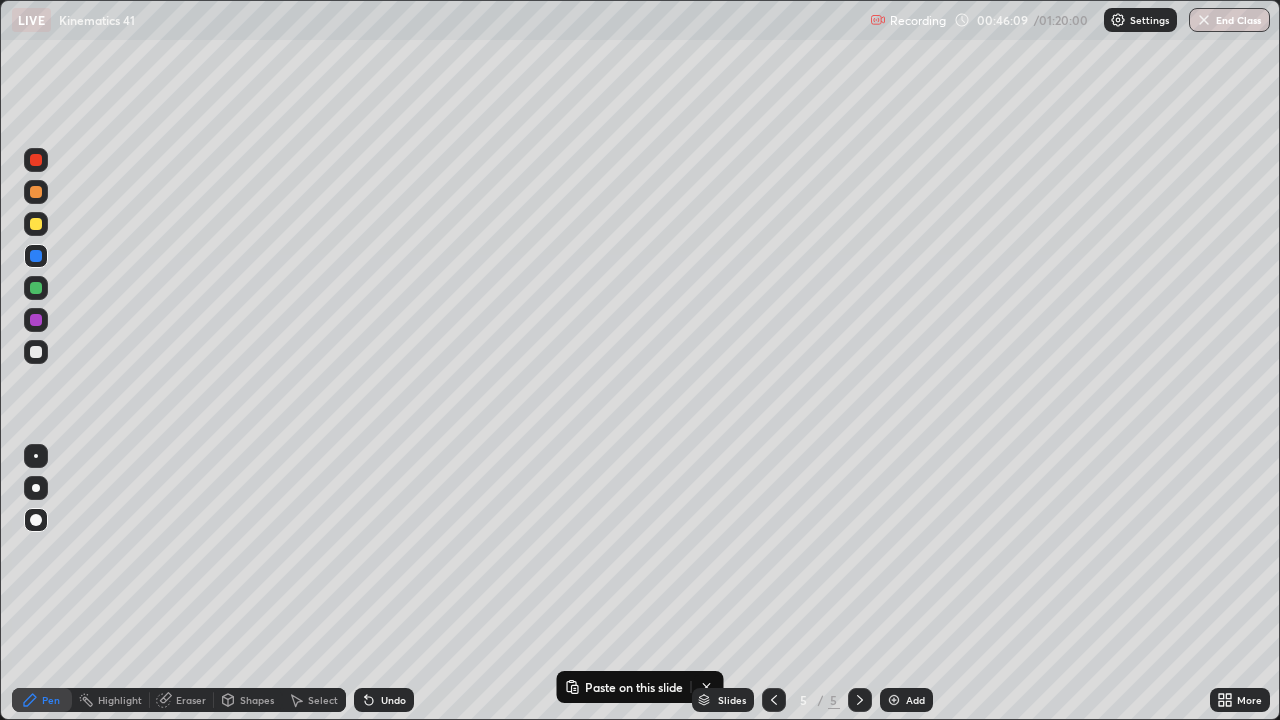 click at bounding box center [36, 224] 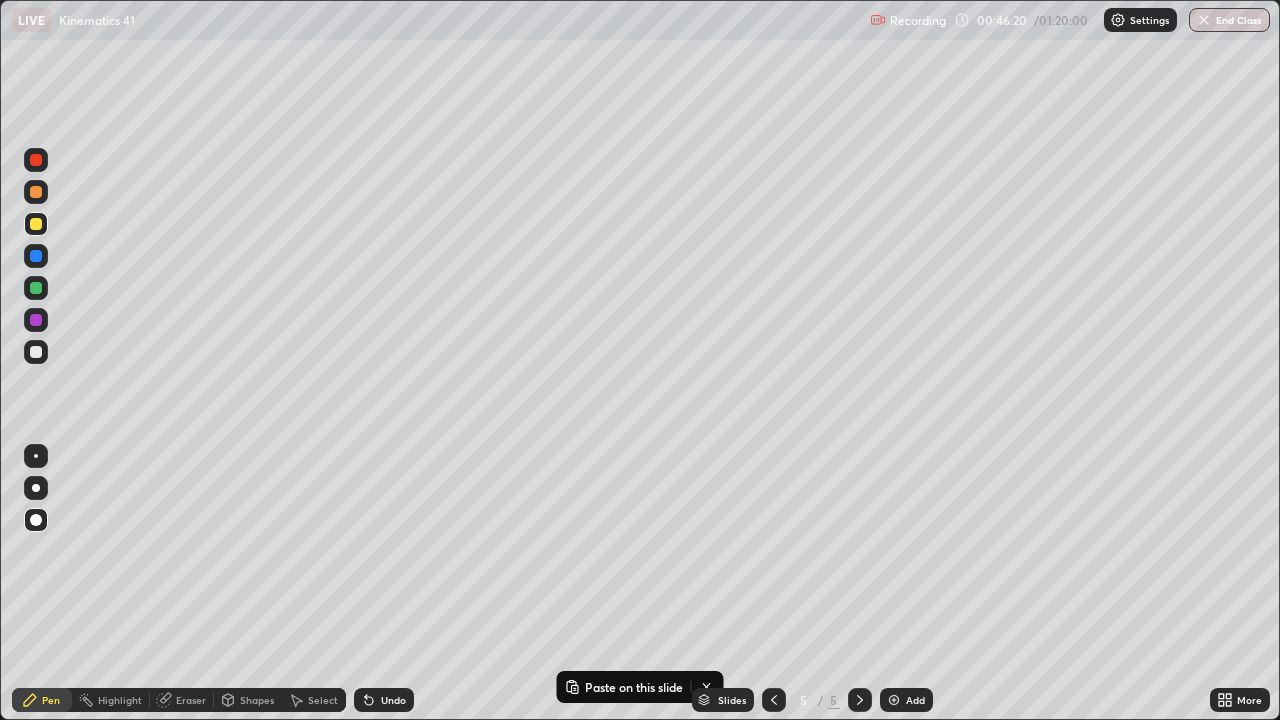 click at bounding box center (36, 320) 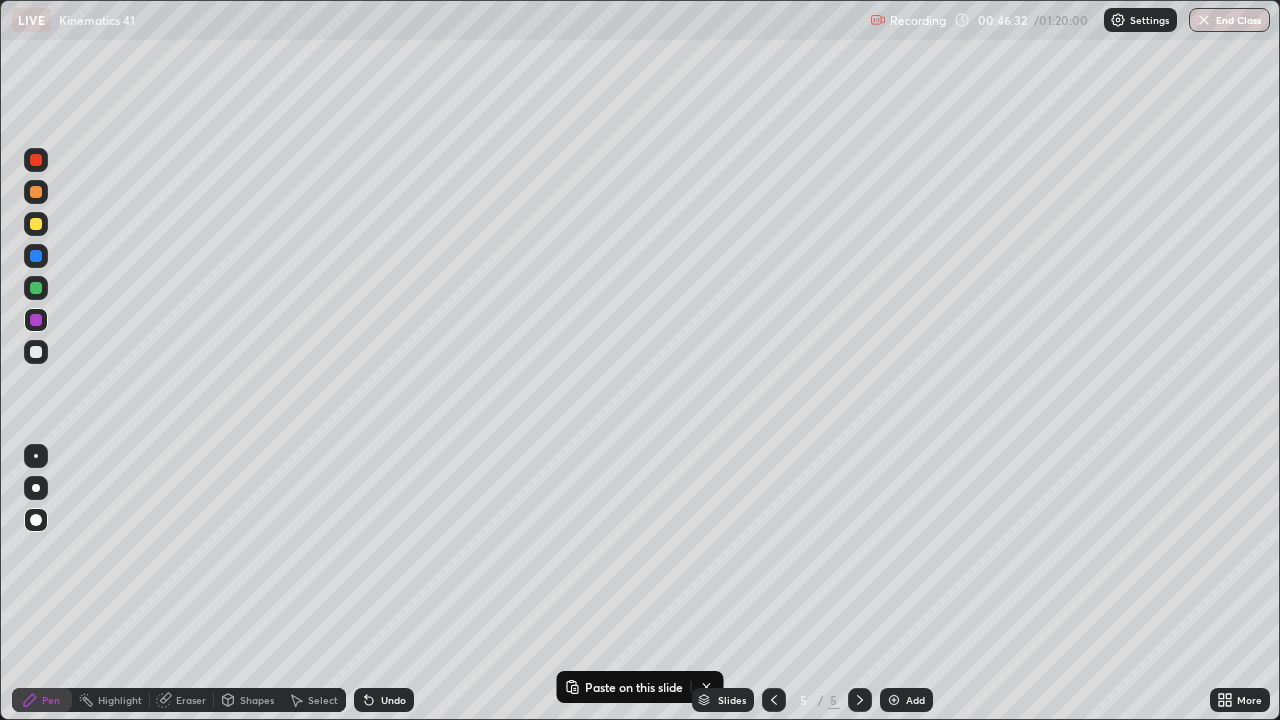 click at bounding box center [36, 288] 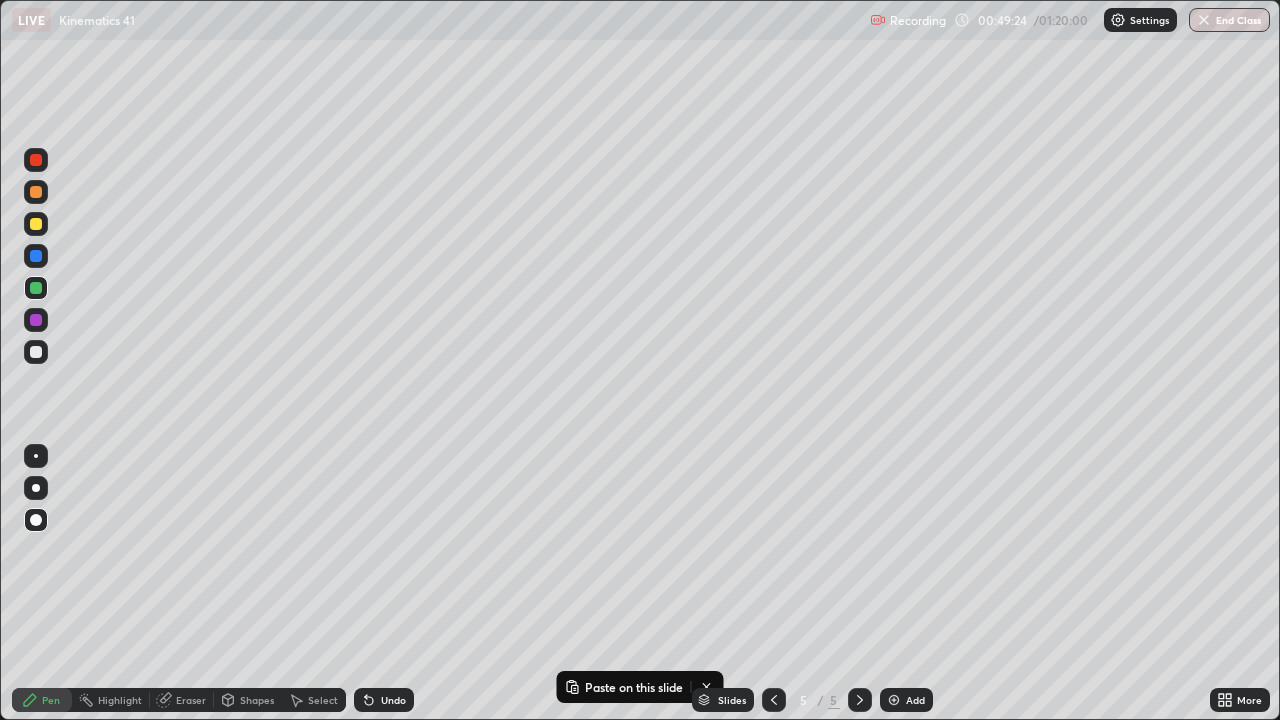 click at bounding box center (36, 352) 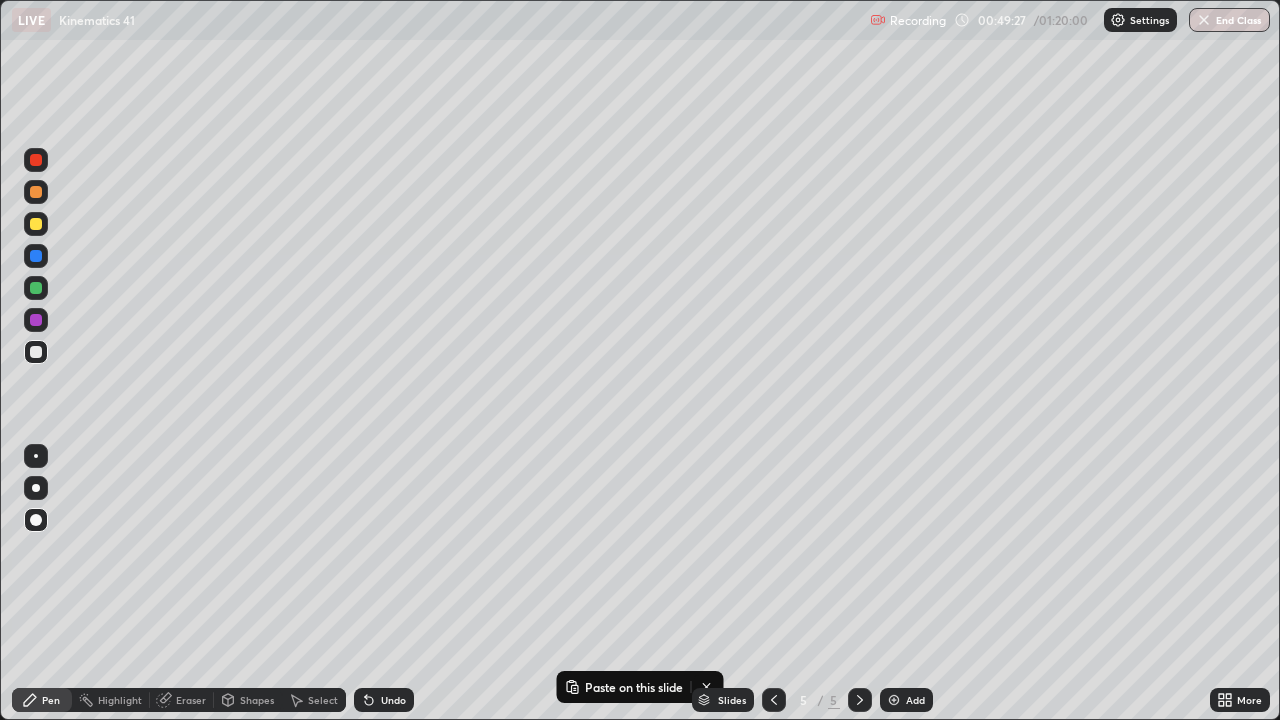 click at bounding box center (36, 352) 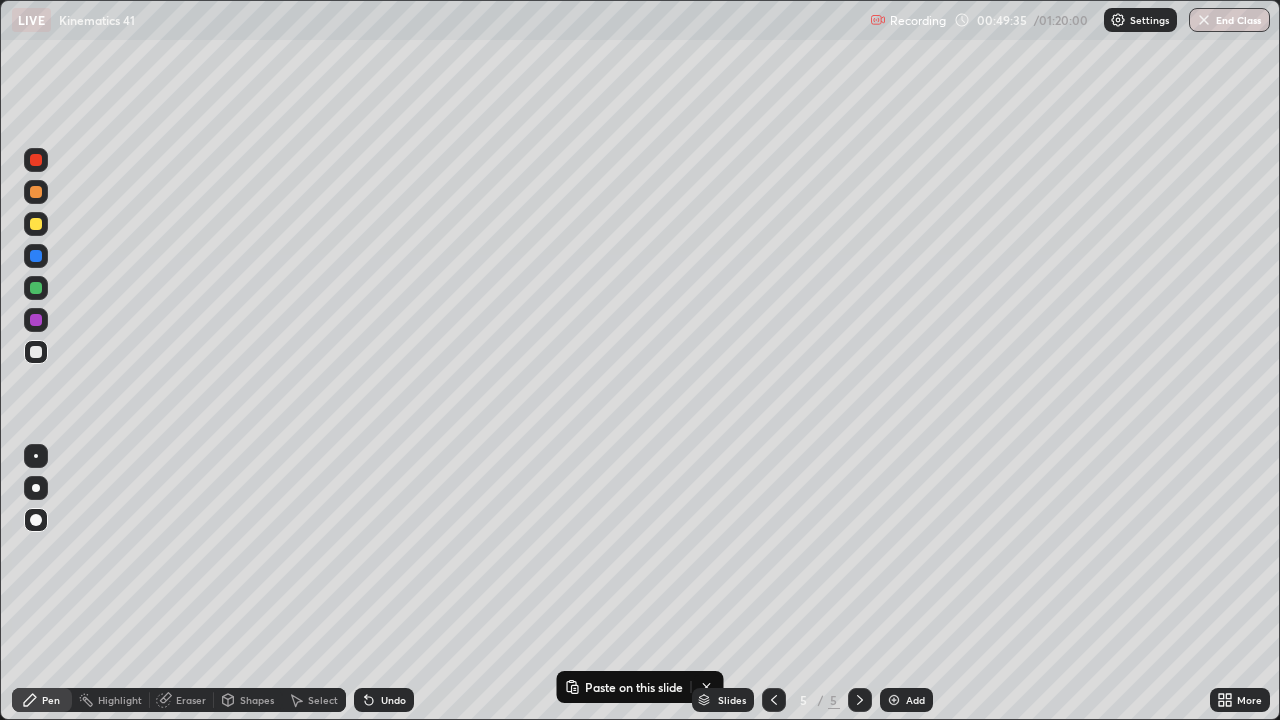 click at bounding box center [36, 352] 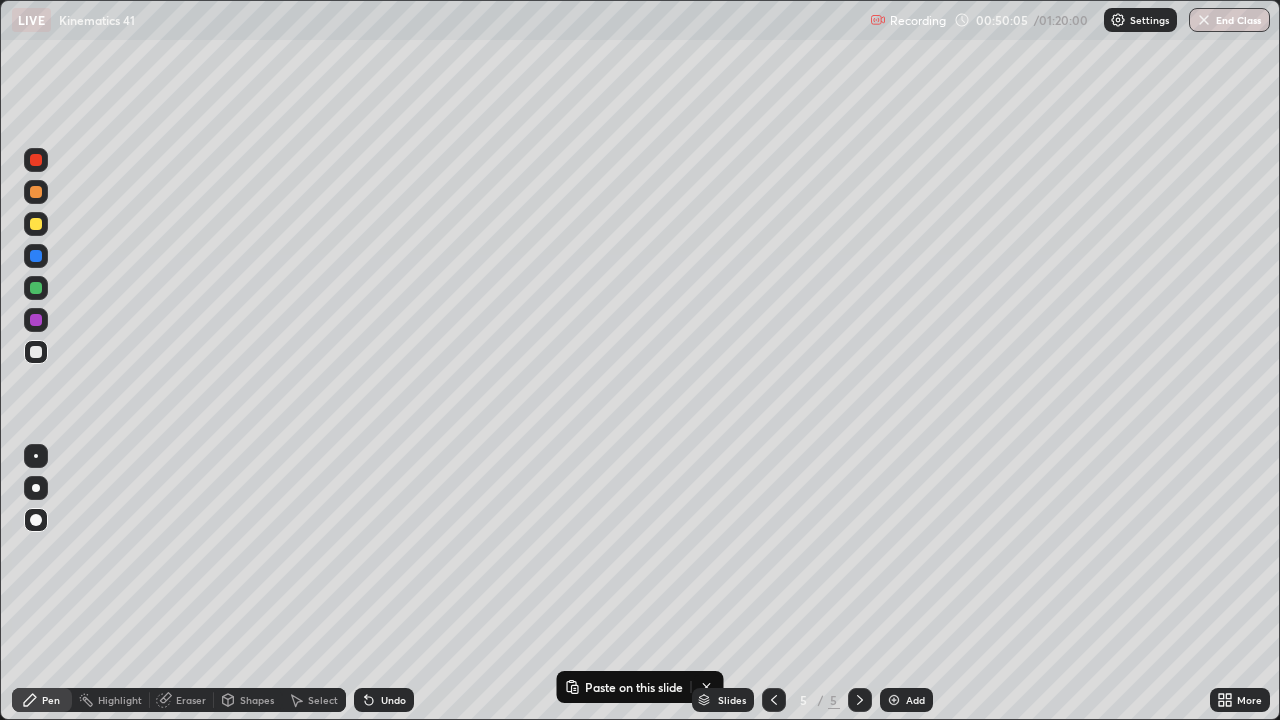 click on "Eraser" at bounding box center (191, 700) 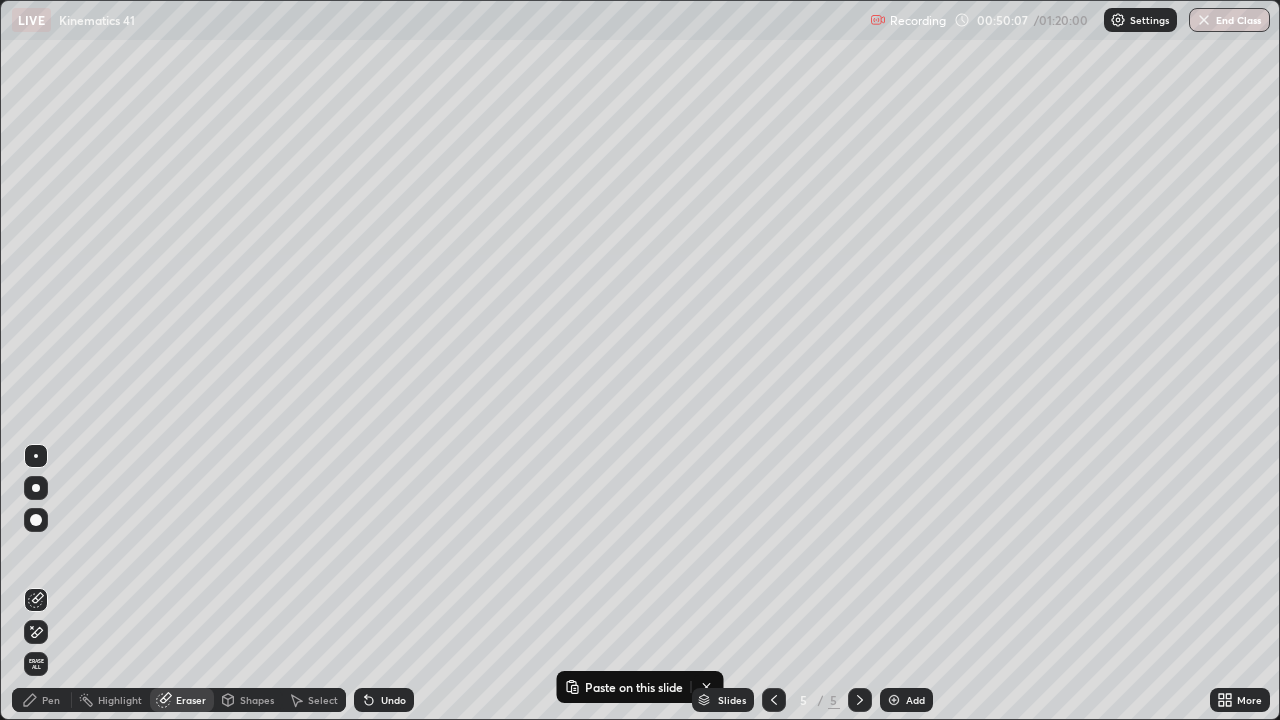 click on "Pen" at bounding box center [51, 700] 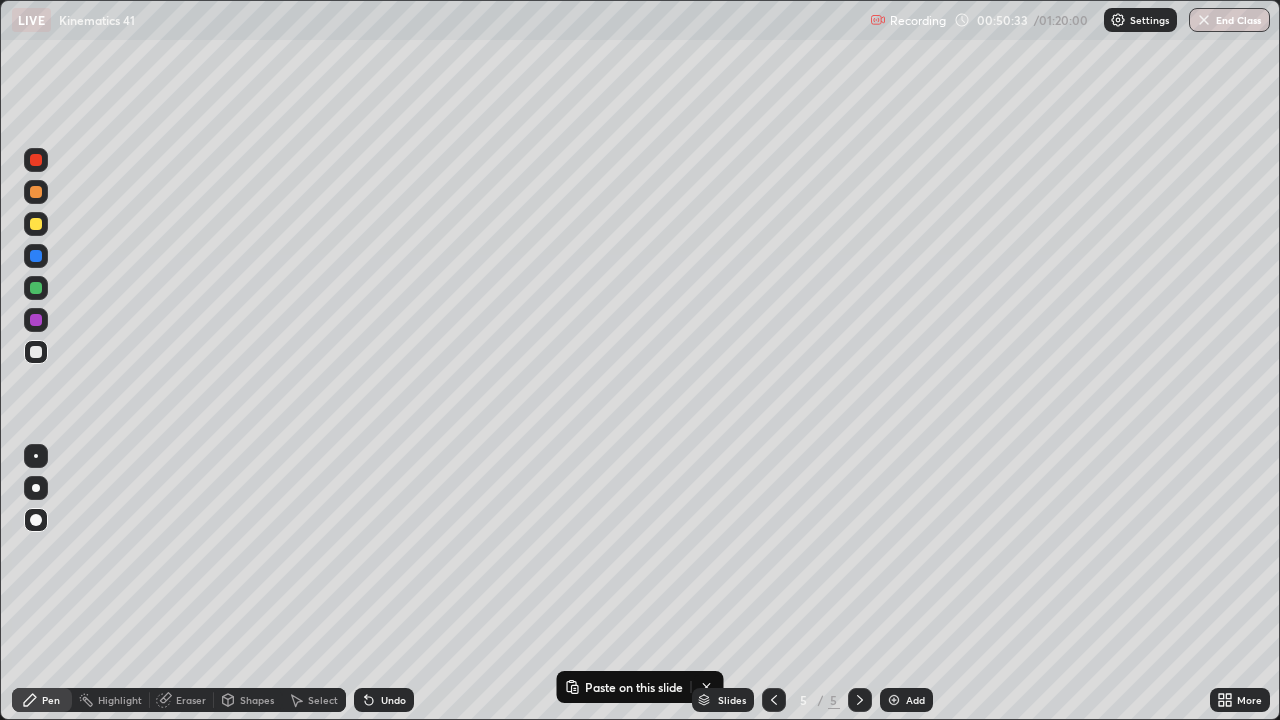 click on "Pen" at bounding box center [51, 700] 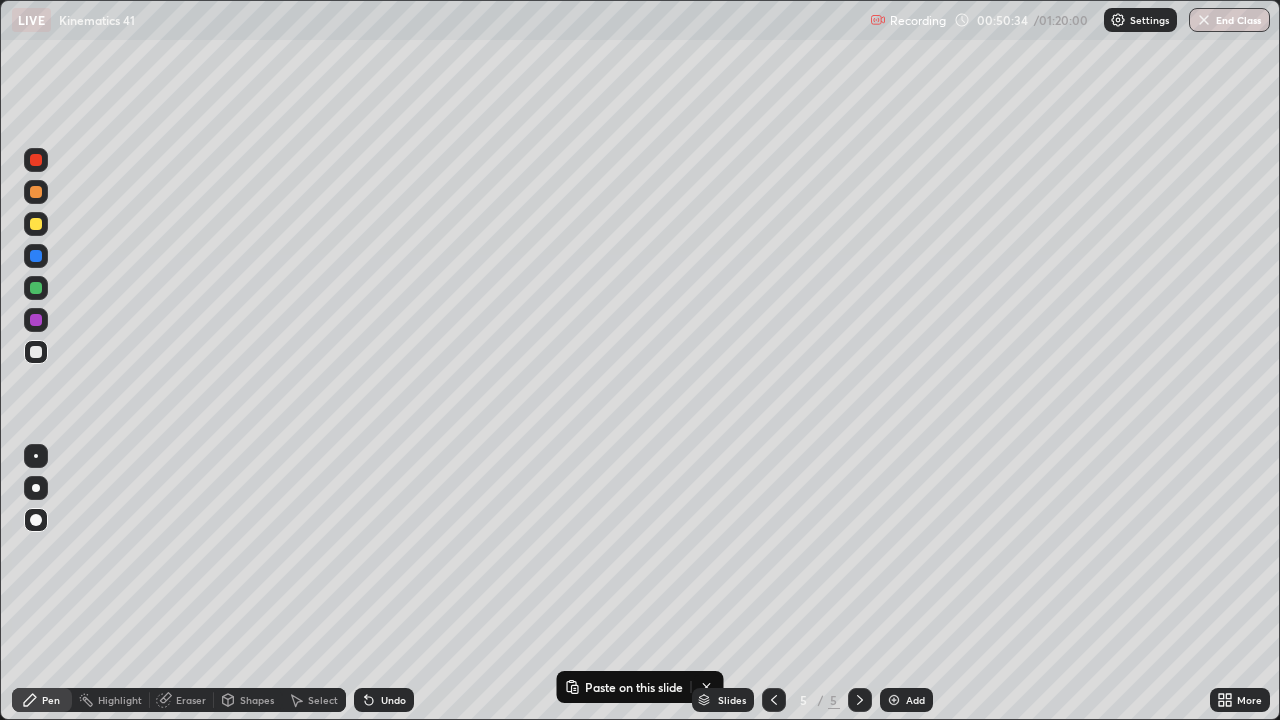 click at bounding box center [36, 352] 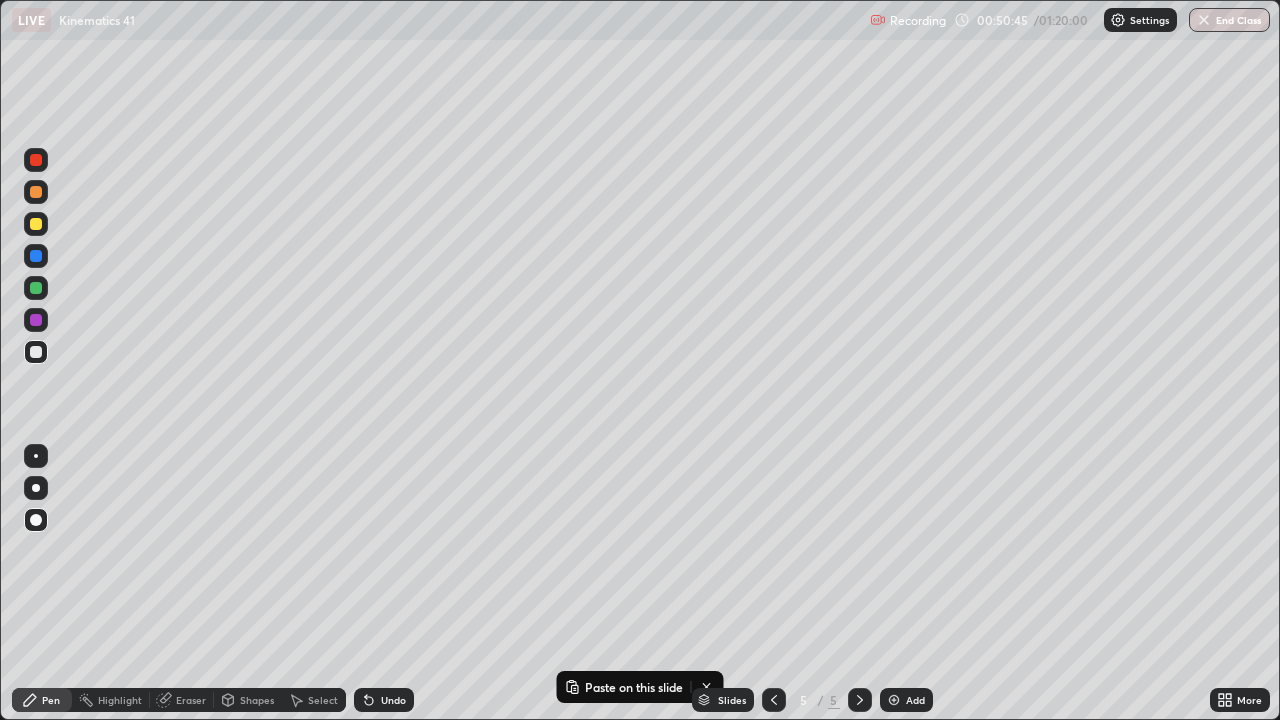 click on "Undo" at bounding box center (384, 700) 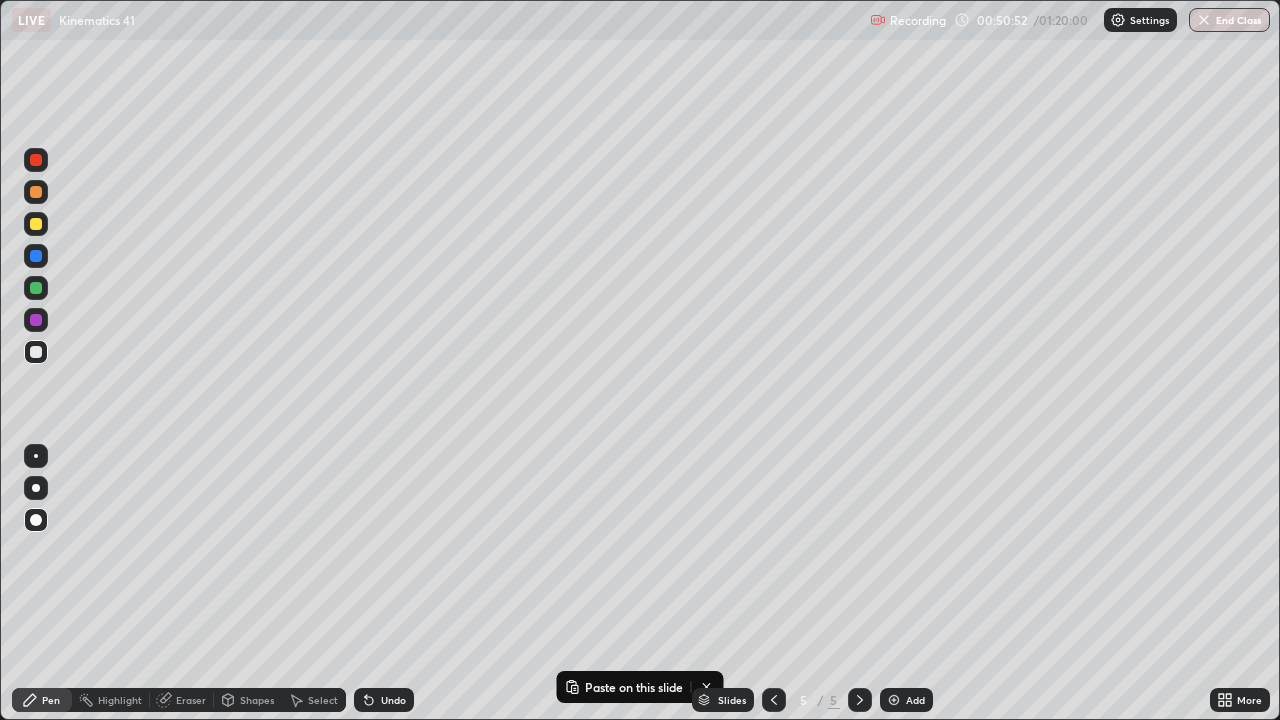 click at bounding box center (36, 288) 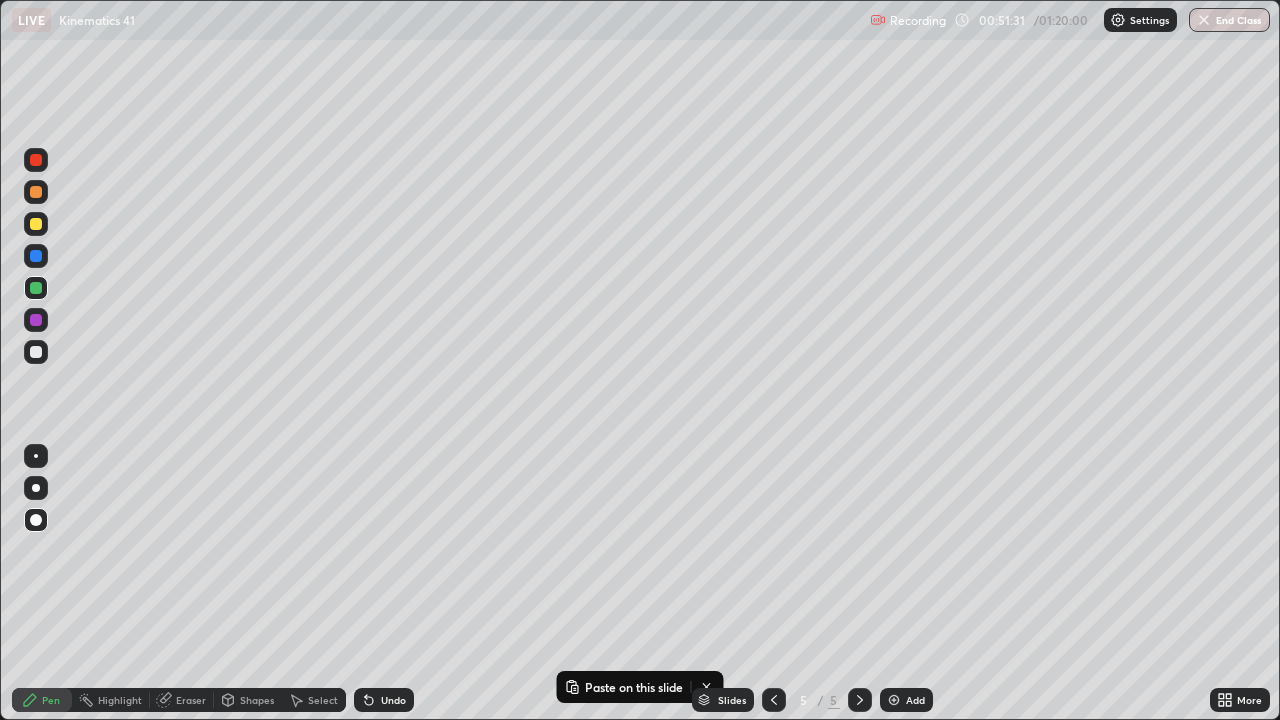 click at bounding box center (36, 352) 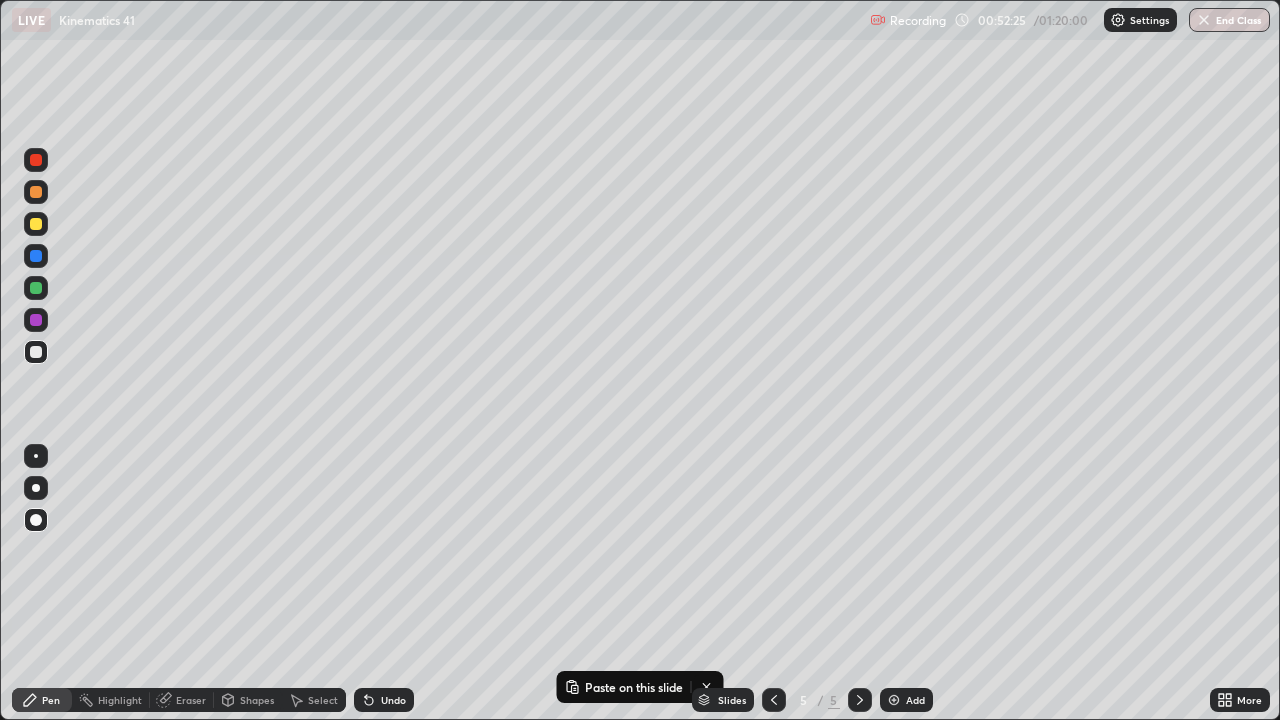 click on "Undo" at bounding box center (393, 700) 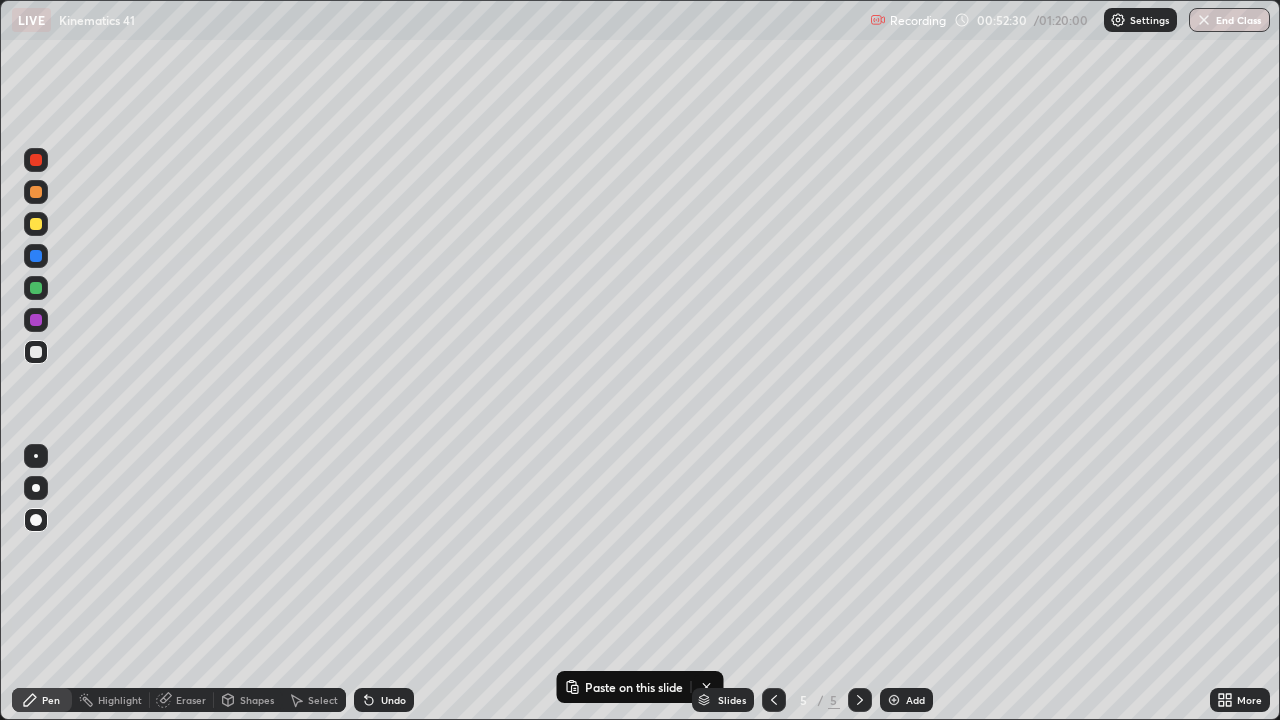 click on "Undo" at bounding box center (384, 700) 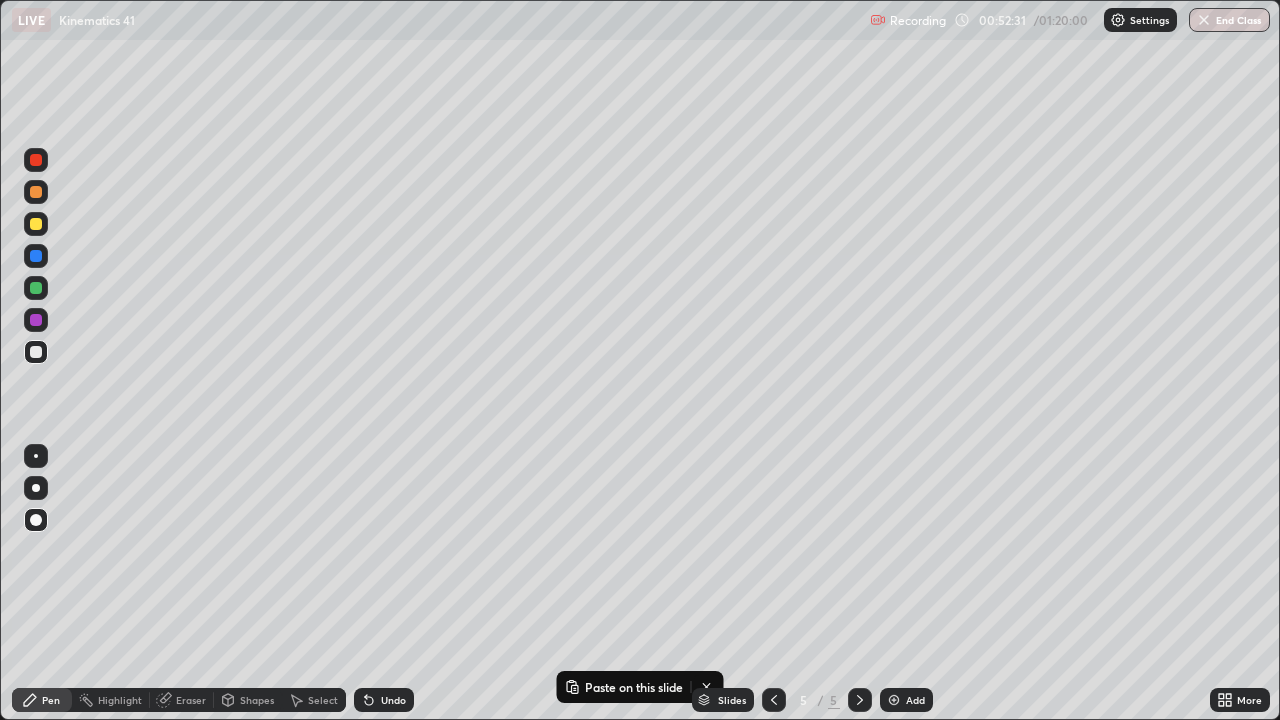 click on "Undo" at bounding box center [384, 700] 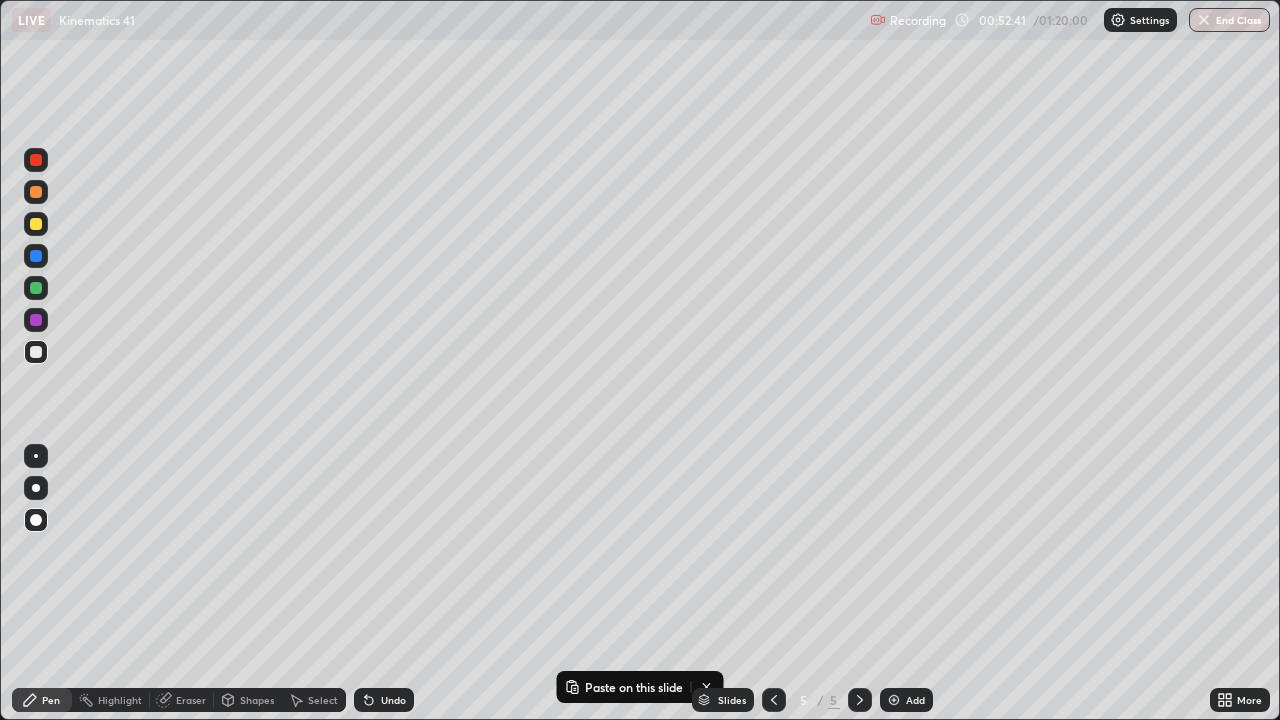 click at bounding box center [36, 288] 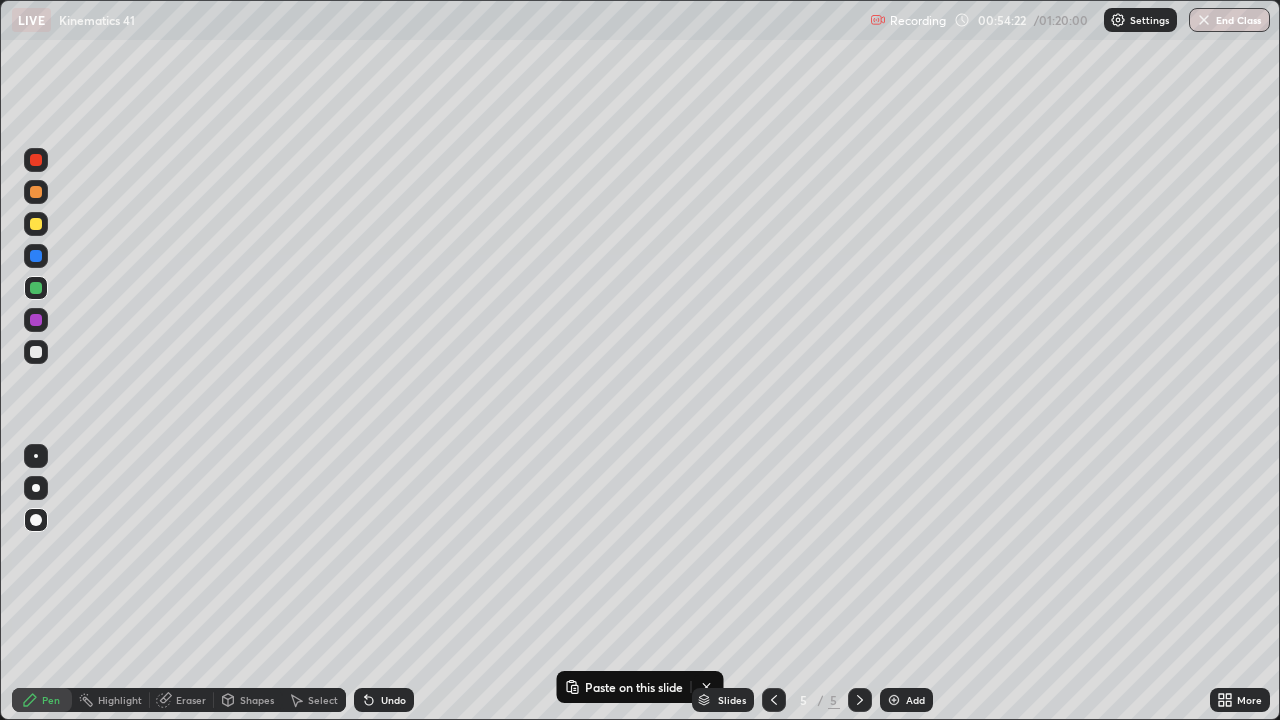 click on "Undo" at bounding box center [384, 700] 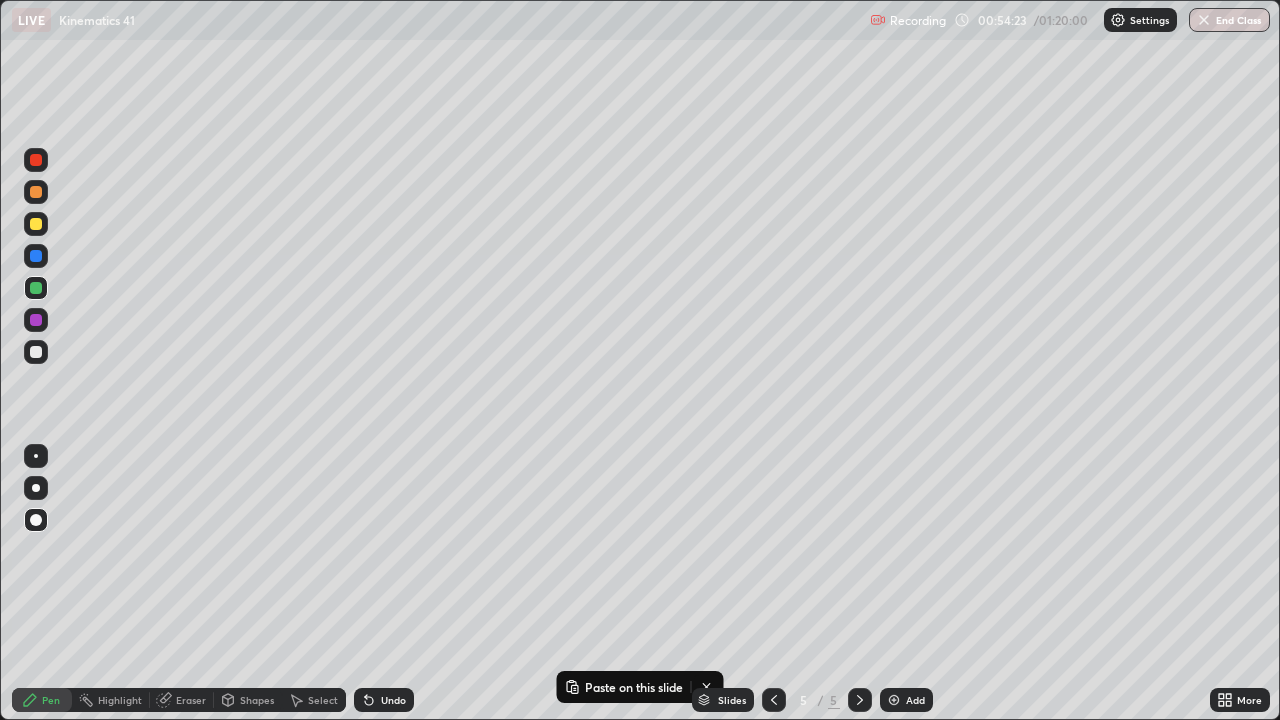 click on "Undo" at bounding box center (384, 700) 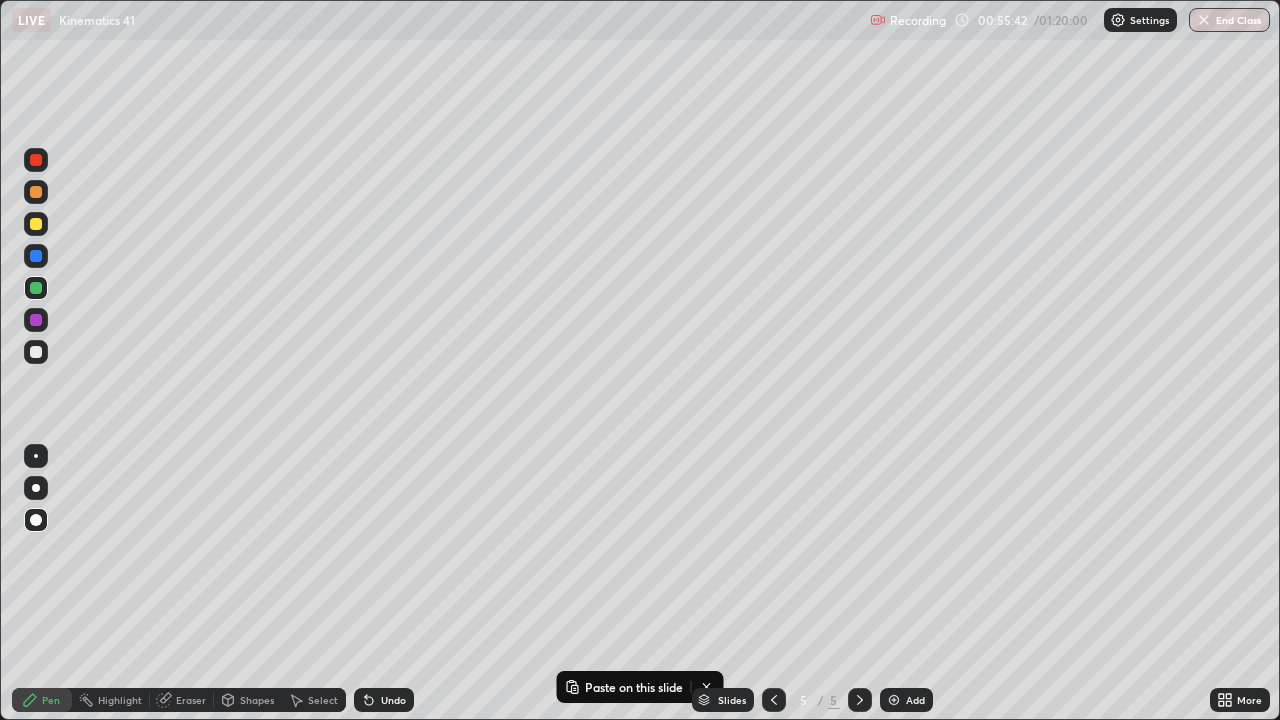 click at bounding box center [894, 700] 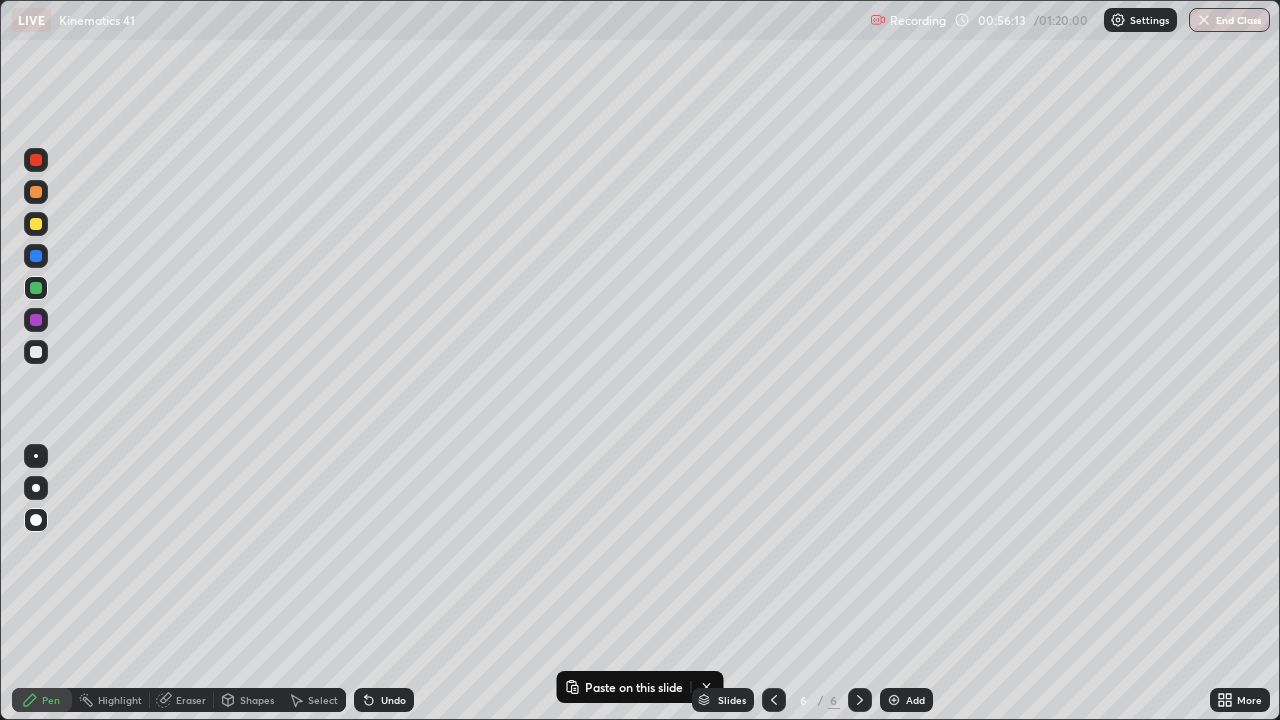 click at bounding box center (36, 224) 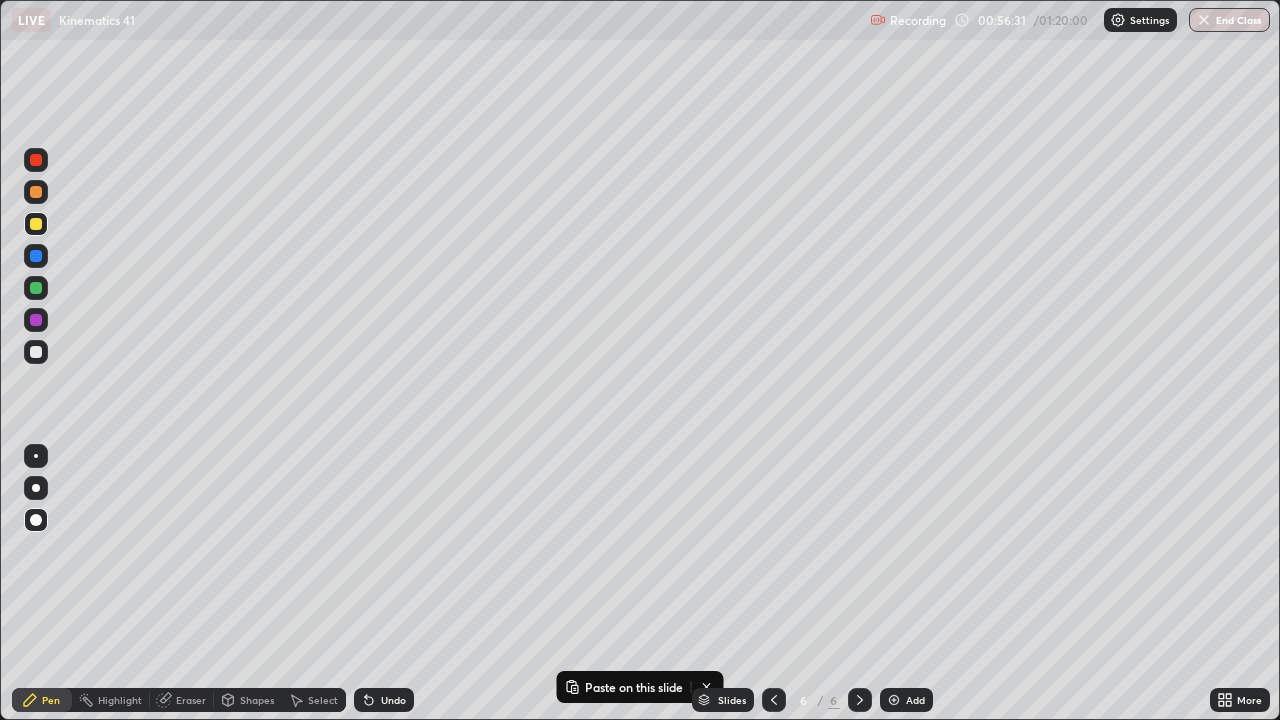 click on "Pen" at bounding box center [51, 700] 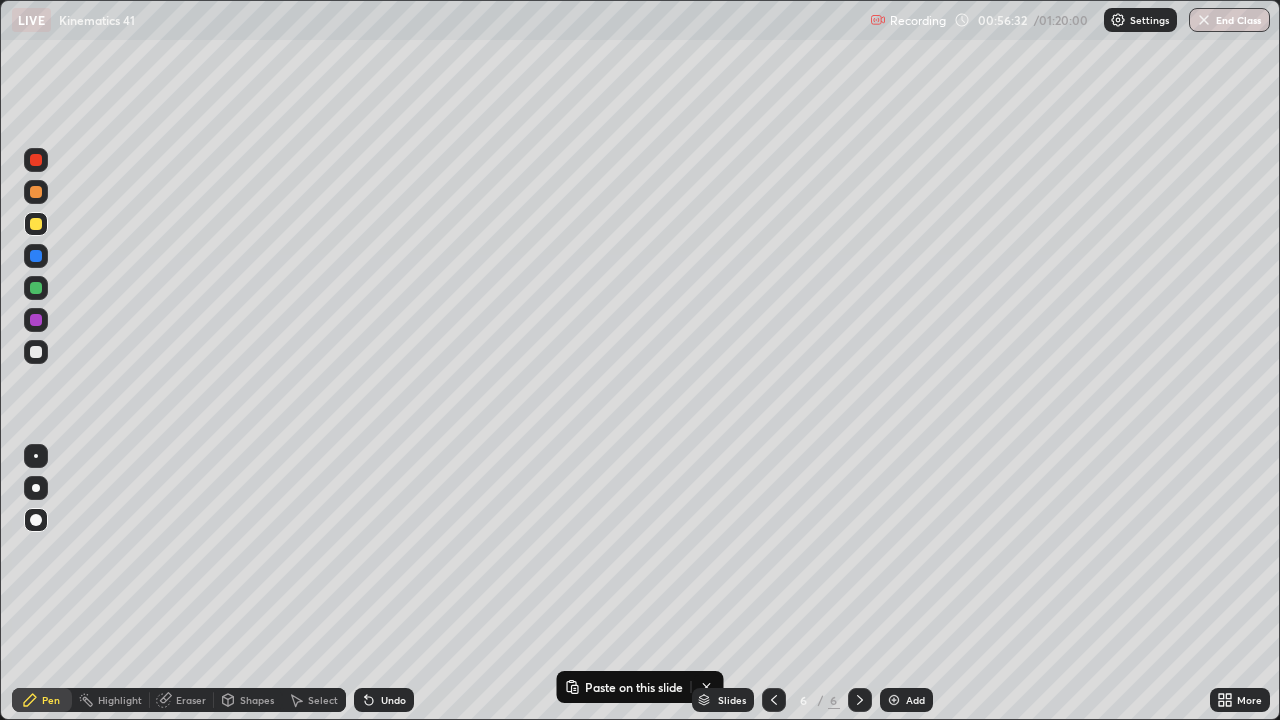 click at bounding box center (36, 352) 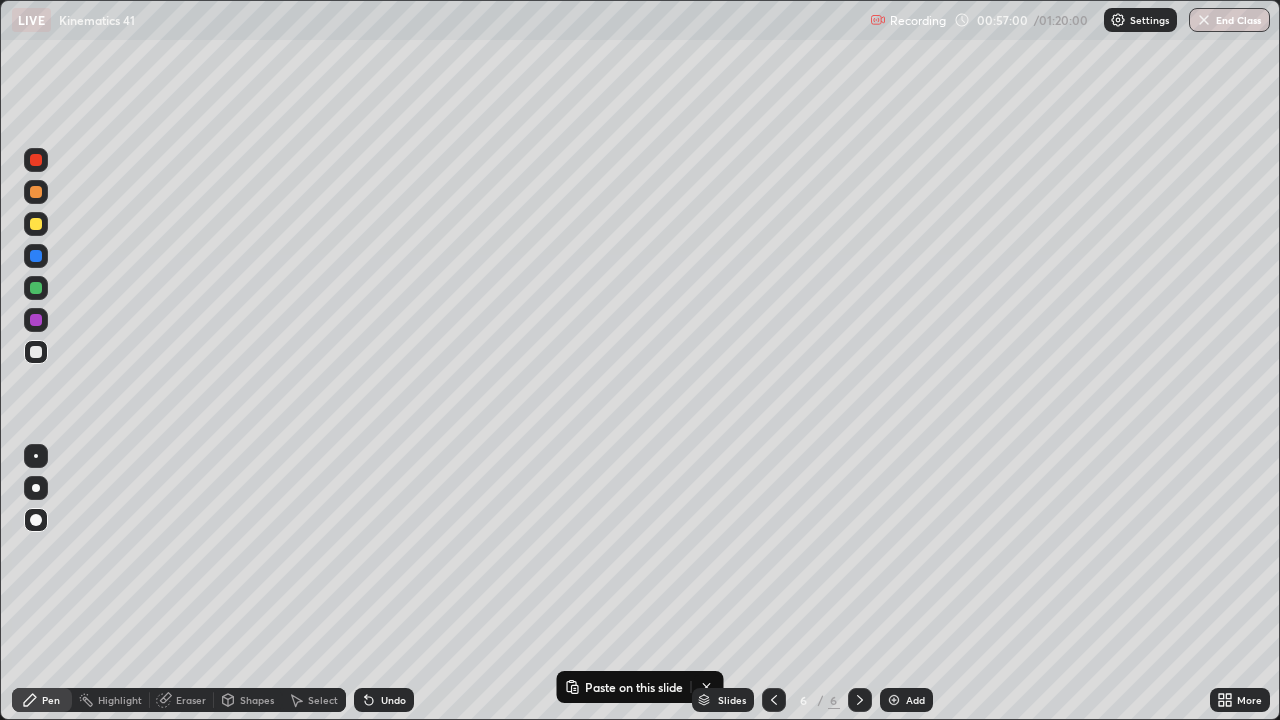 click at bounding box center [36, 256] 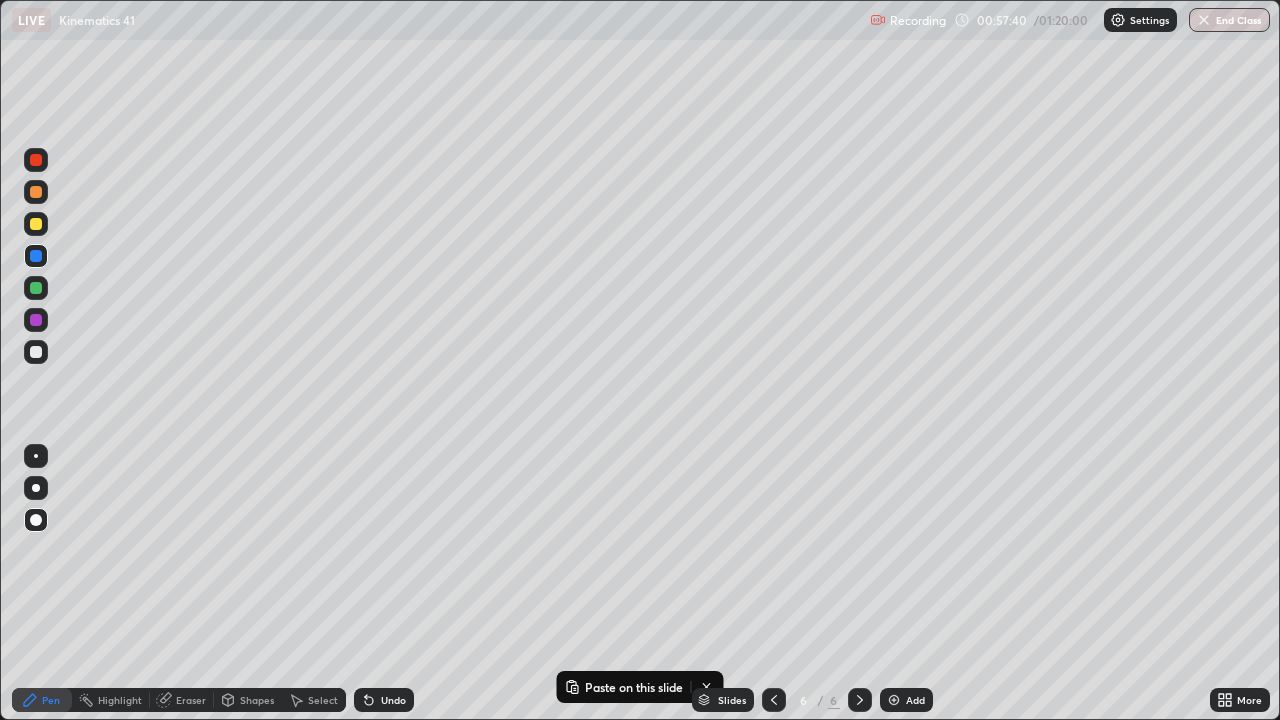 click at bounding box center (36, 352) 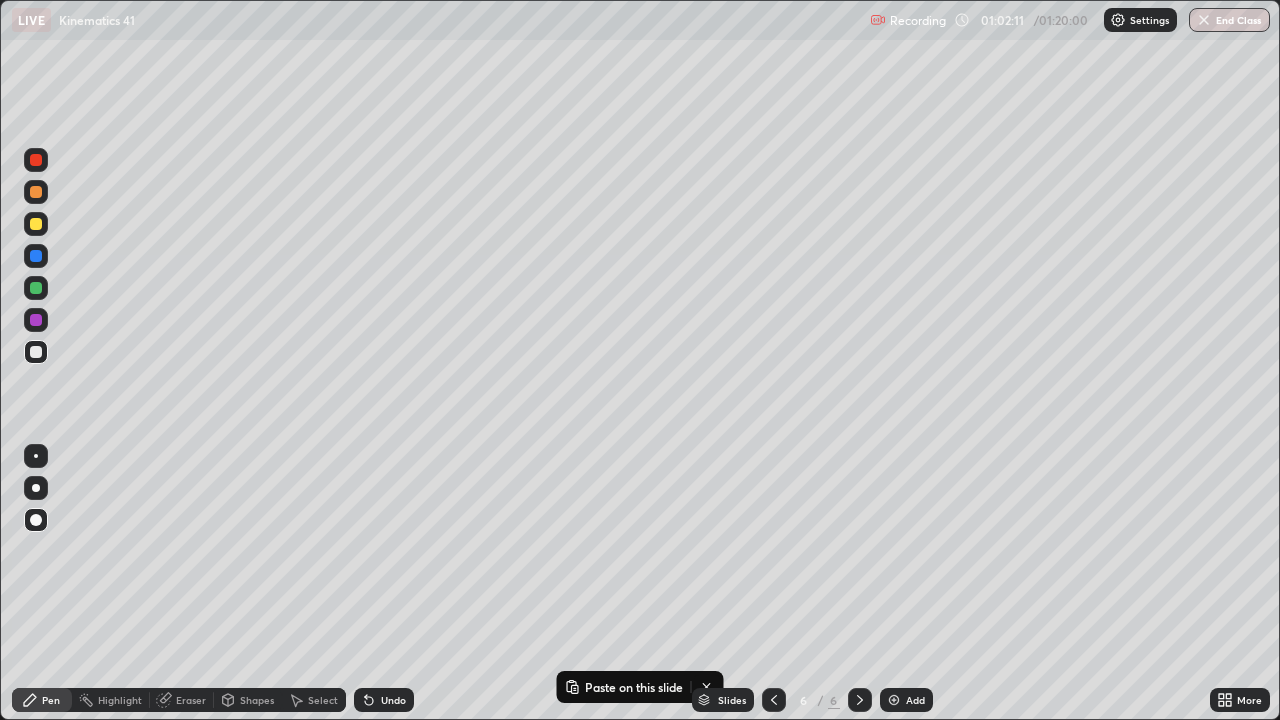 click 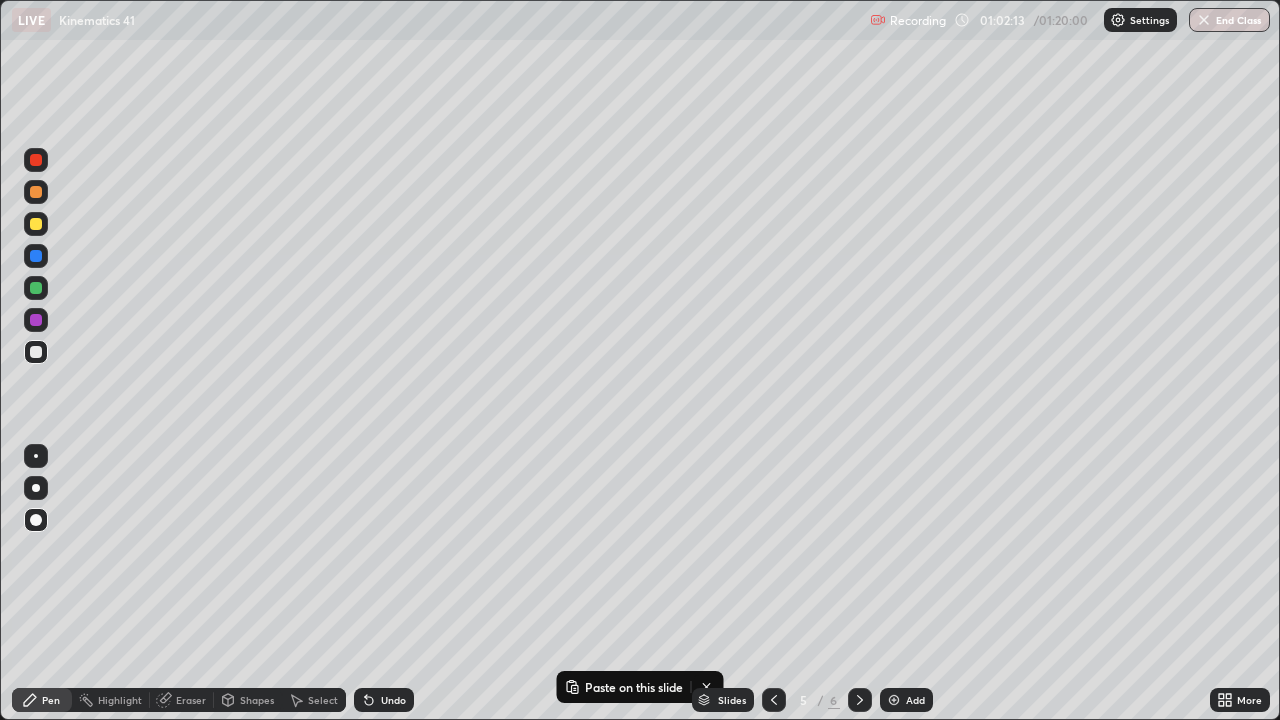 click 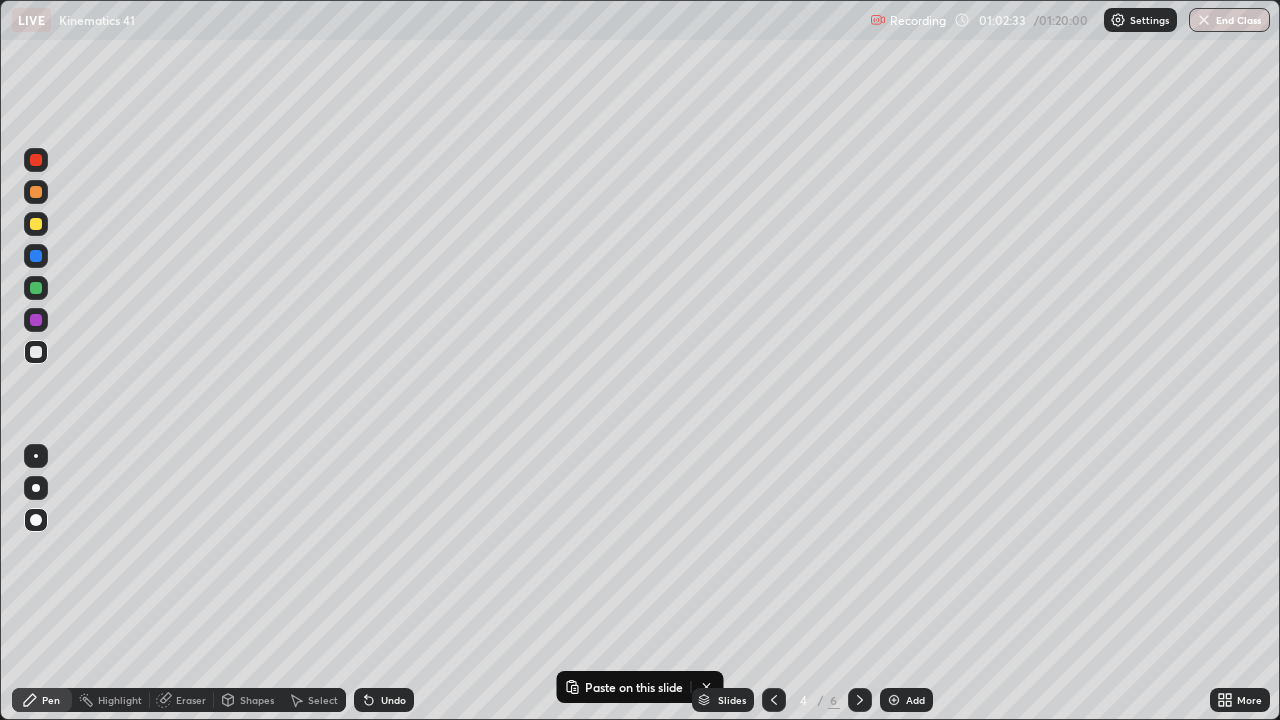 click 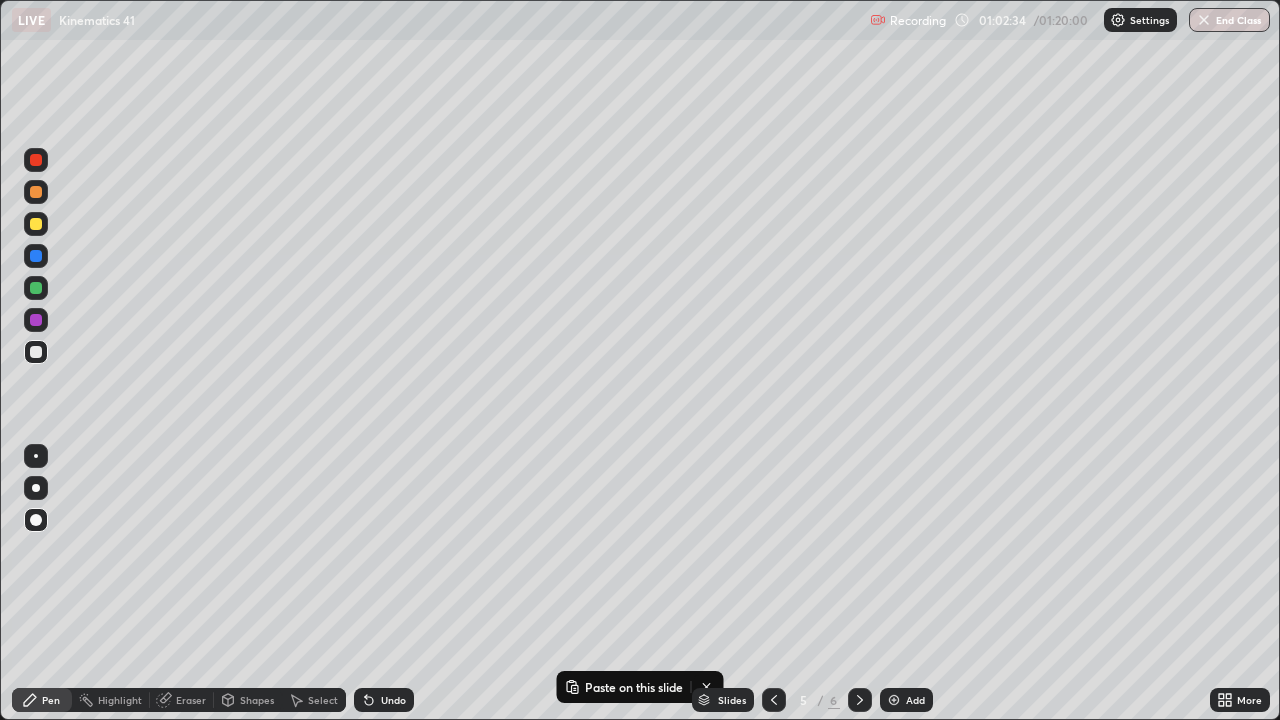click 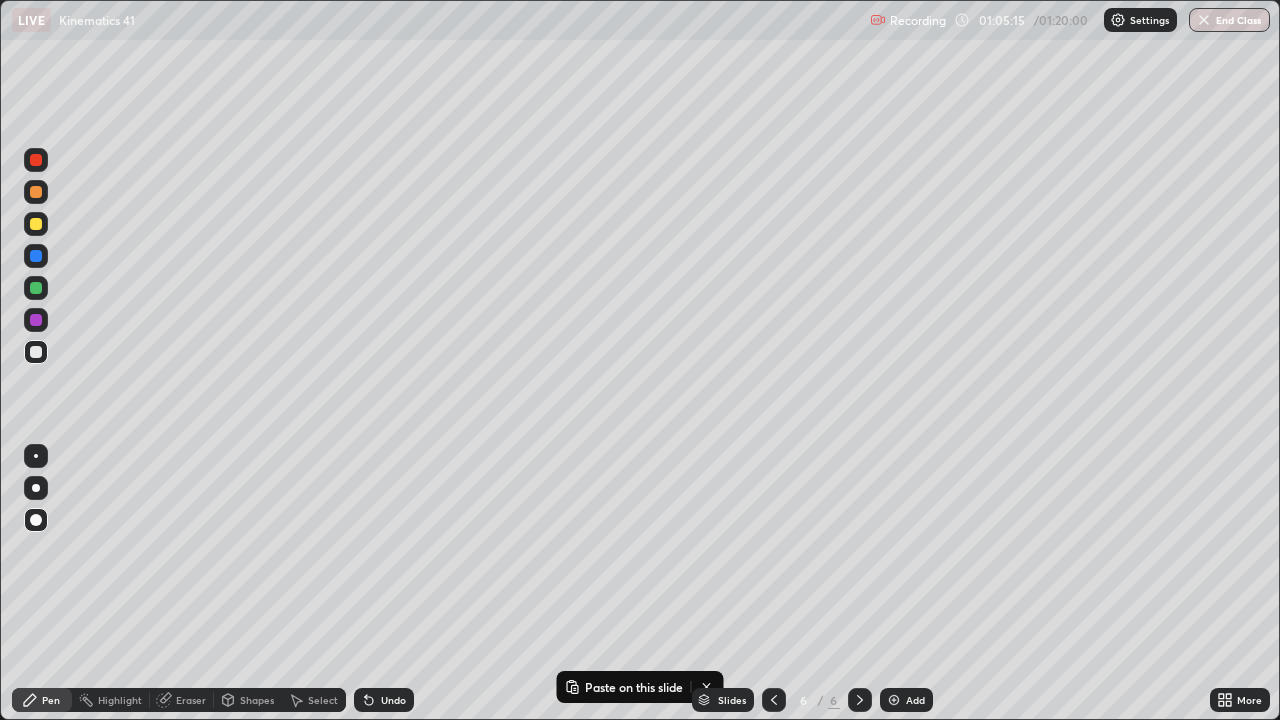 click 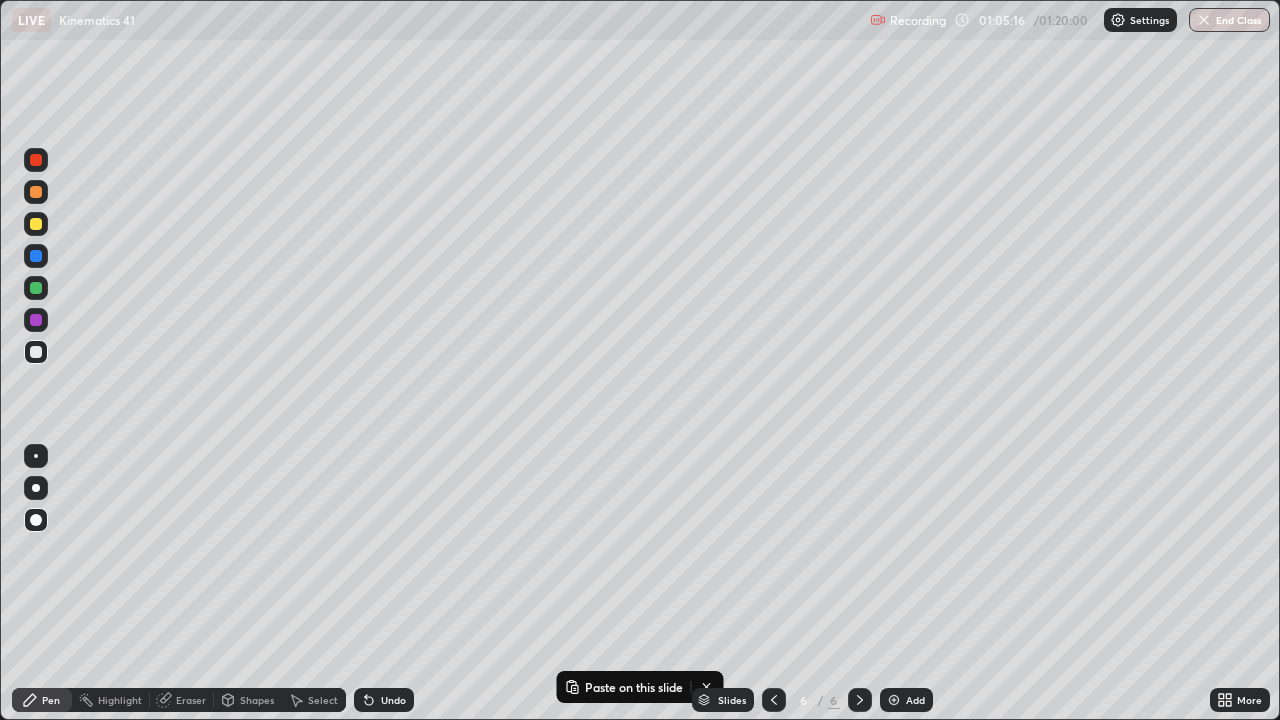 click on "Add" at bounding box center (915, 700) 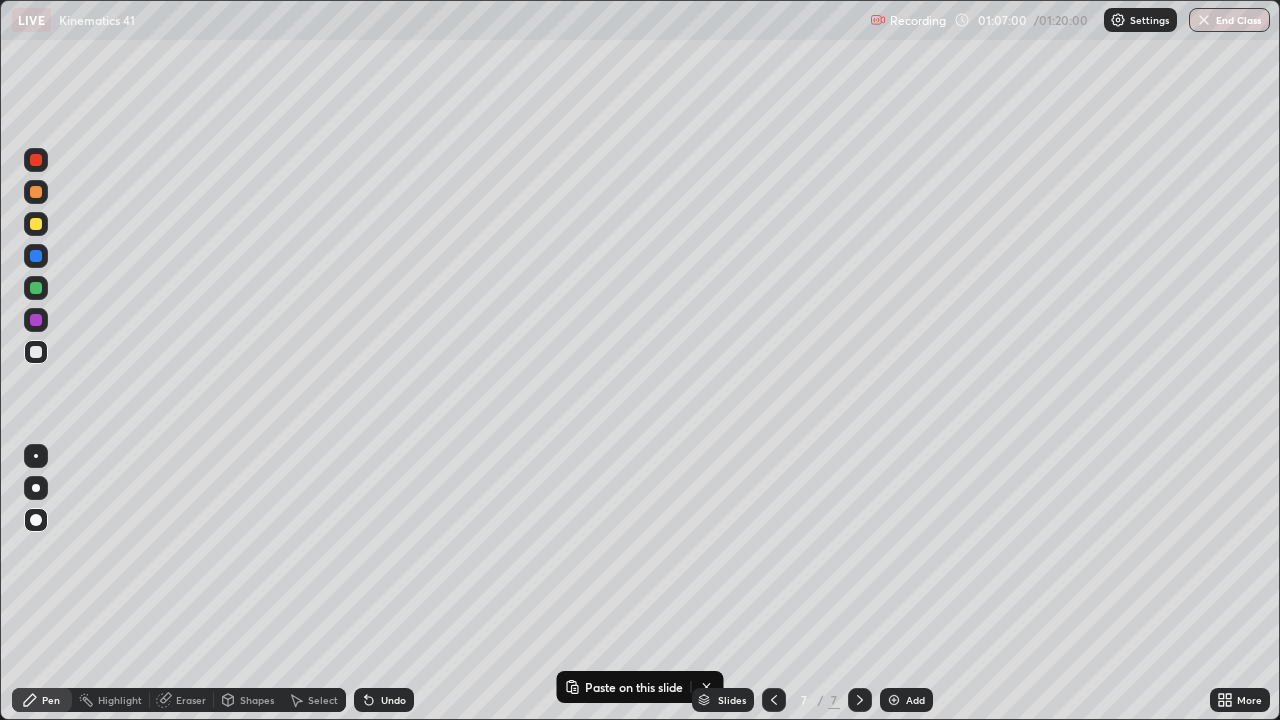 click 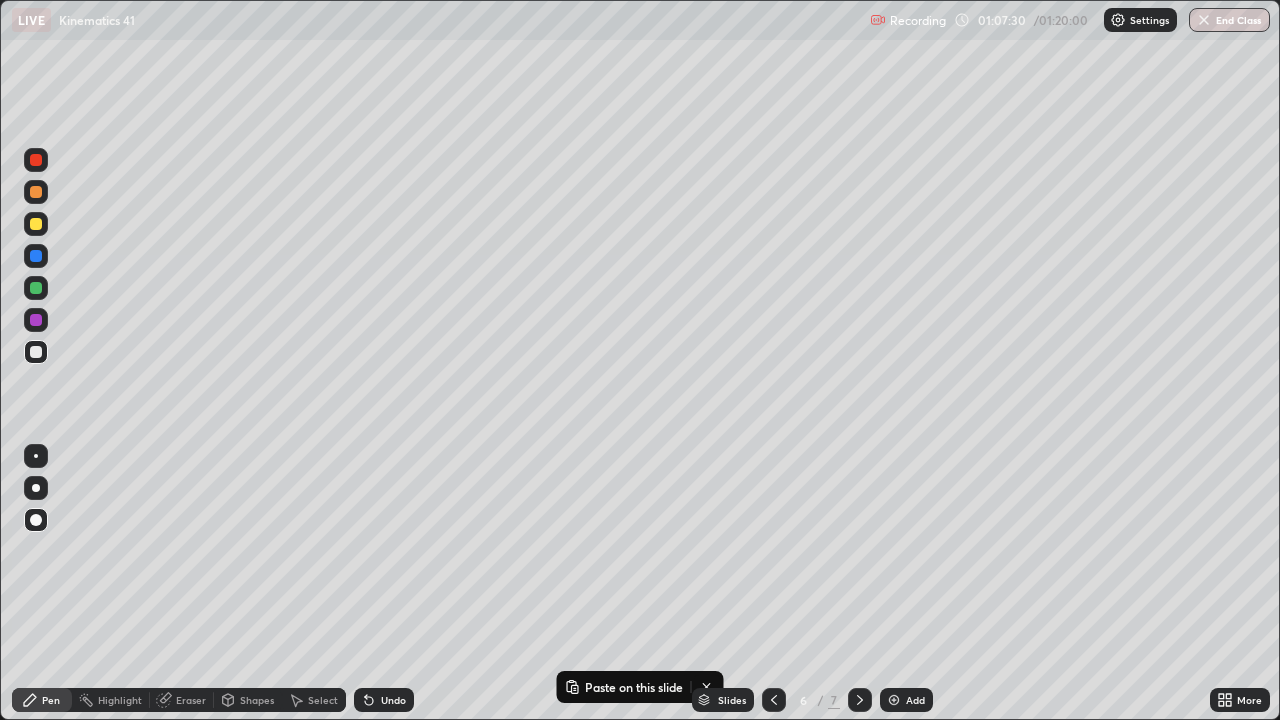 click 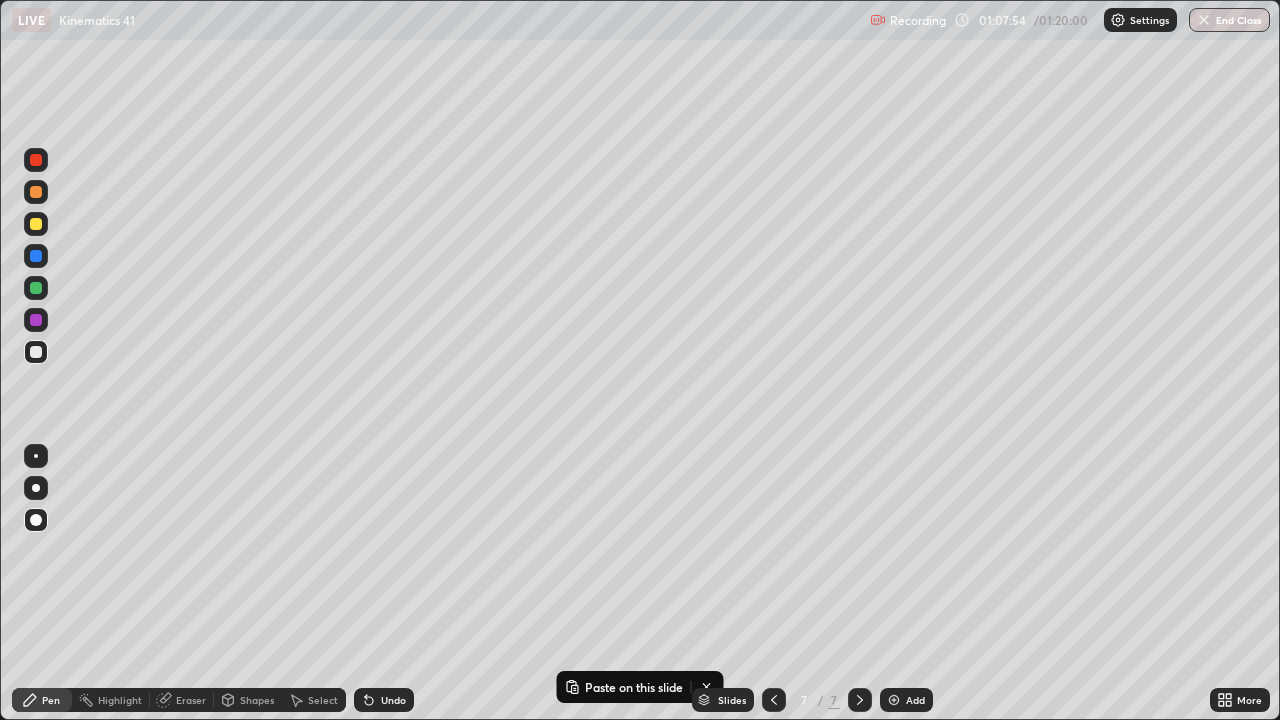 click on "Eraser" at bounding box center [182, 700] 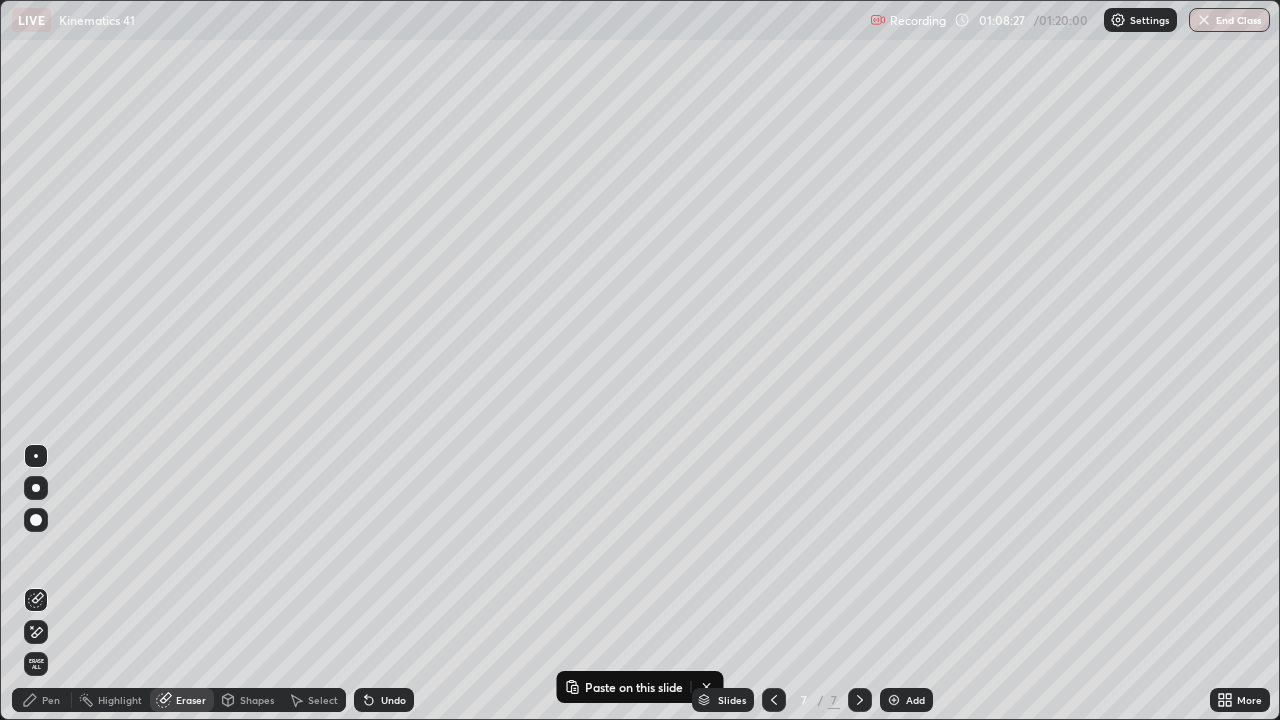 click on "Pen" at bounding box center (51, 700) 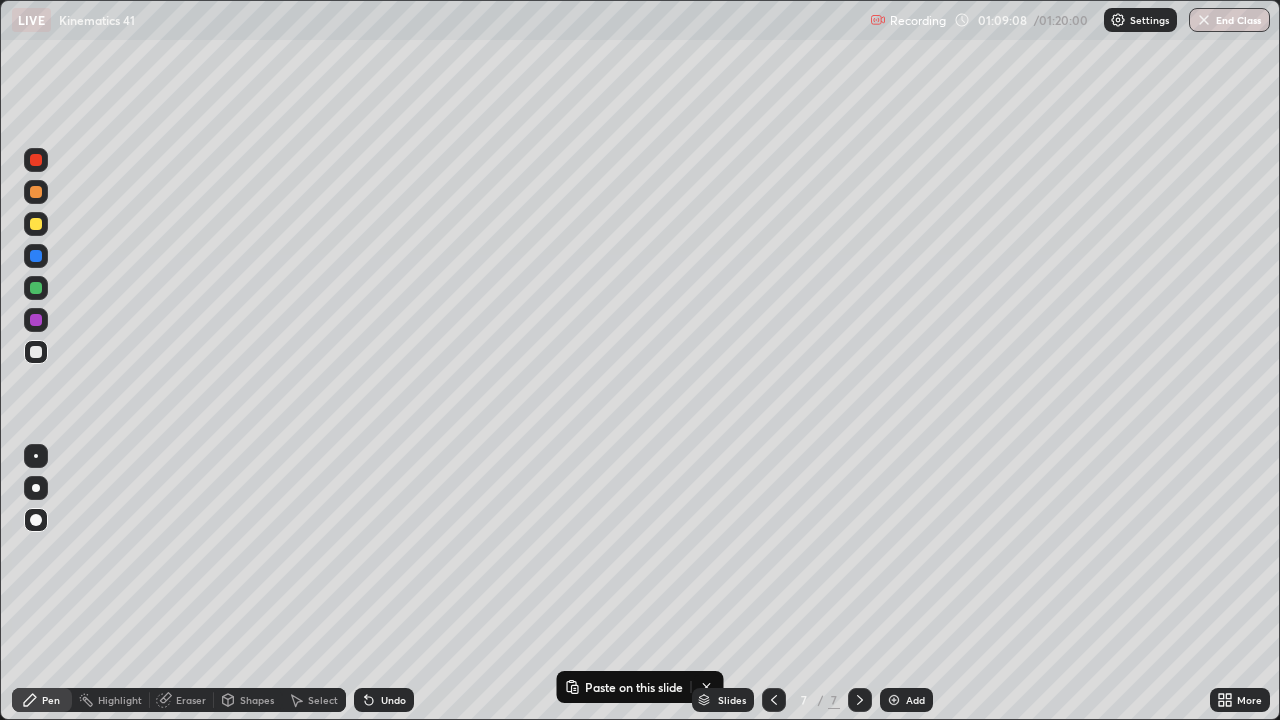 click on "Eraser" at bounding box center [191, 700] 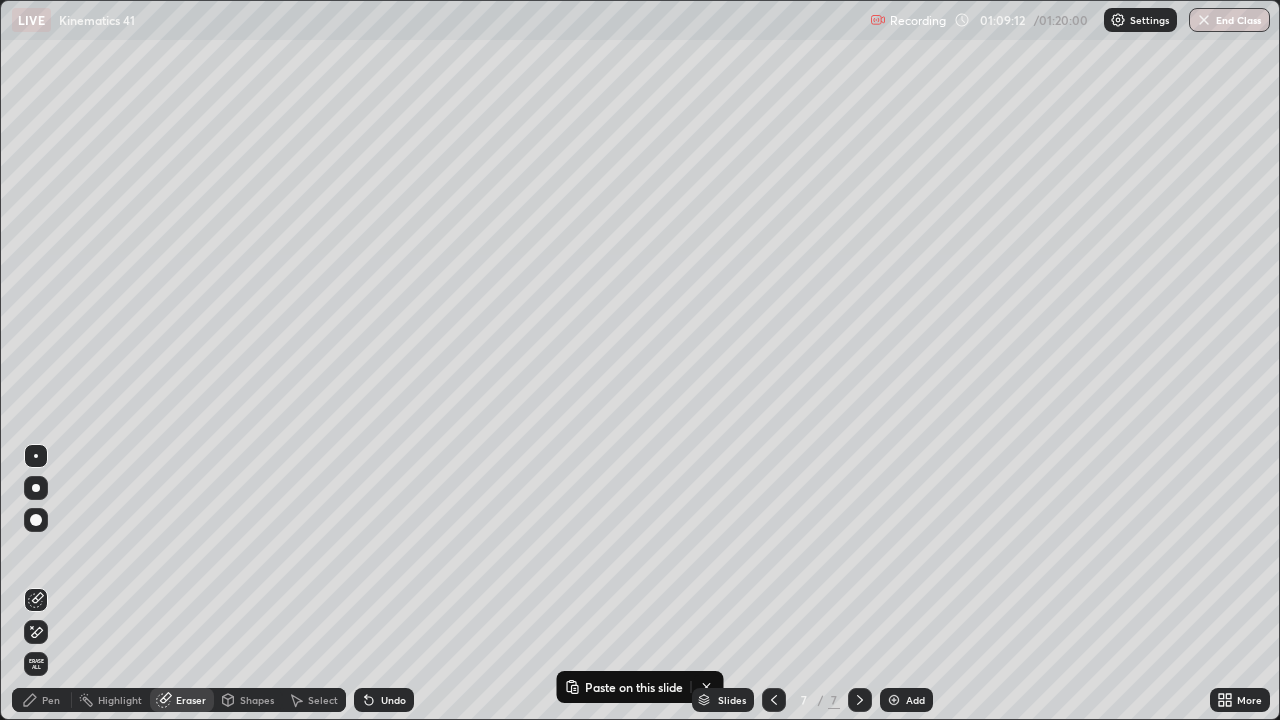 click on "Pen" at bounding box center (51, 700) 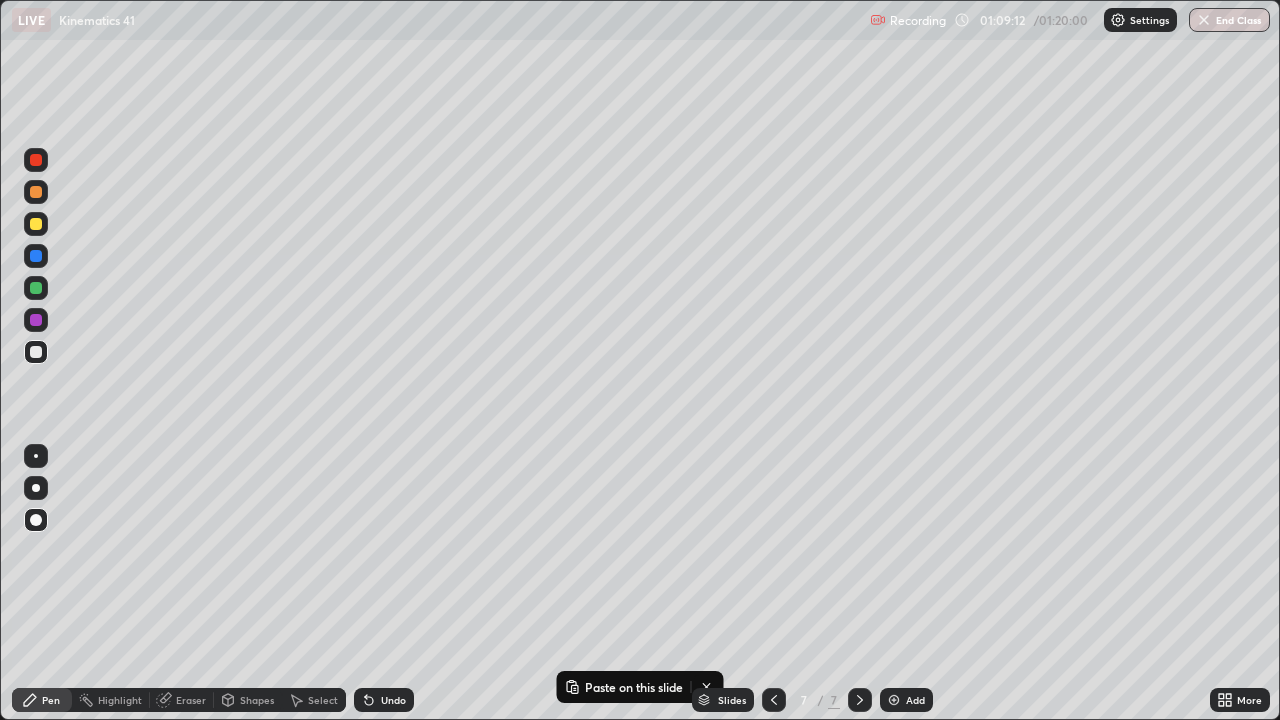 click on "Pen" at bounding box center (42, 700) 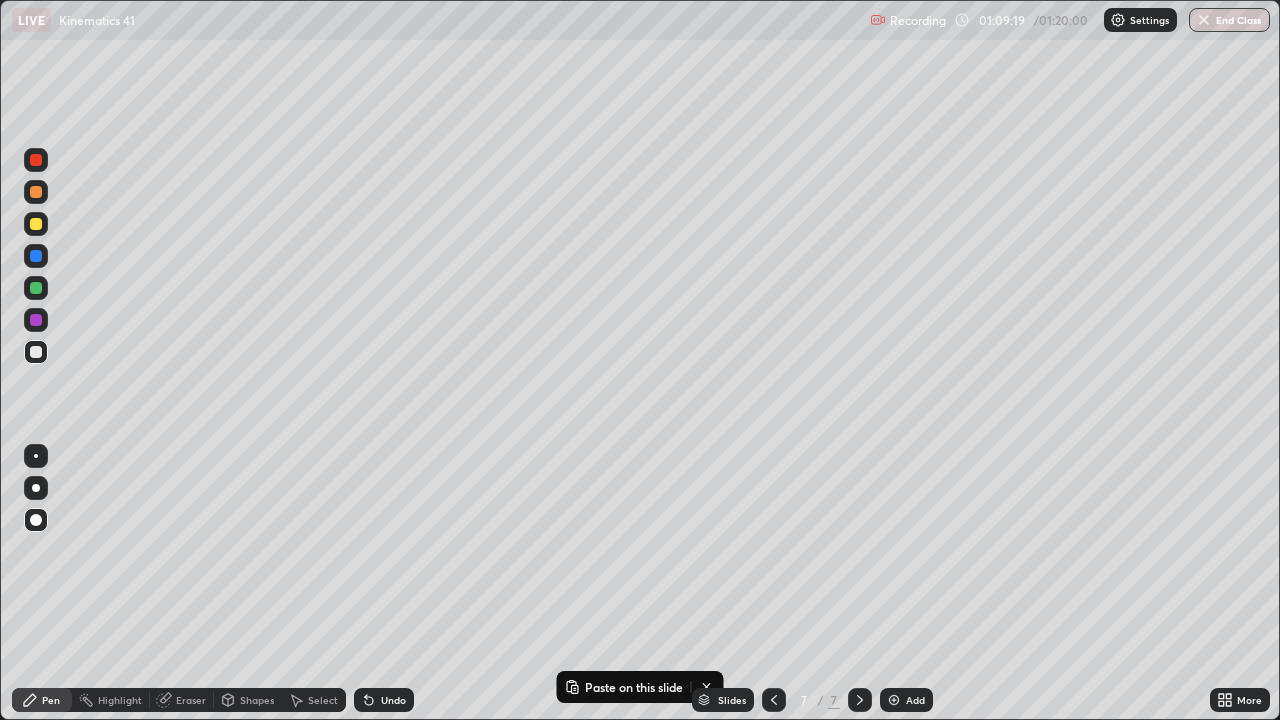 click at bounding box center (36, 256) 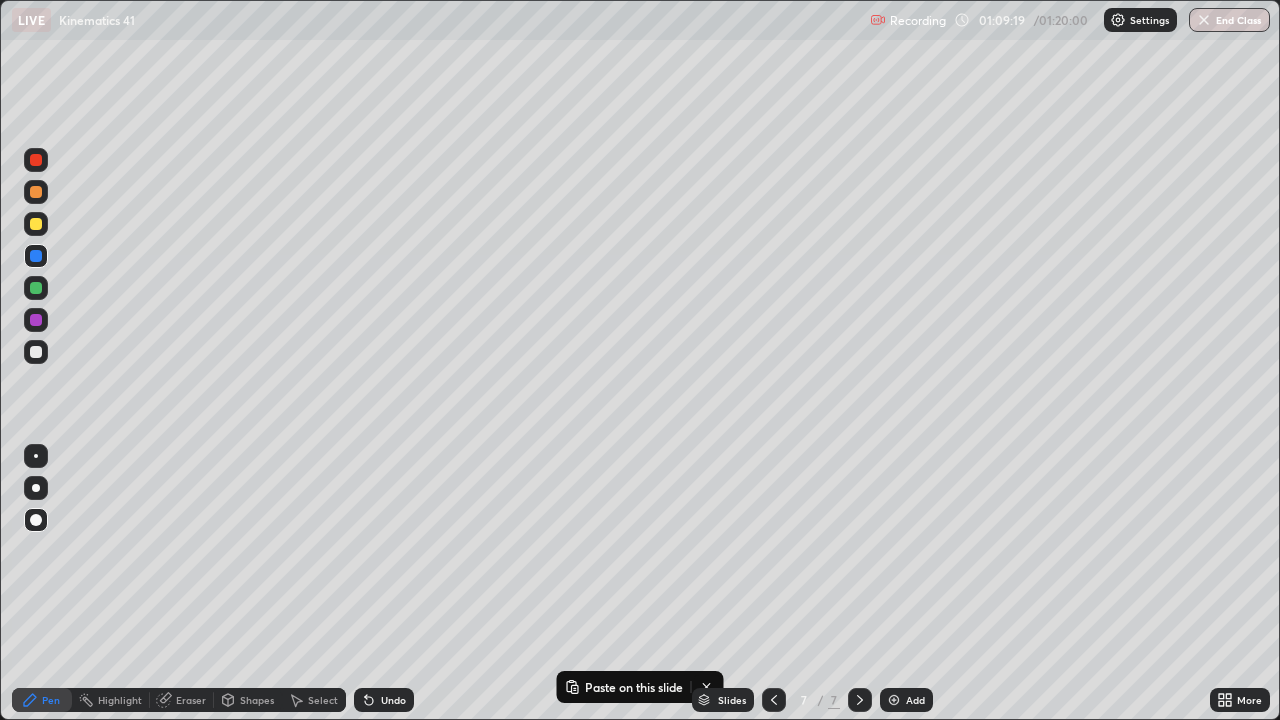click at bounding box center (36, 352) 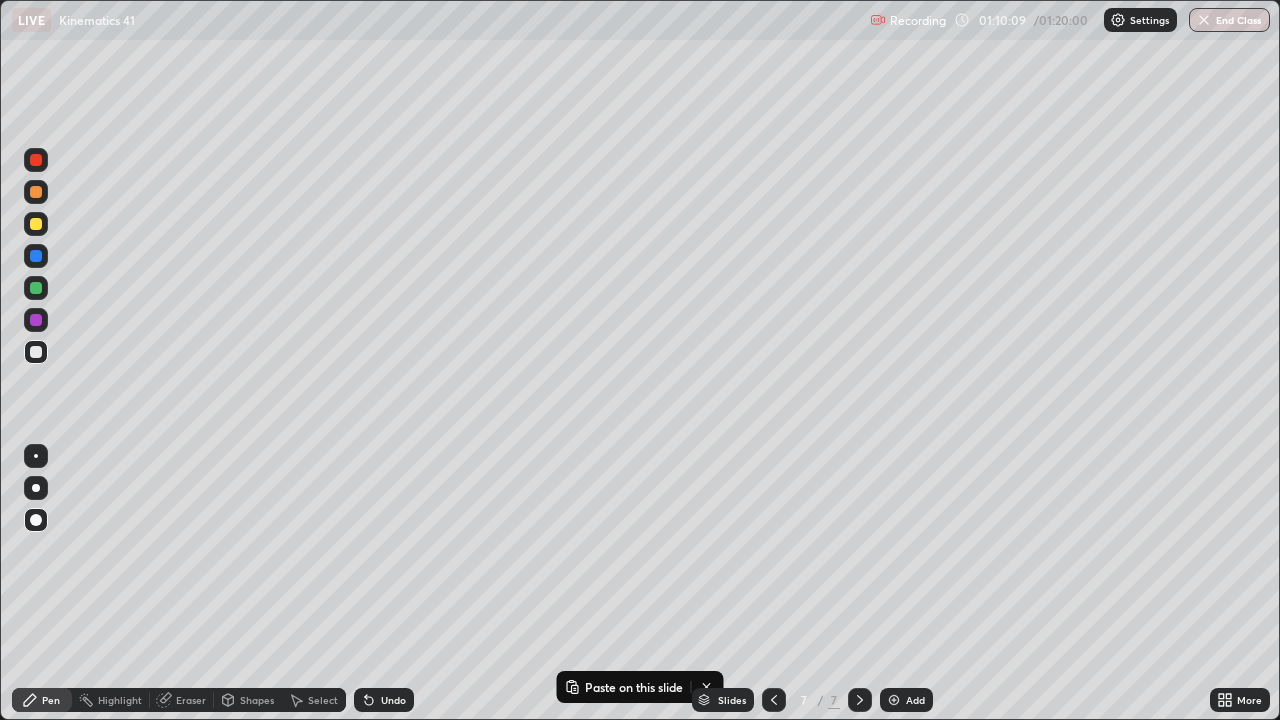 click at bounding box center [36, 320] 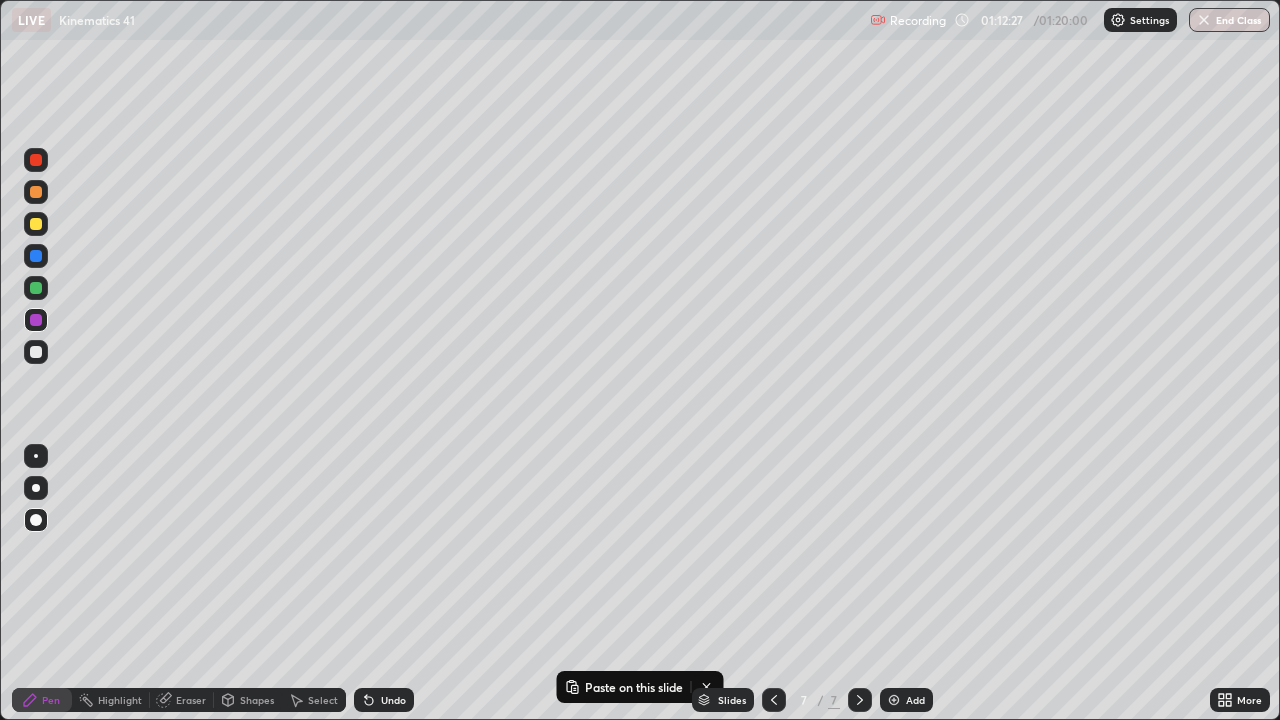 click at bounding box center (860, 700) 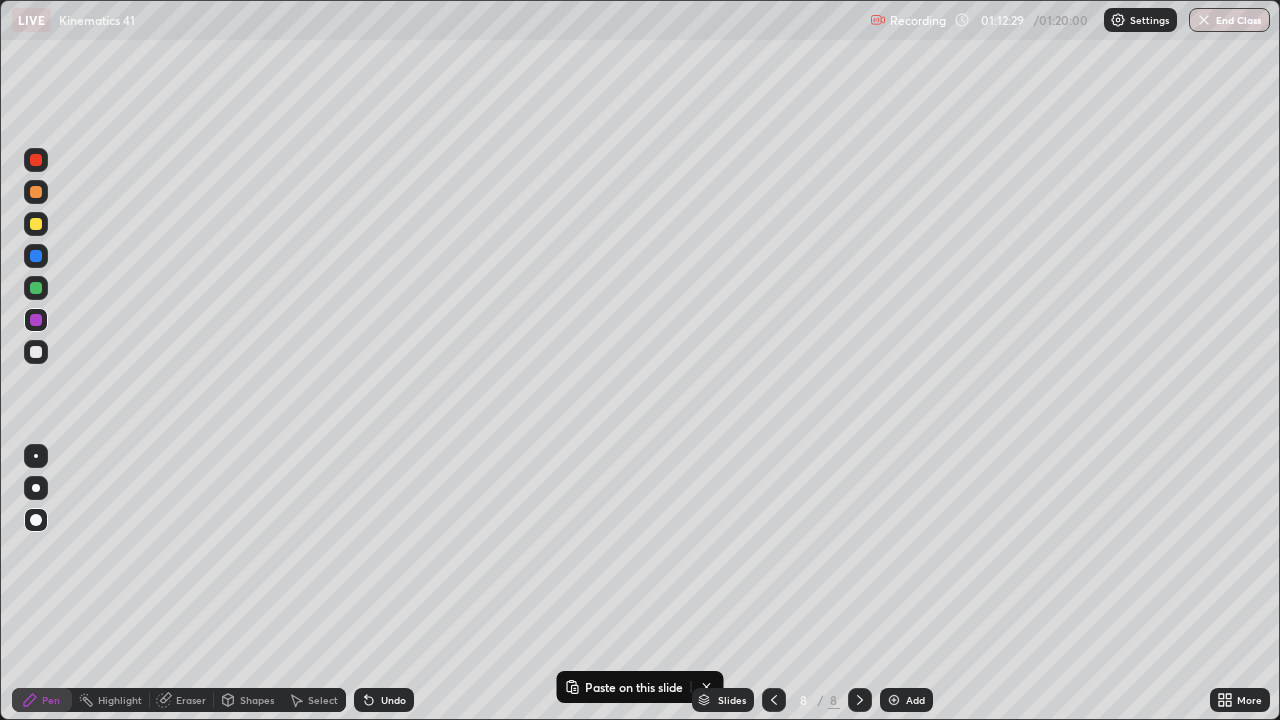 click at bounding box center [36, 352] 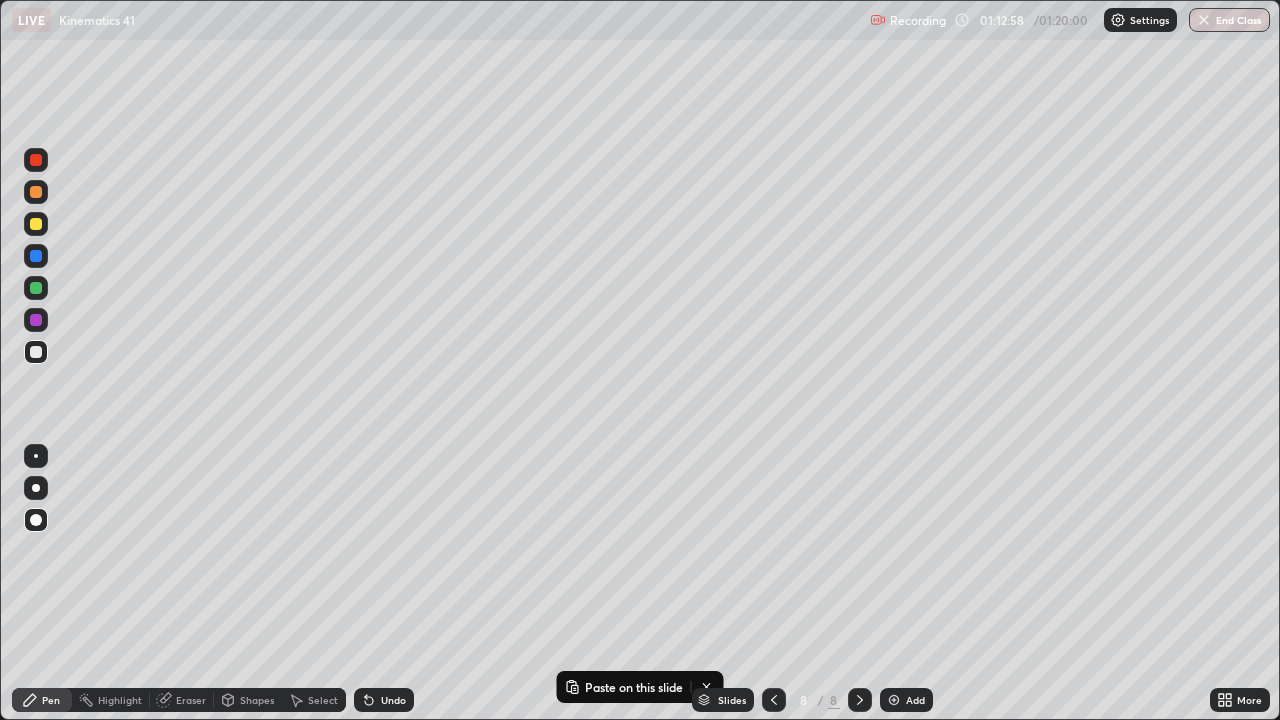 click at bounding box center [36, 320] 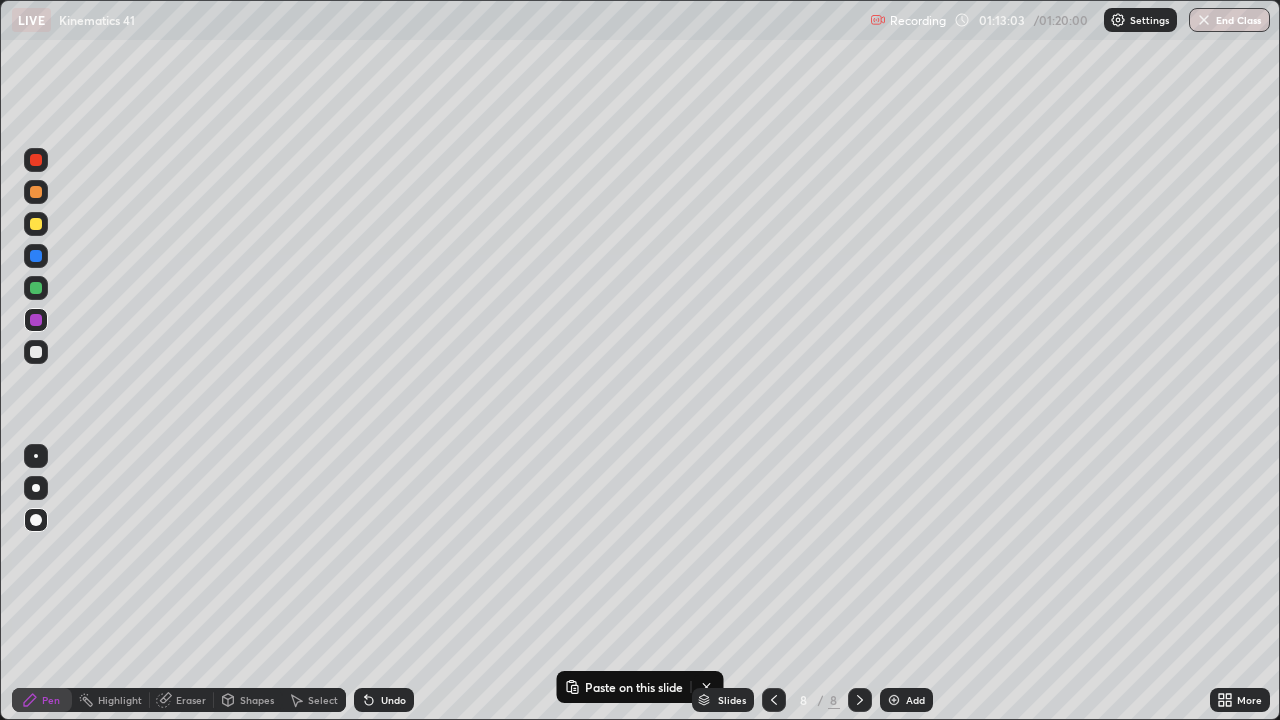 click at bounding box center (36, 352) 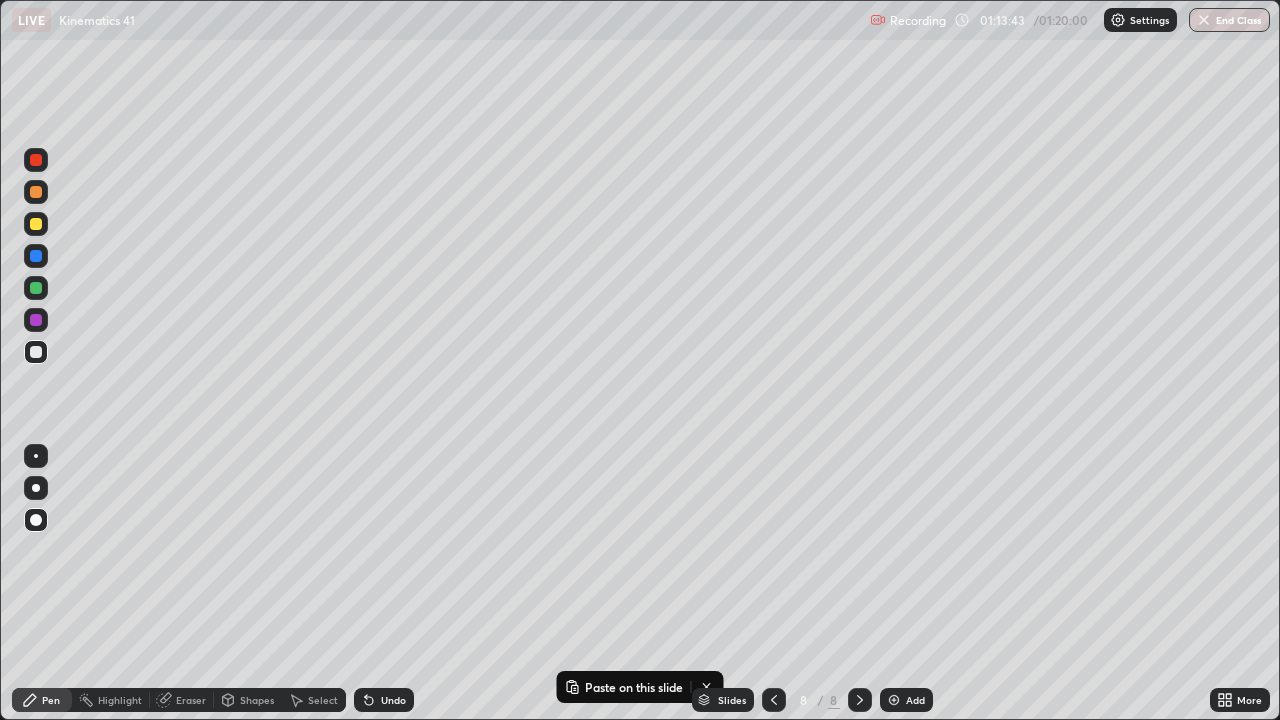 click at bounding box center [36, 352] 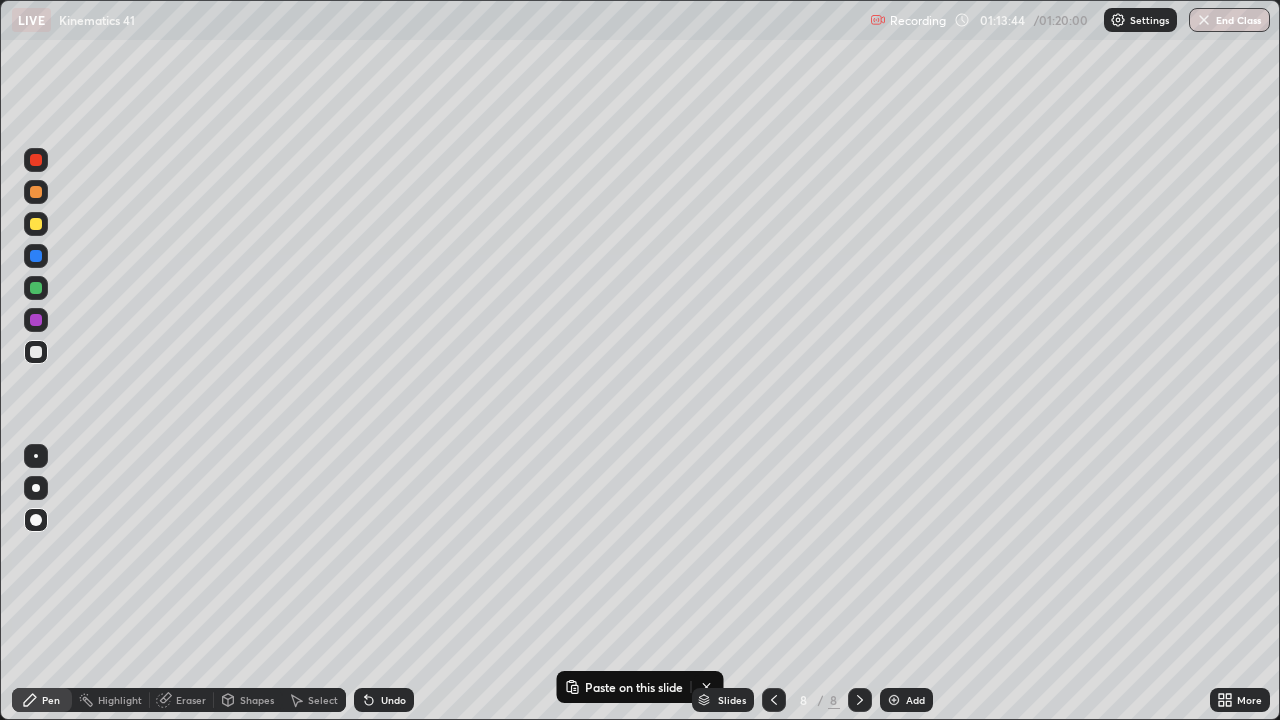 click on "Pen" at bounding box center [51, 700] 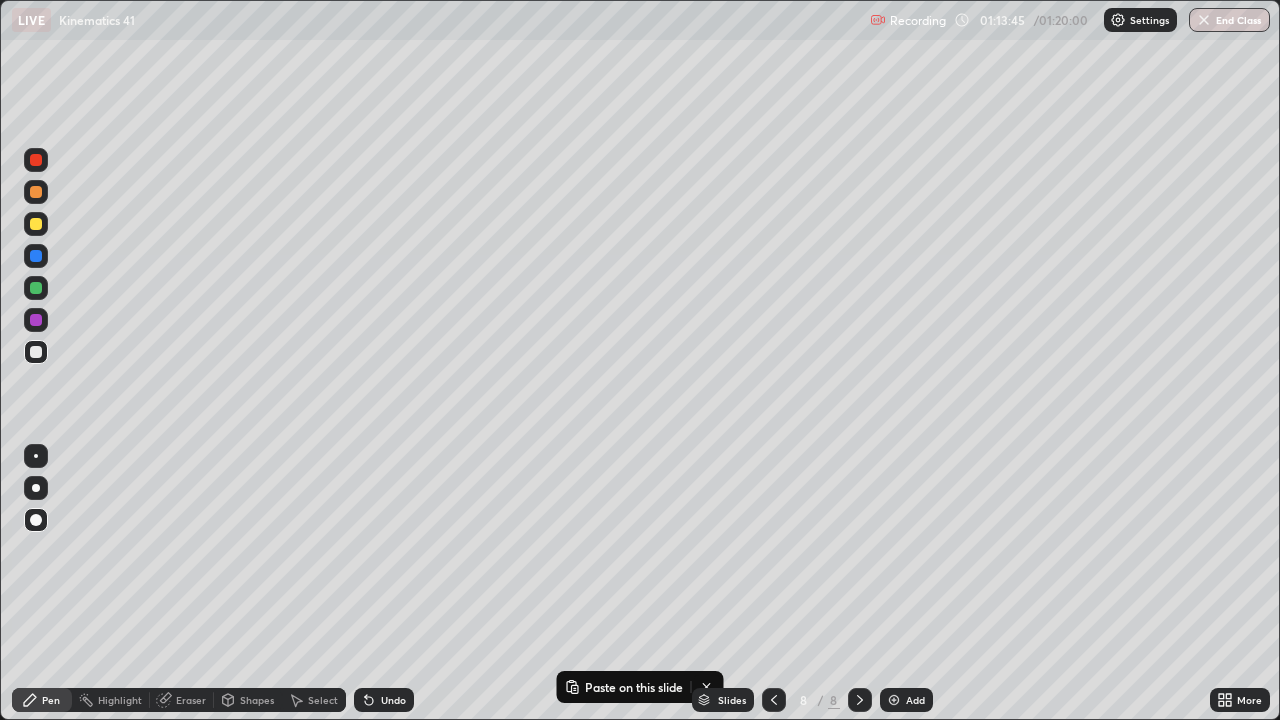 click at bounding box center (36, 288) 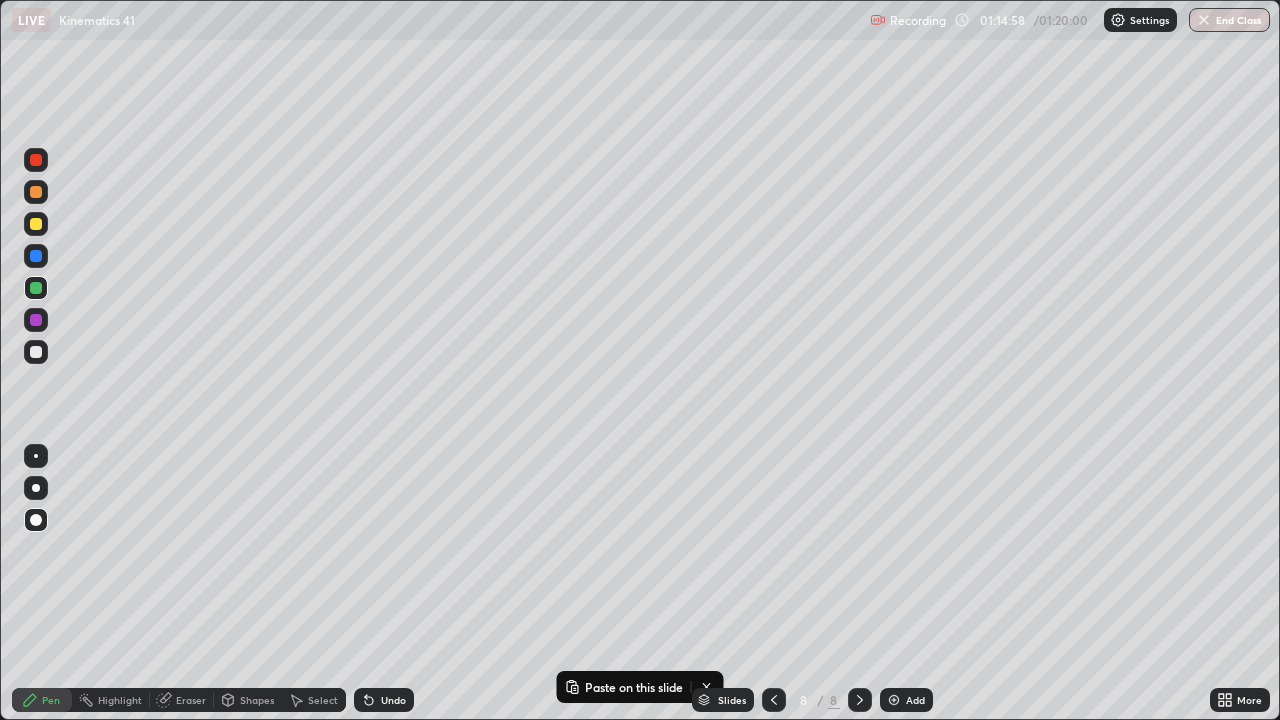 click 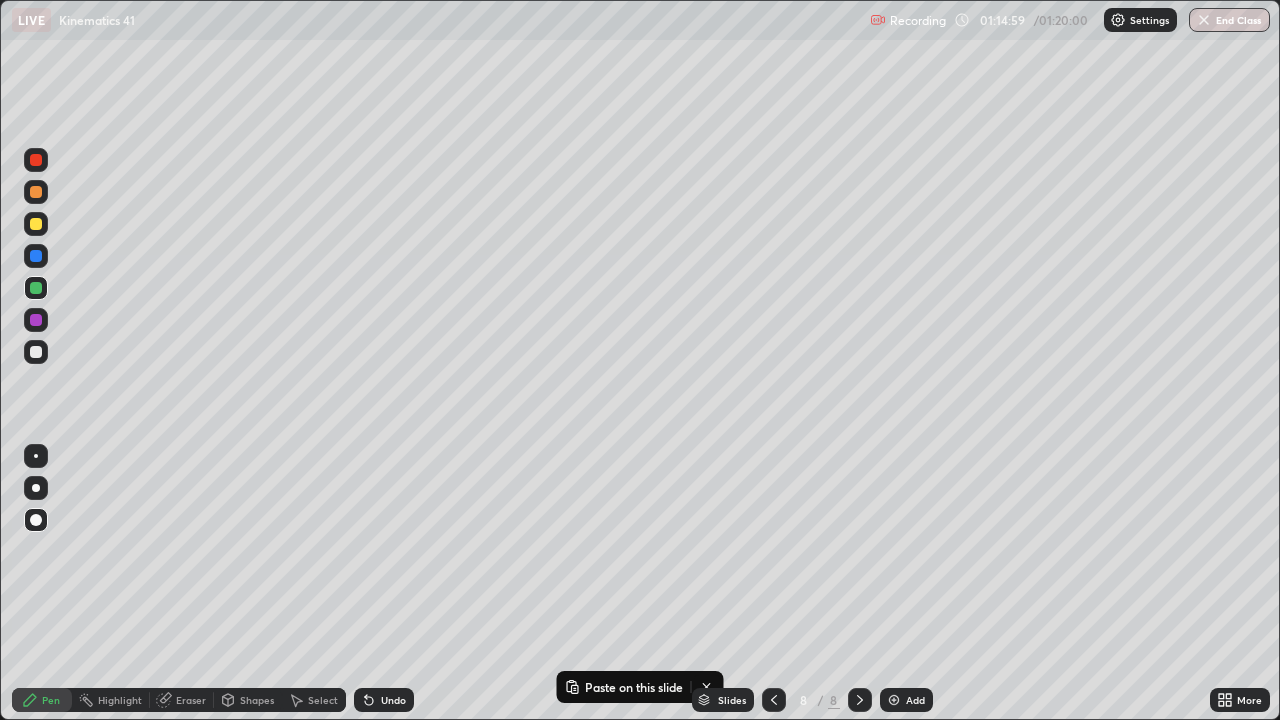 click at bounding box center [894, 700] 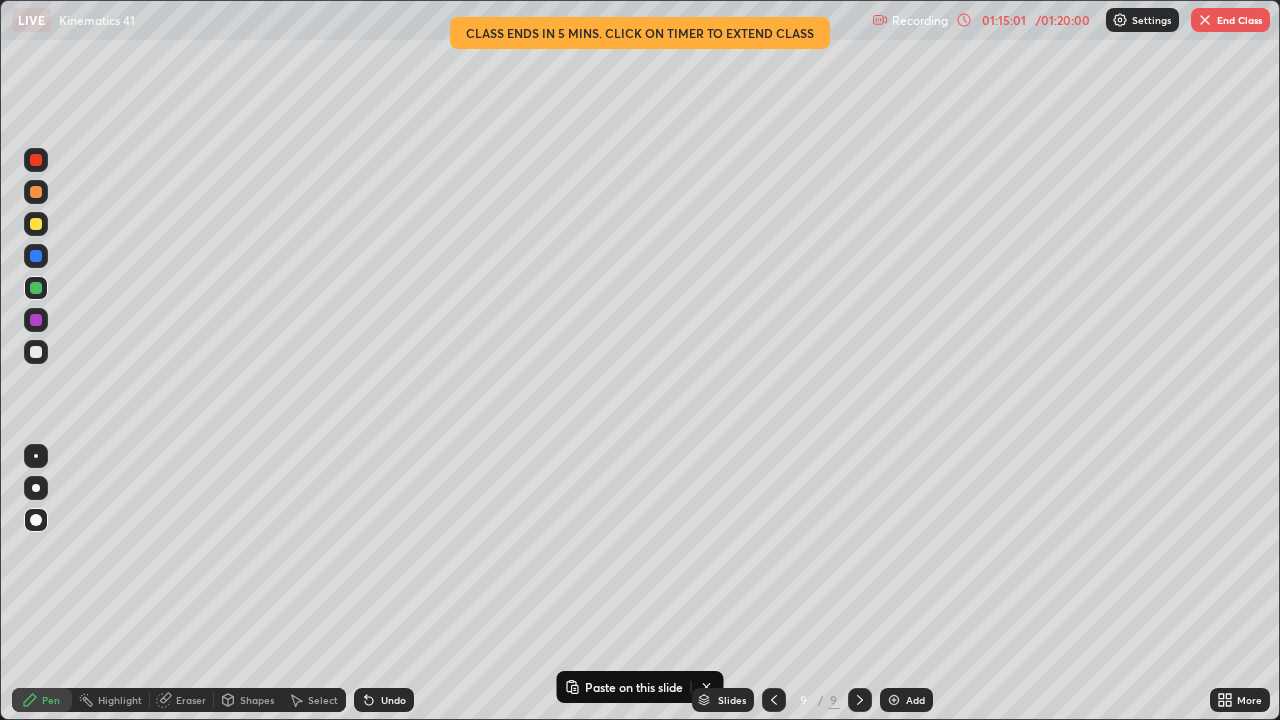 click on "Pen" at bounding box center (51, 700) 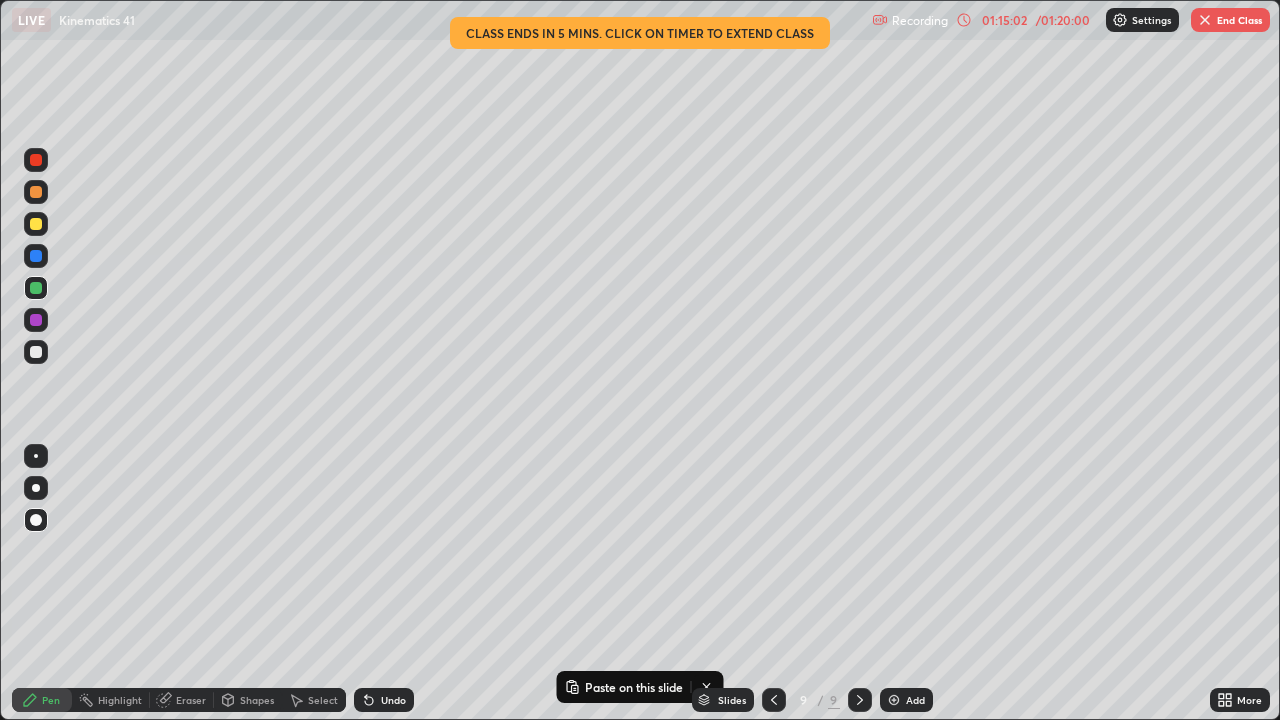 click at bounding box center [36, 352] 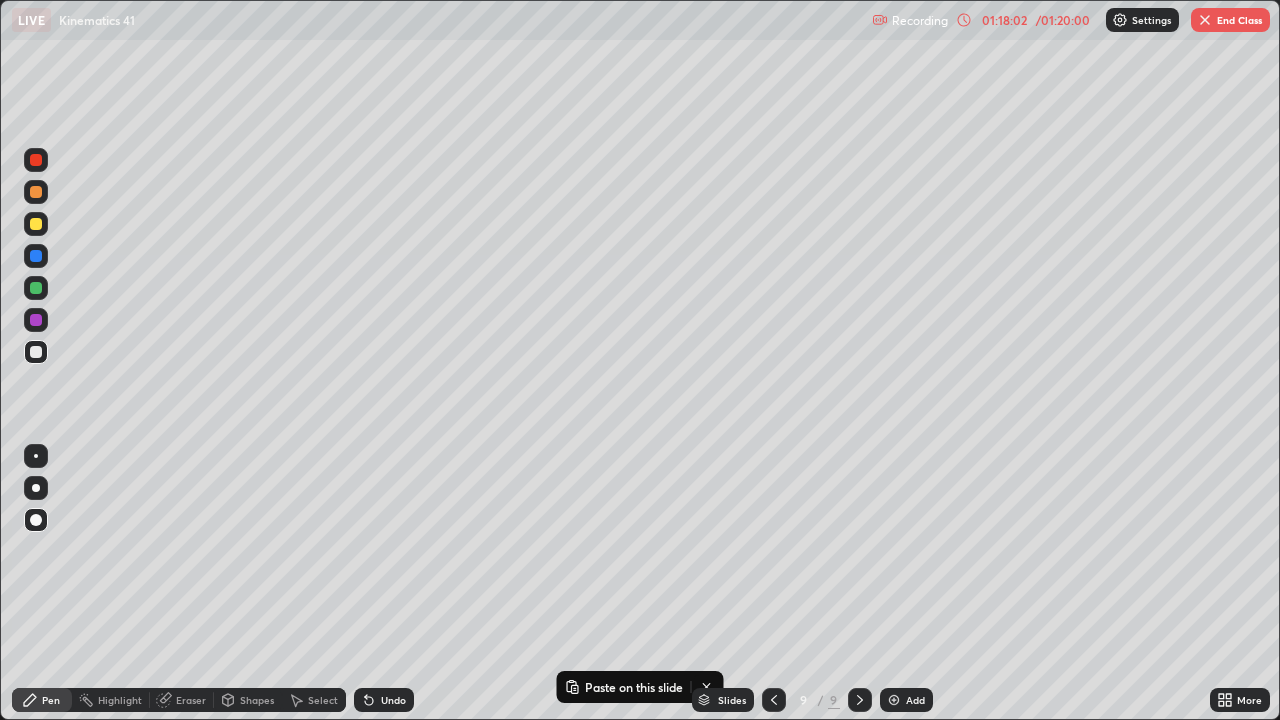click on "End Class" at bounding box center (1230, 20) 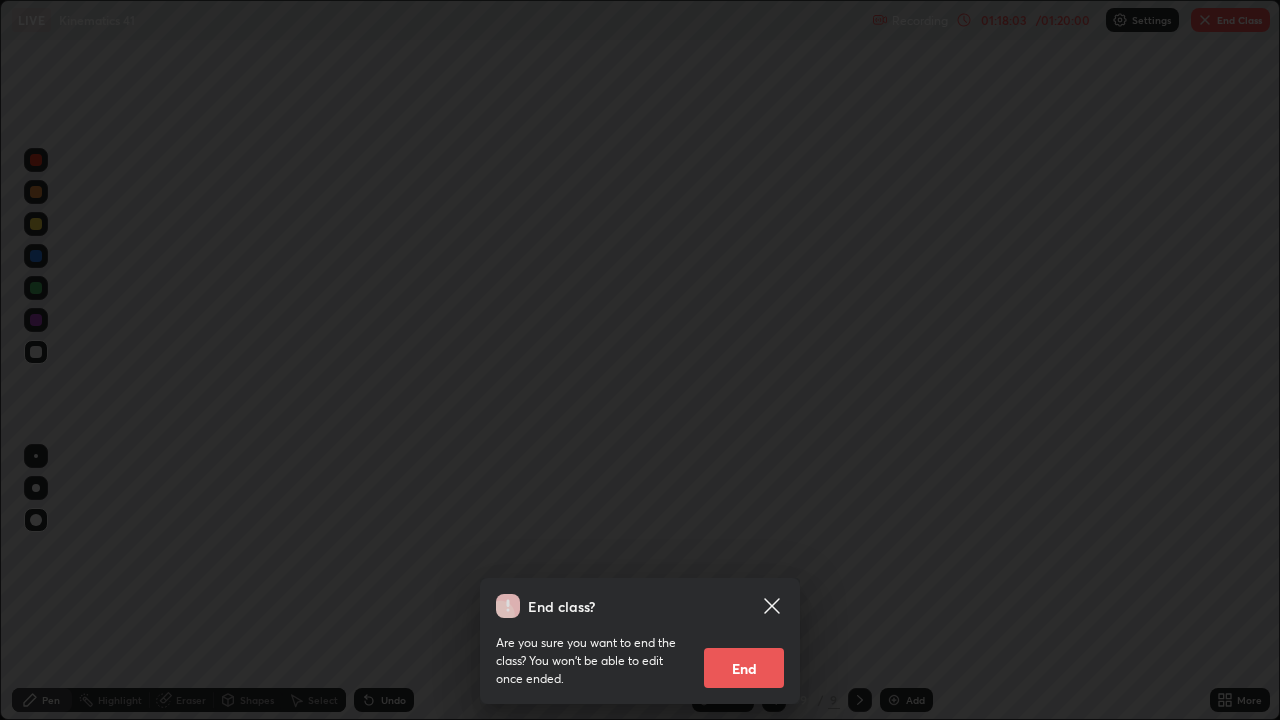 click on "End" at bounding box center [744, 668] 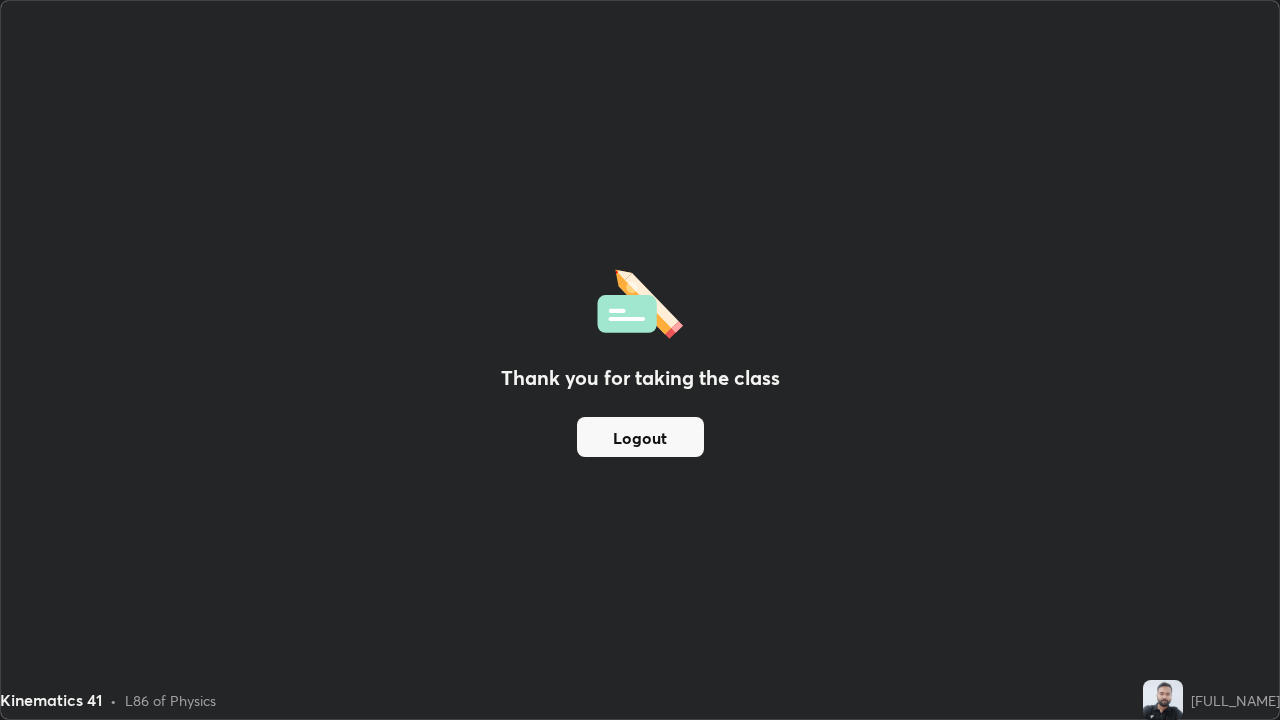 click on "Logout" at bounding box center (640, 437) 